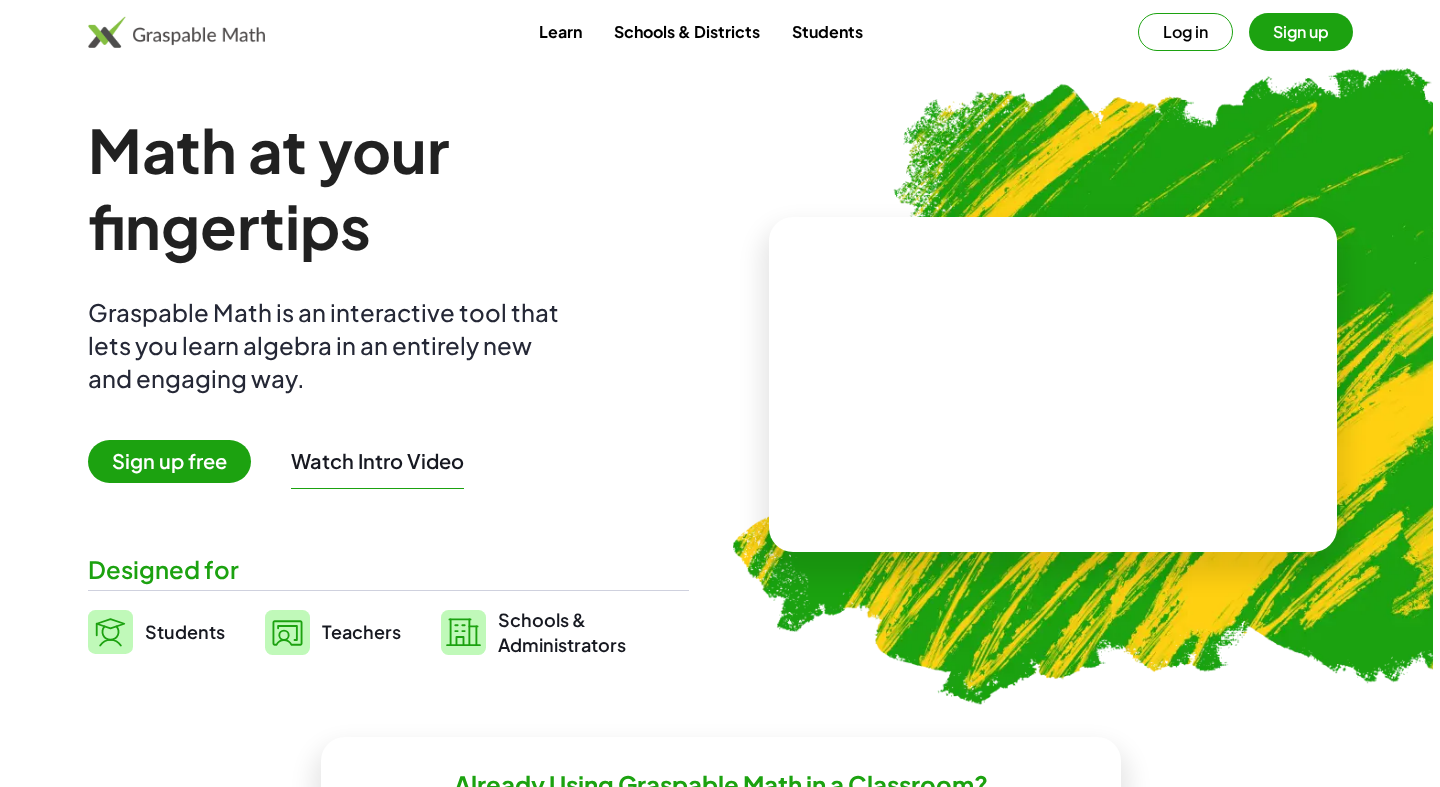 scroll, scrollTop: 0, scrollLeft: 0, axis: both 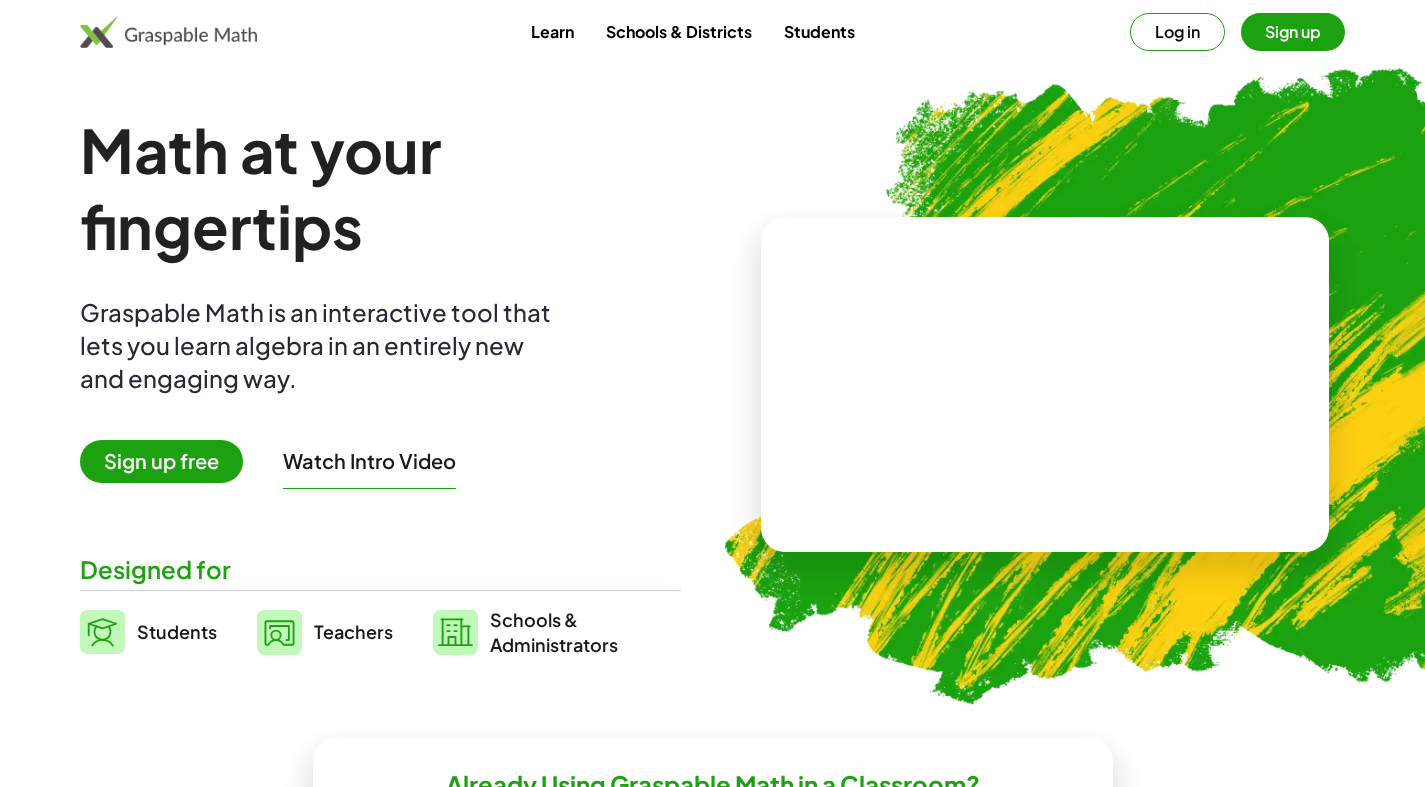click on "Learn Schools & Districts Students  Log in   Sign up" 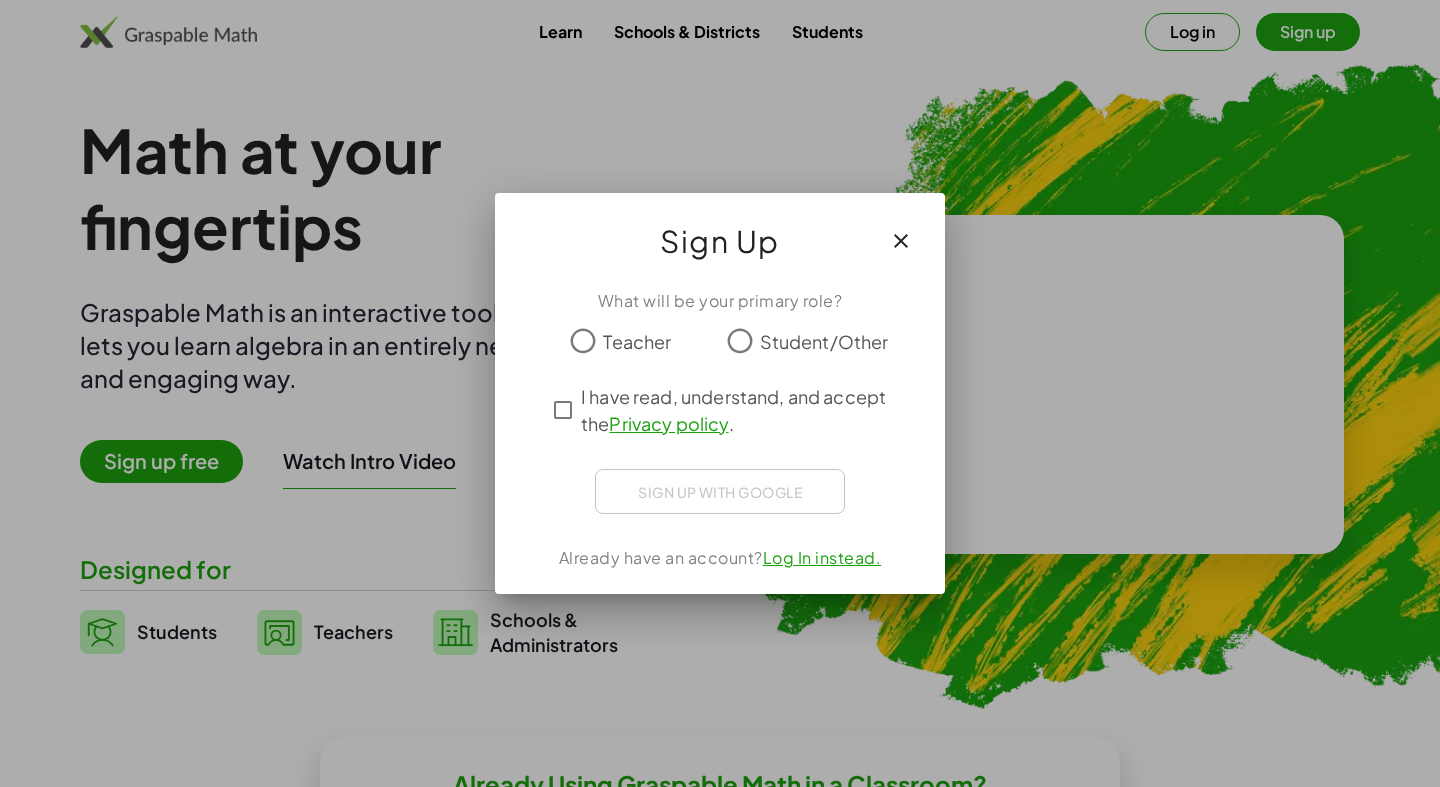 click on "Student/Other" 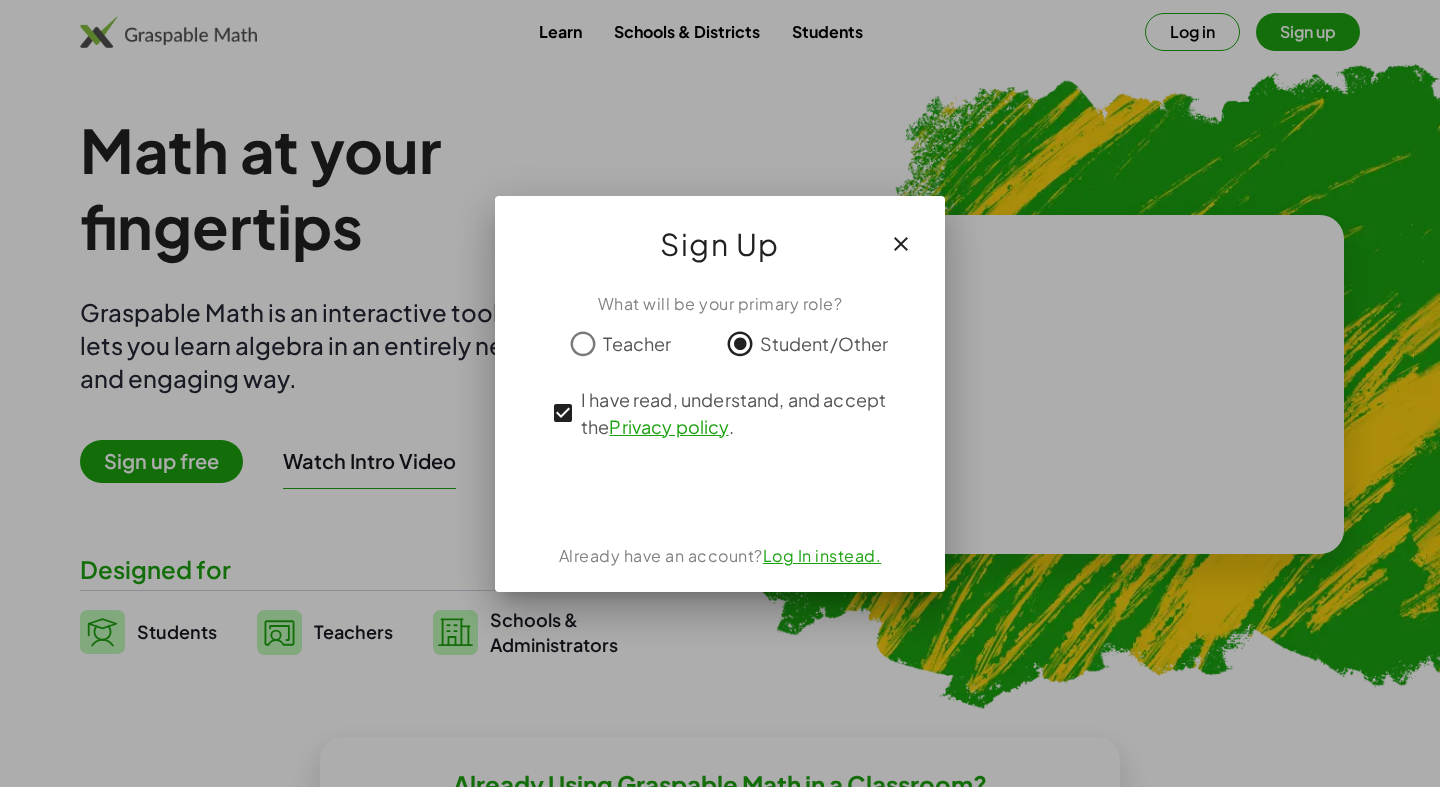 click at bounding box center [720, 492] 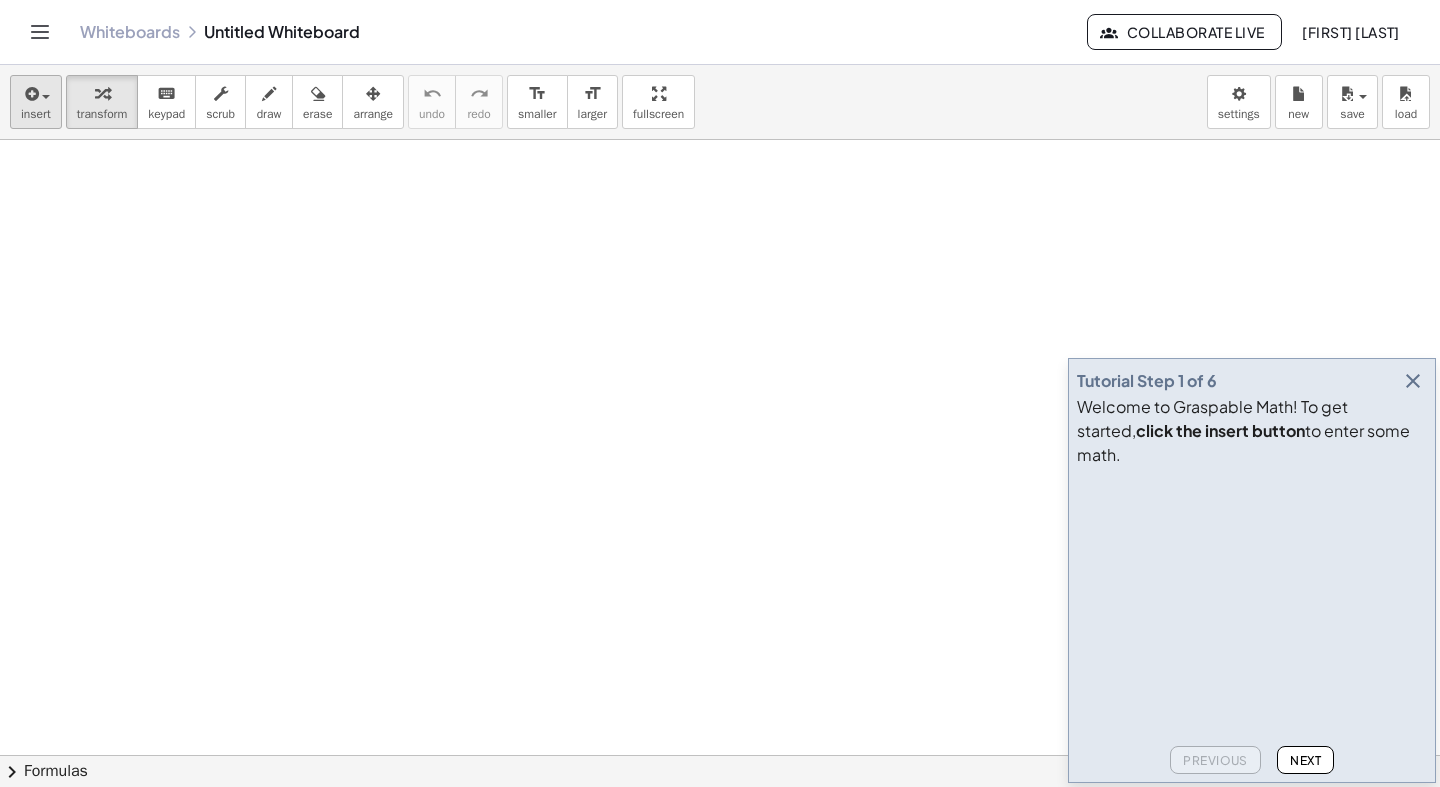 click on "insert" at bounding box center (36, 102) 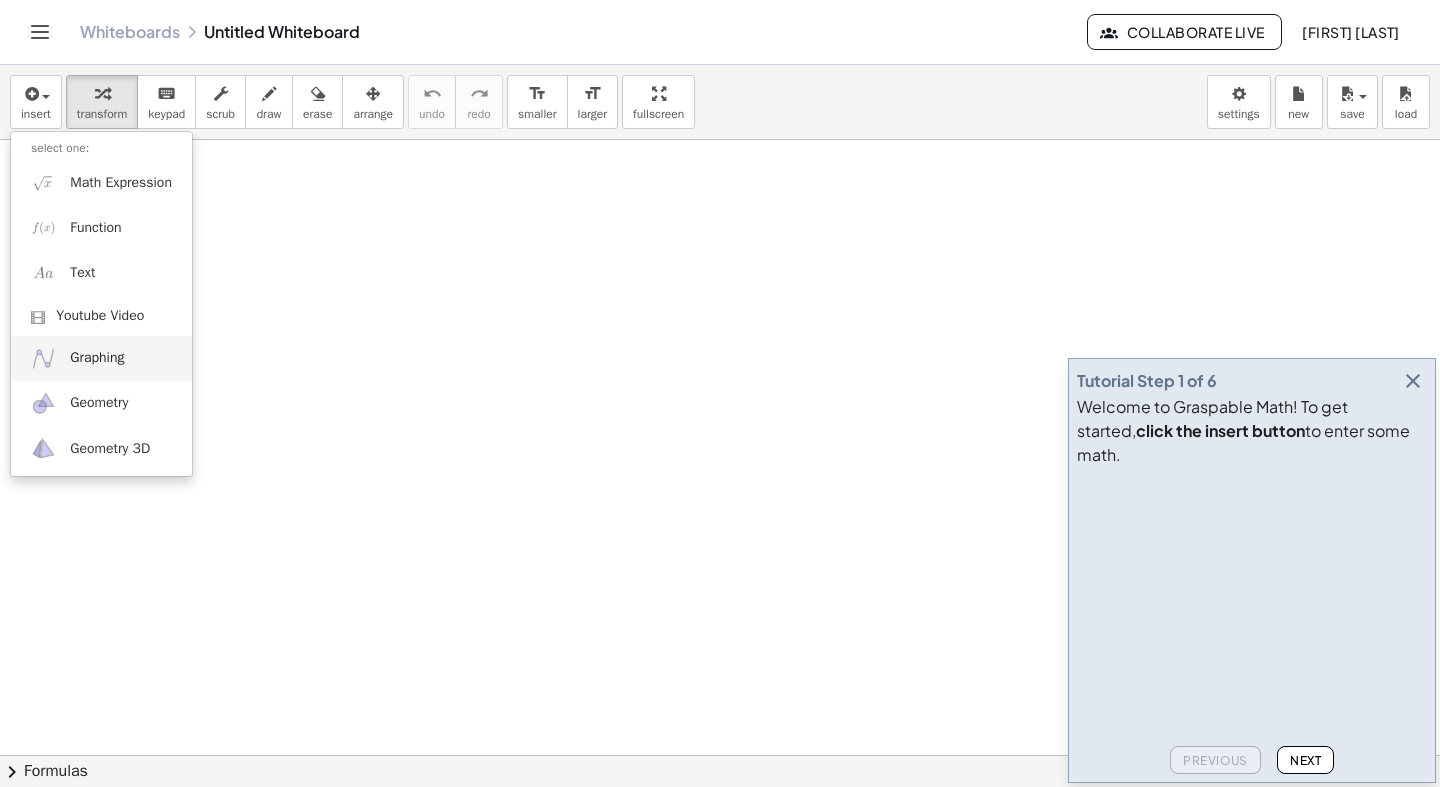 click on "Graphing" at bounding box center [97, 358] 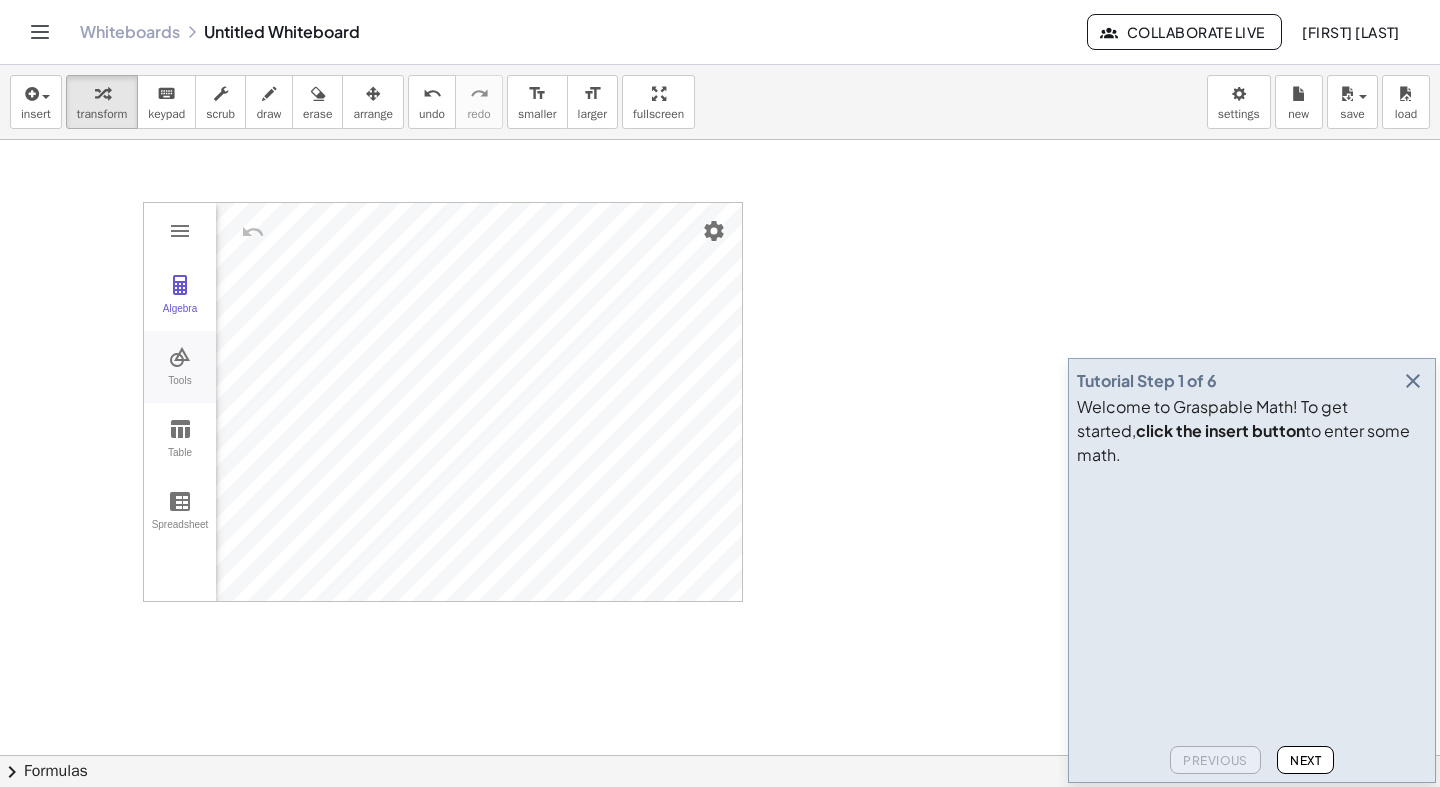 click on "Tools" at bounding box center (180, 367) 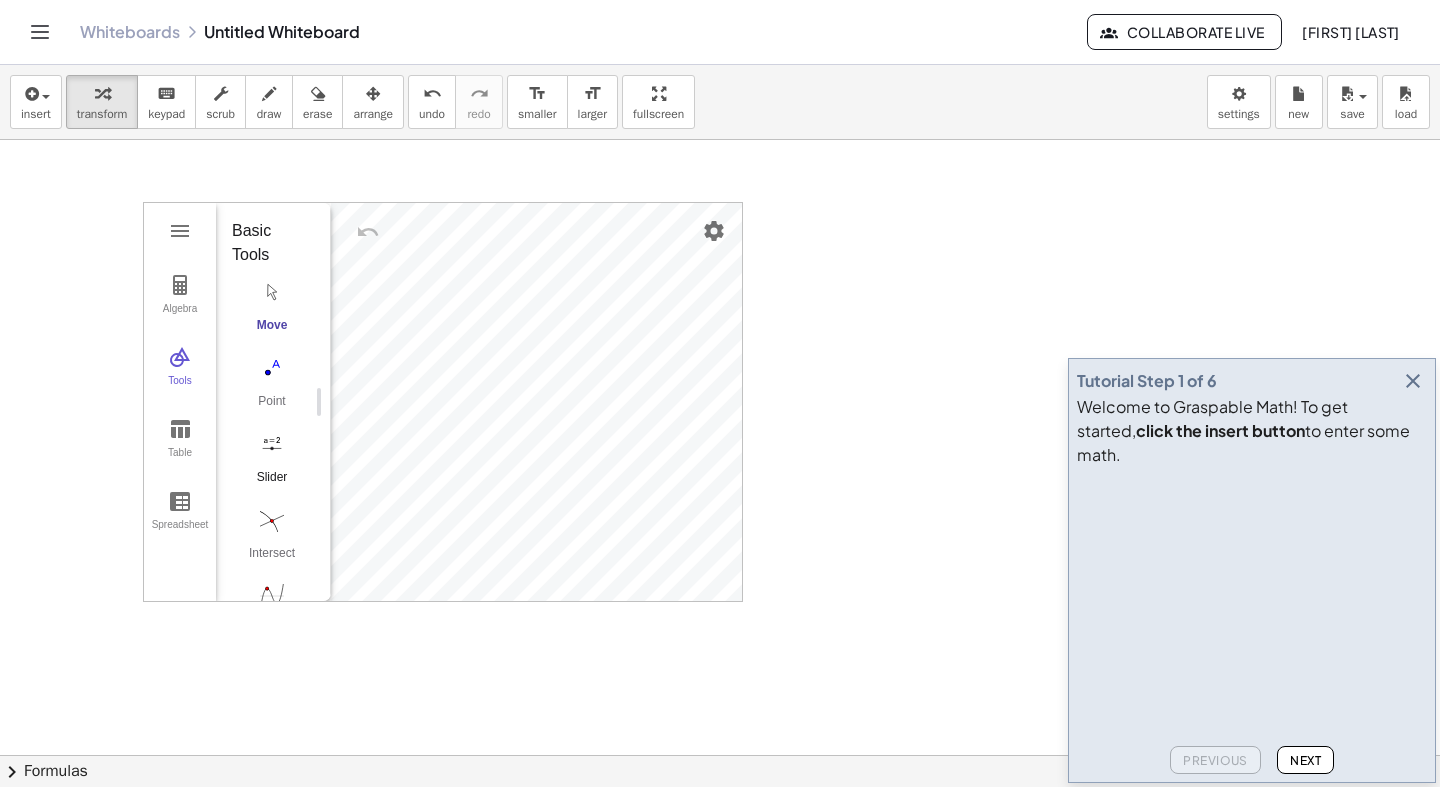 click at bounding box center [272, 444] 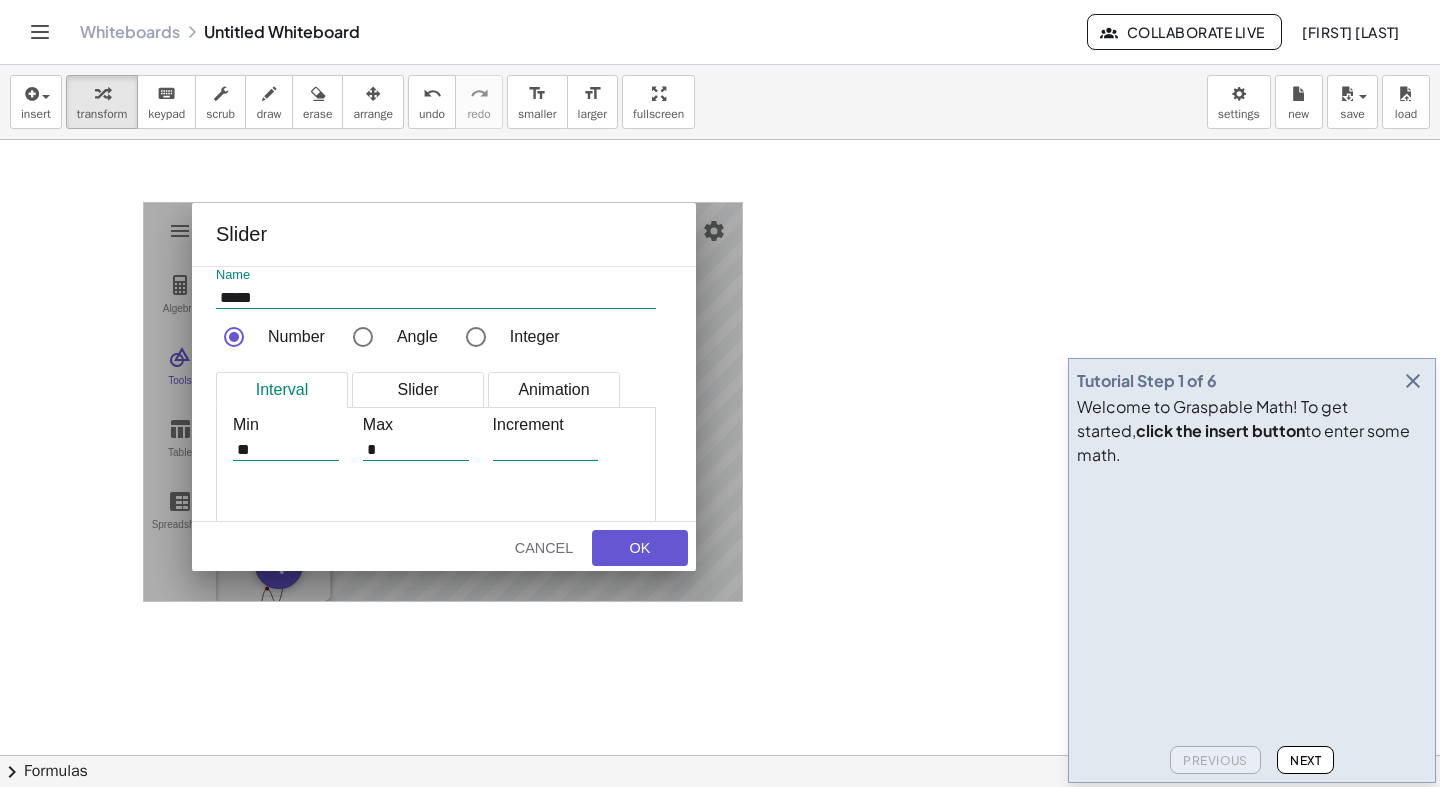 click on "Number Angle Integer" at bounding box center (444, 337) 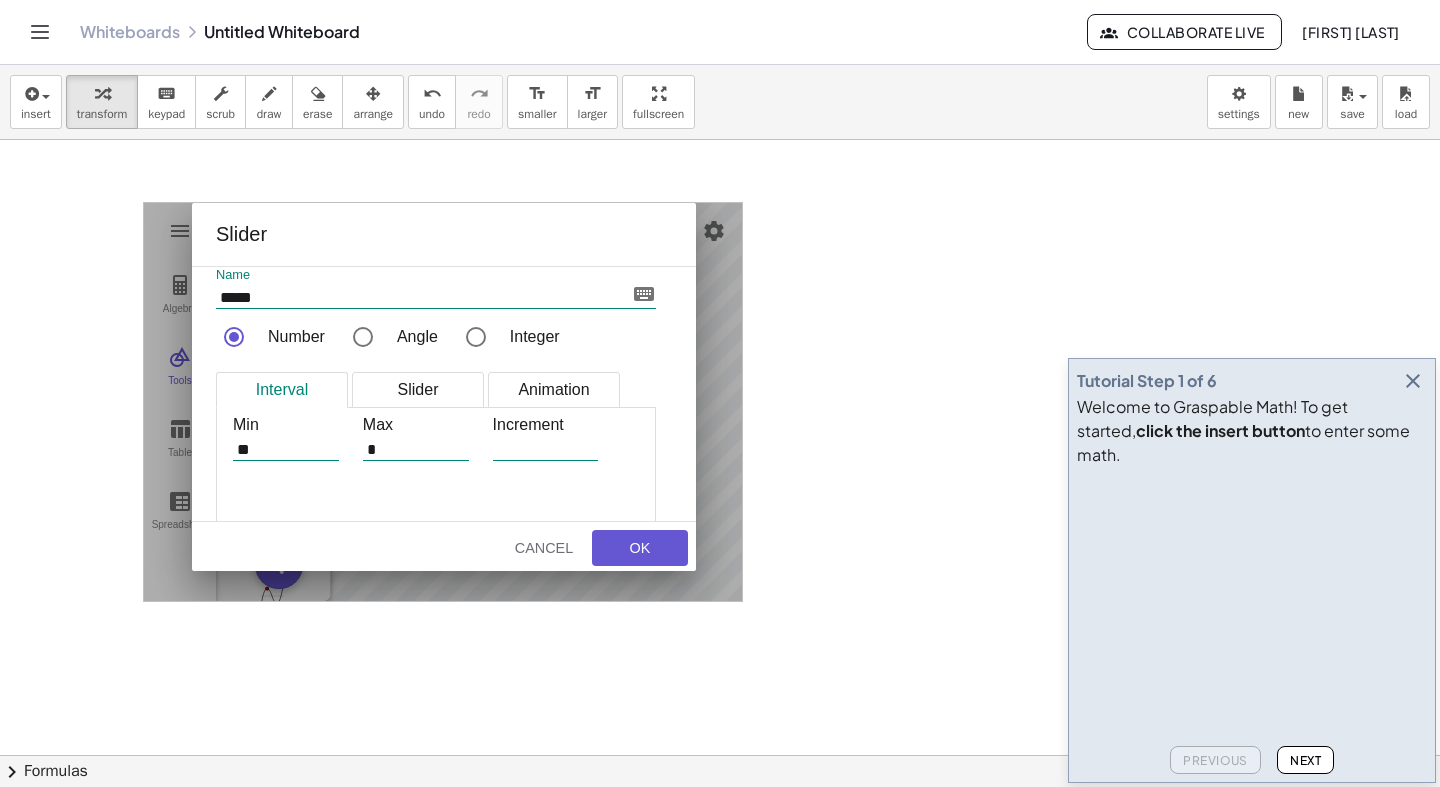 click on "*****" at bounding box center [420, 297] 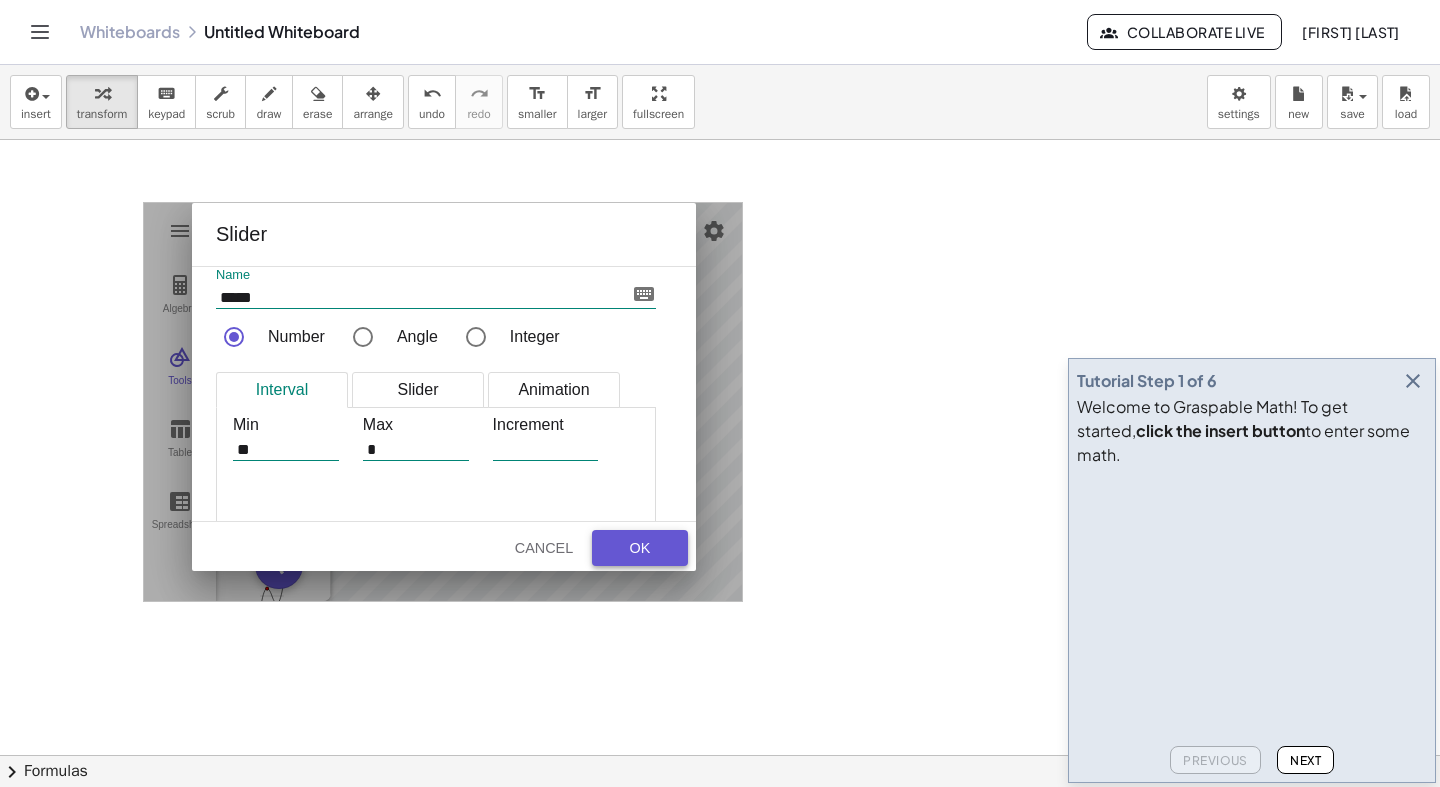 type on "*****" 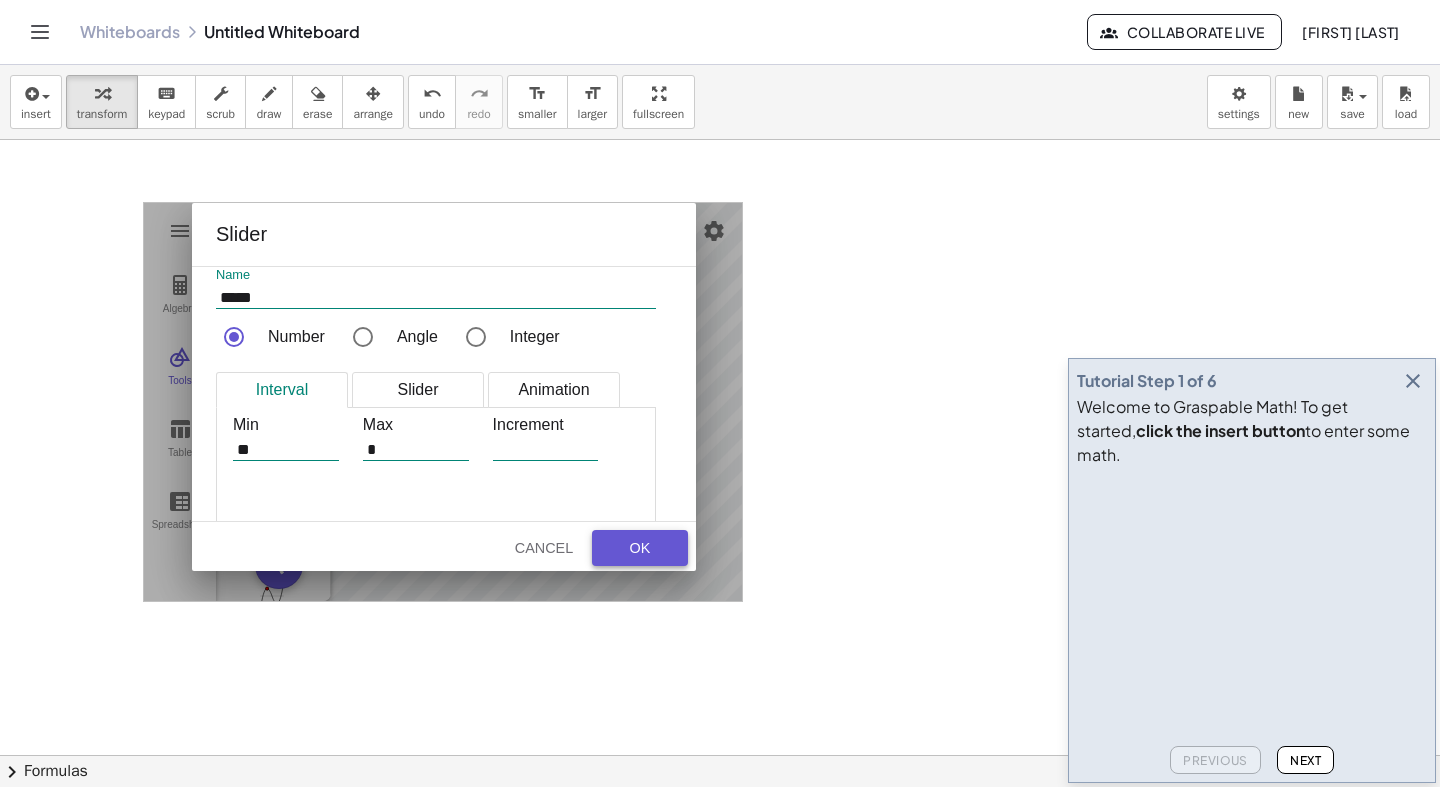 click on "OK" at bounding box center [640, 548] 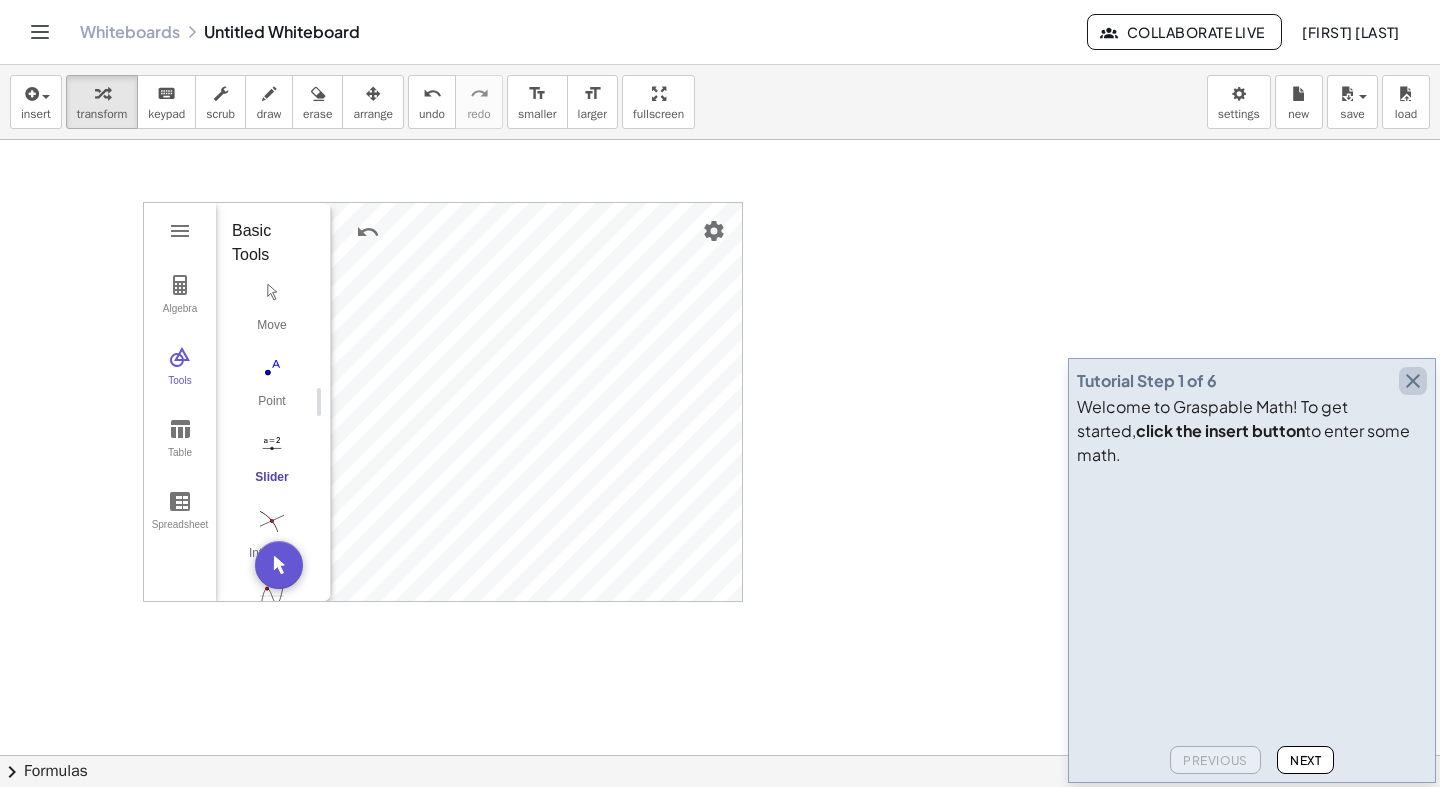 click at bounding box center (1413, 381) 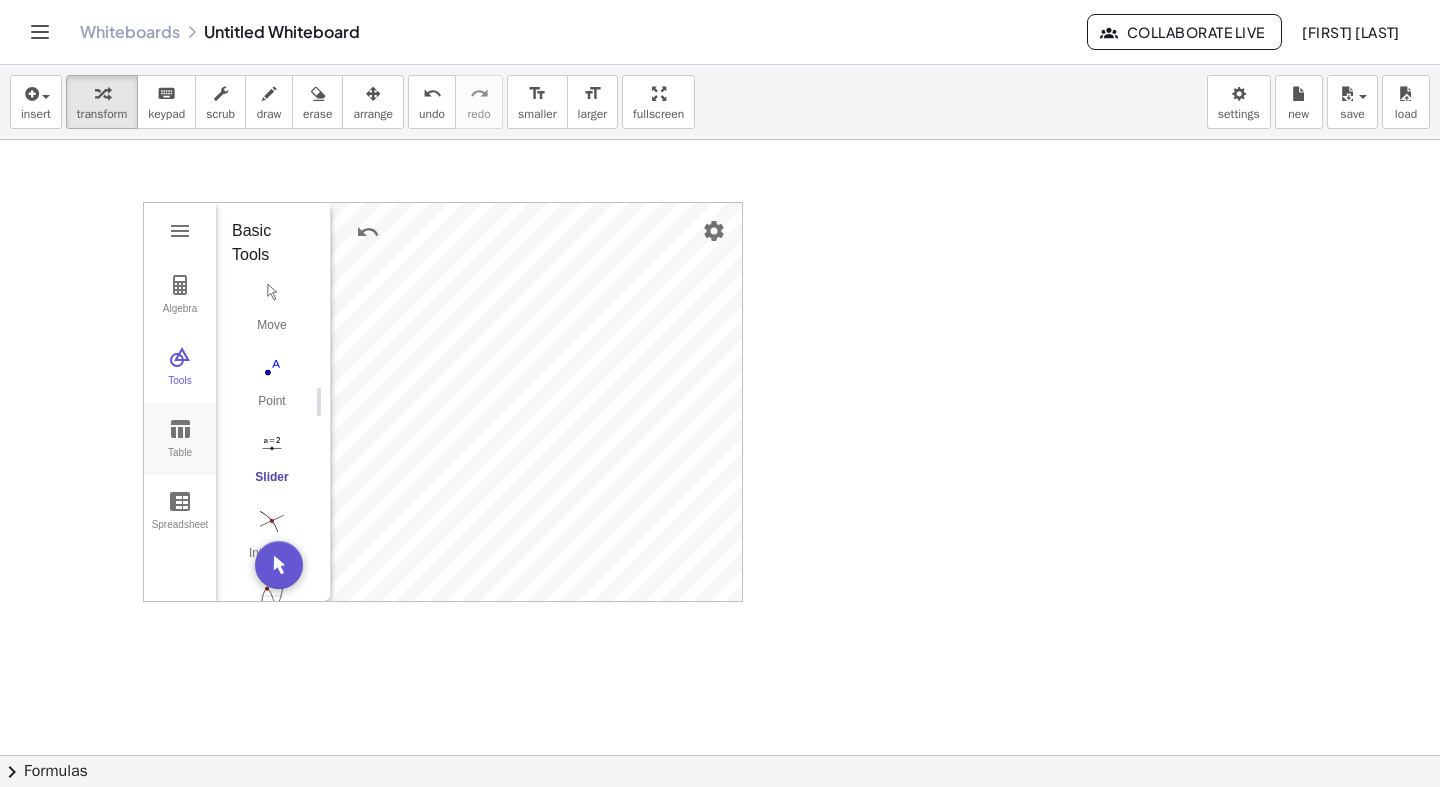 click at bounding box center (180, 429) 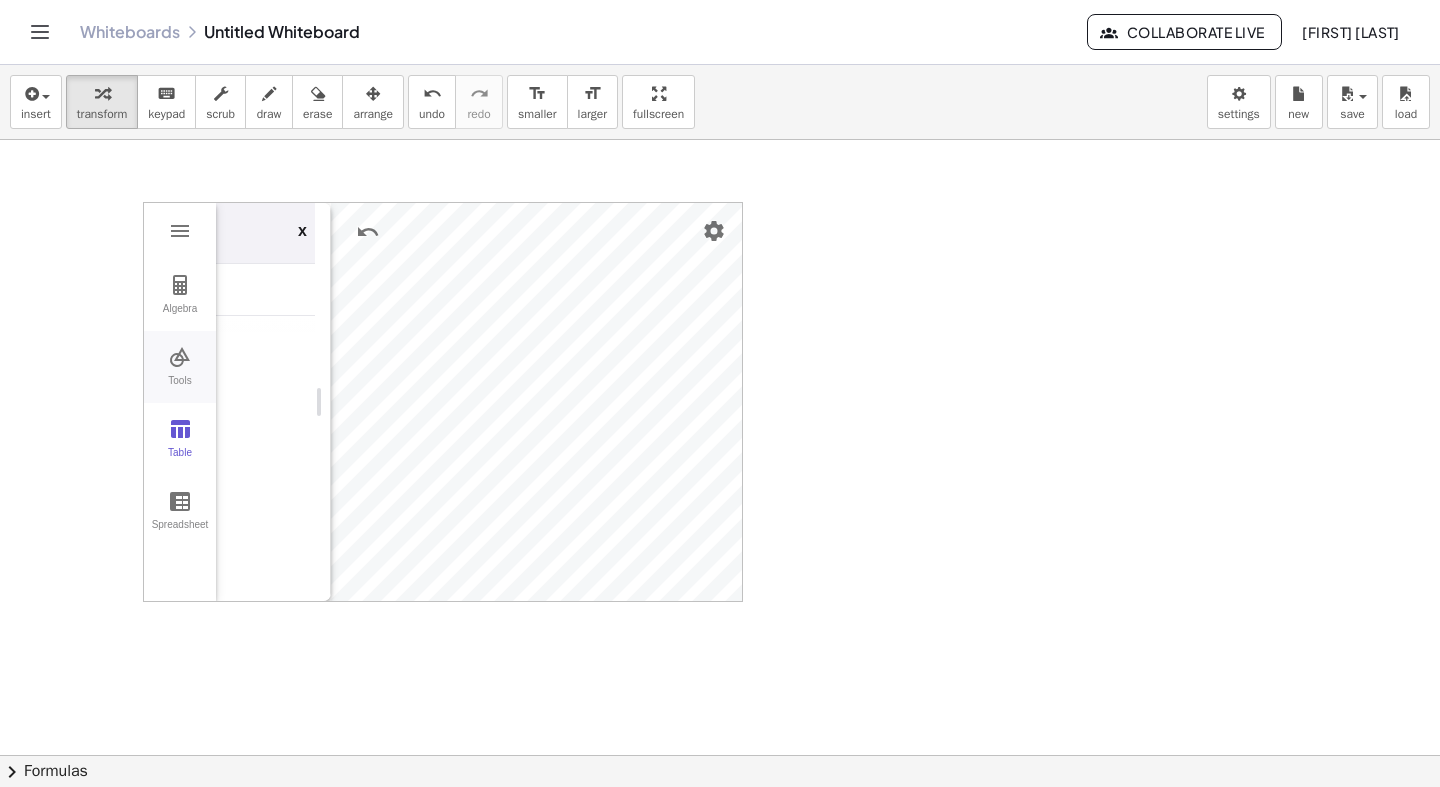 click on "Tools" at bounding box center [180, 389] 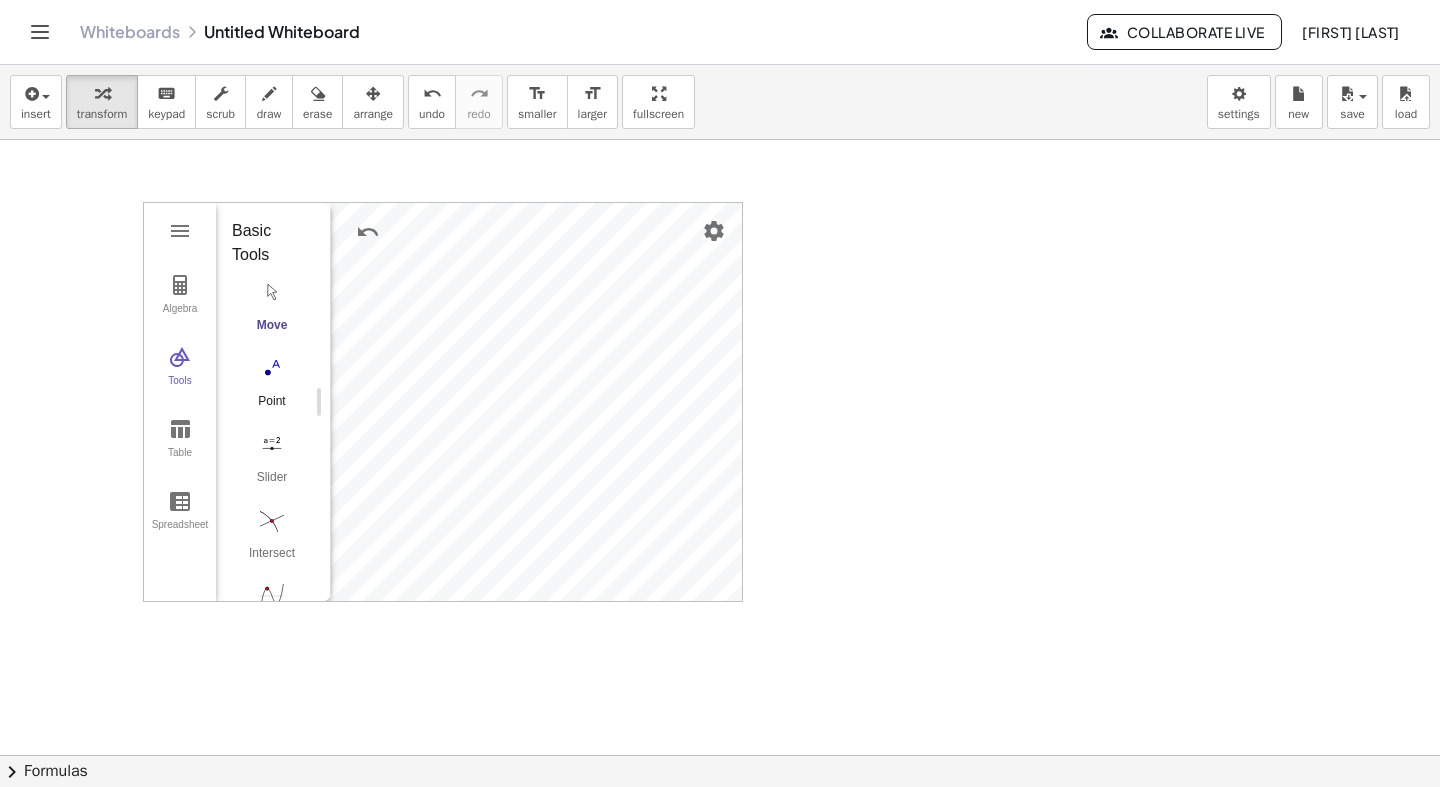 click at bounding box center (272, 368) 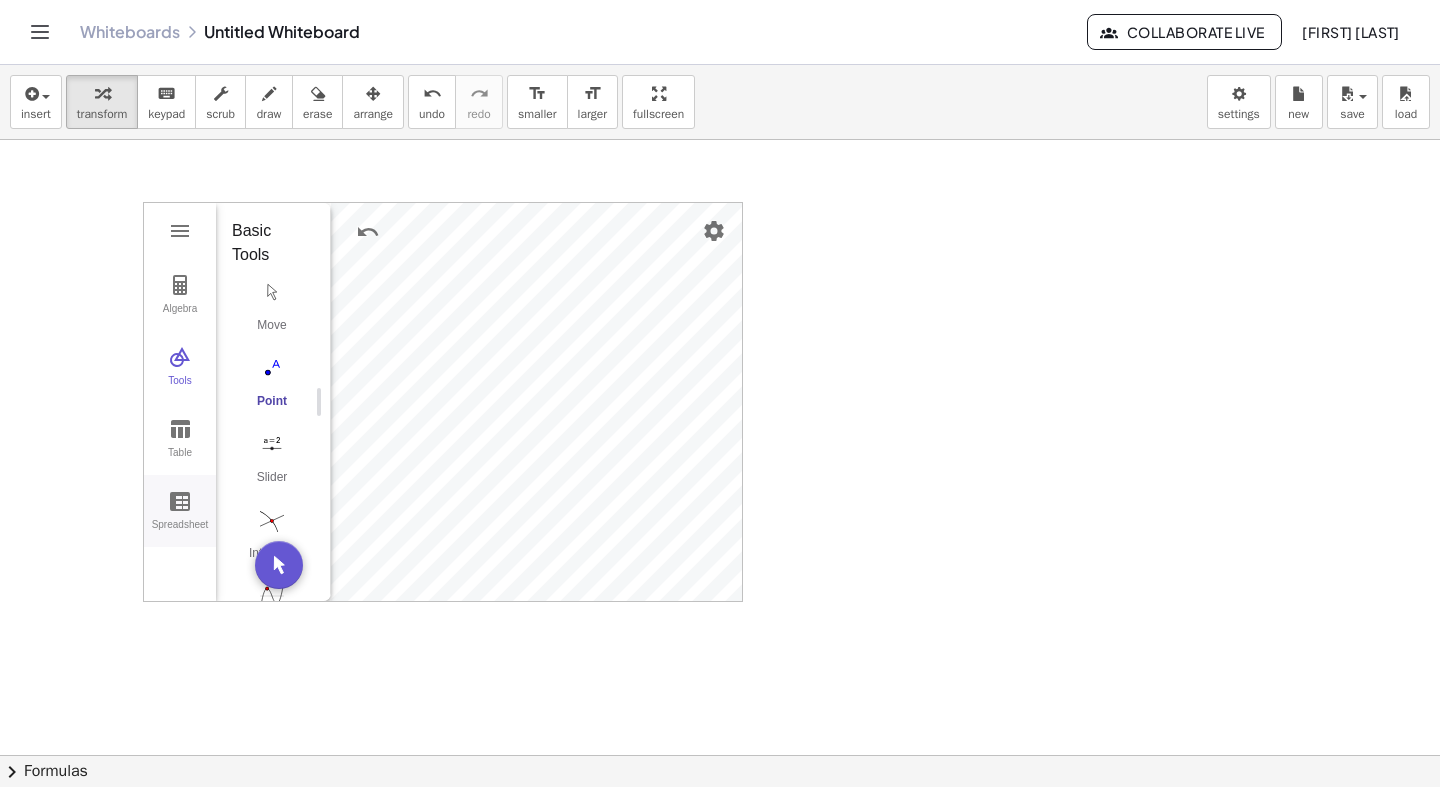 click at bounding box center (180, 501) 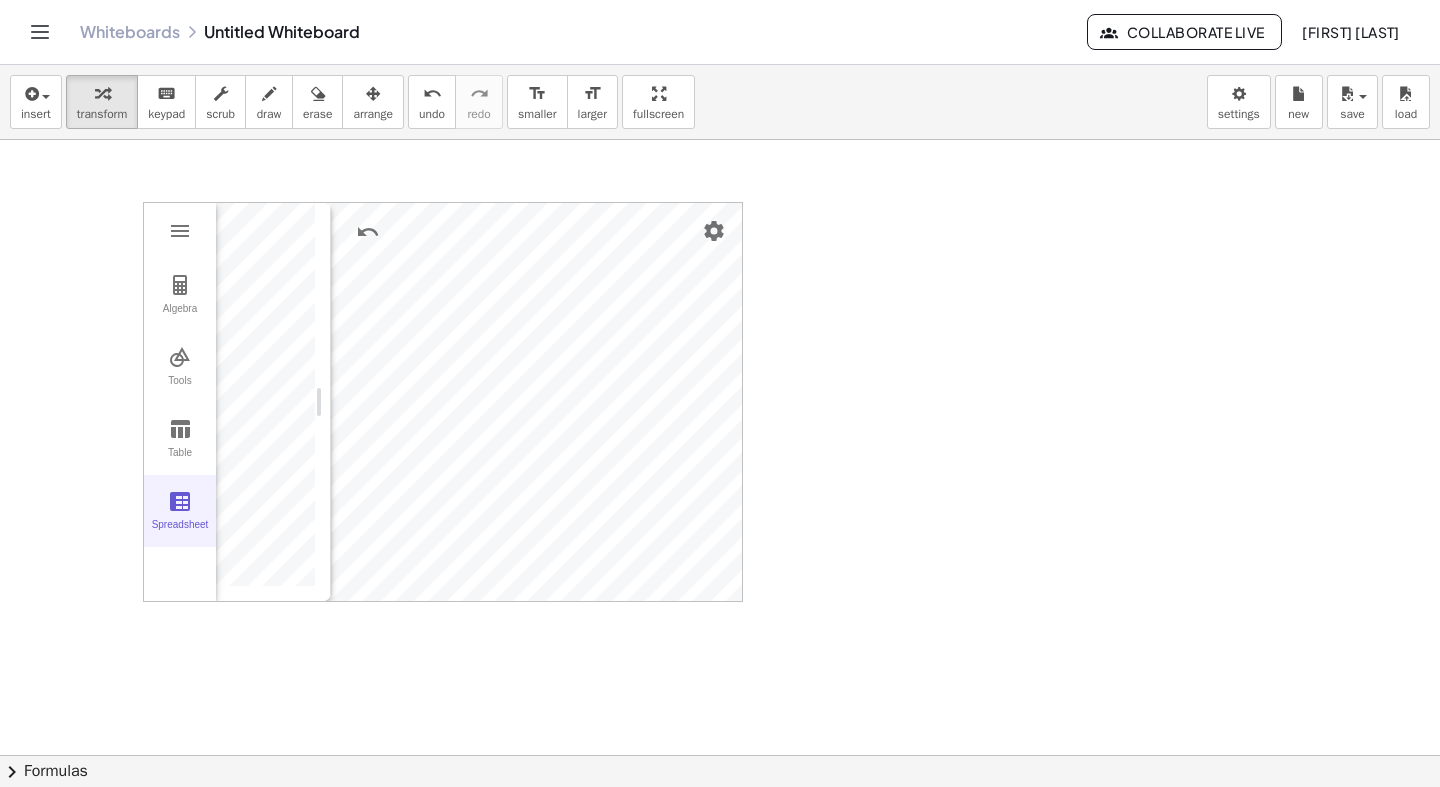 click at bounding box center [180, 501] 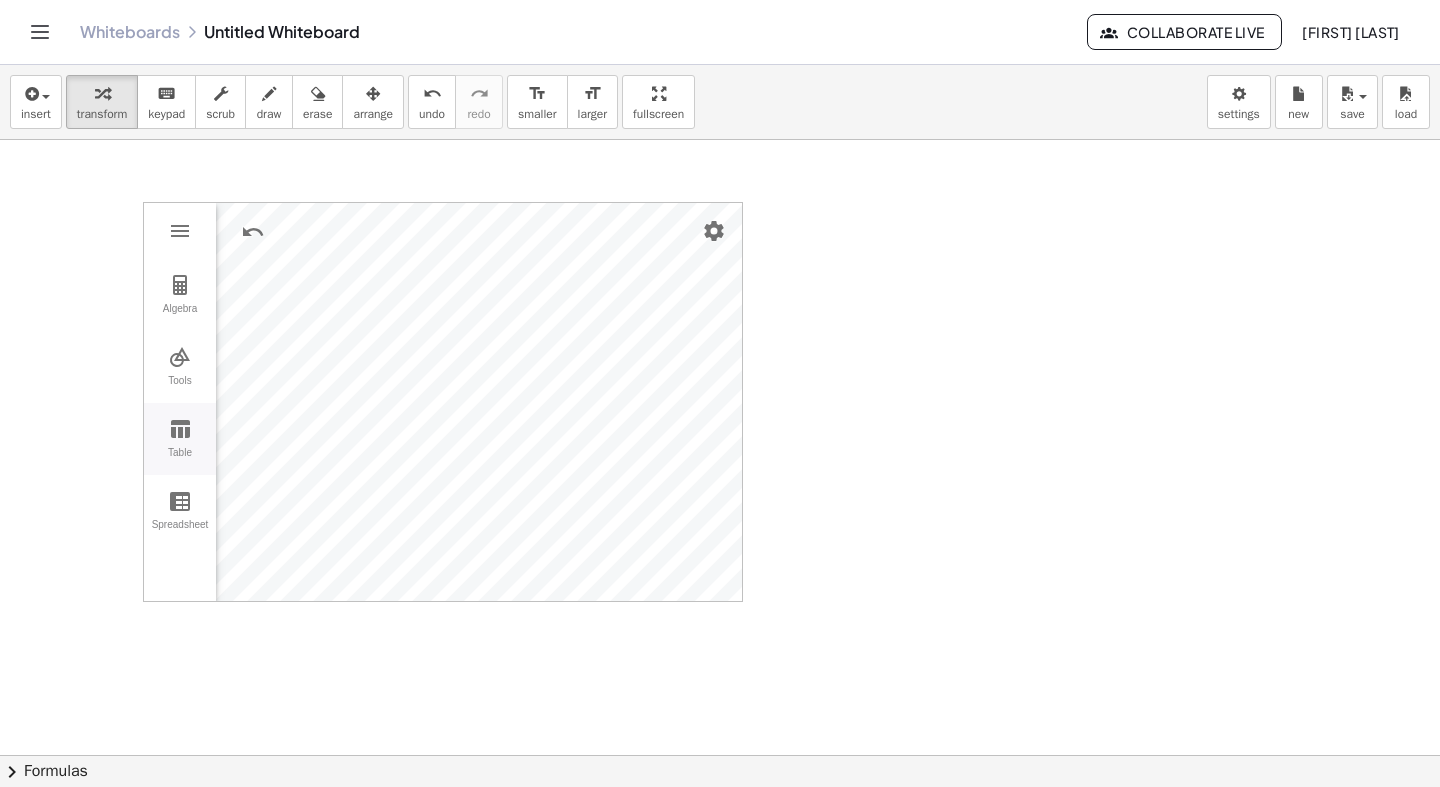click on "Table" at bounding box center [180, 461] 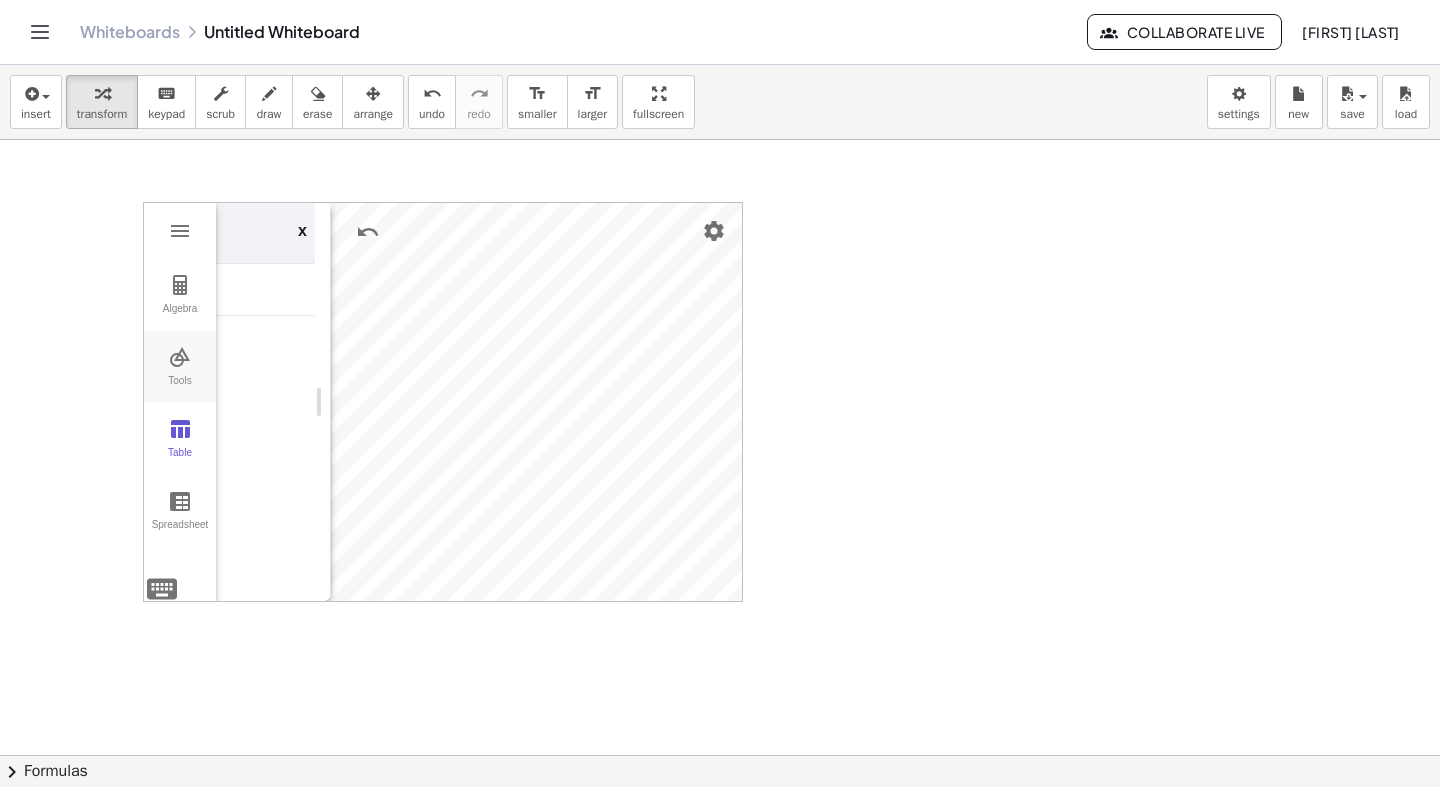 drag, startPoint x: 186, startPoint y: 390, endPoint x: 194, endPoint y: 352, distance: 38.832977 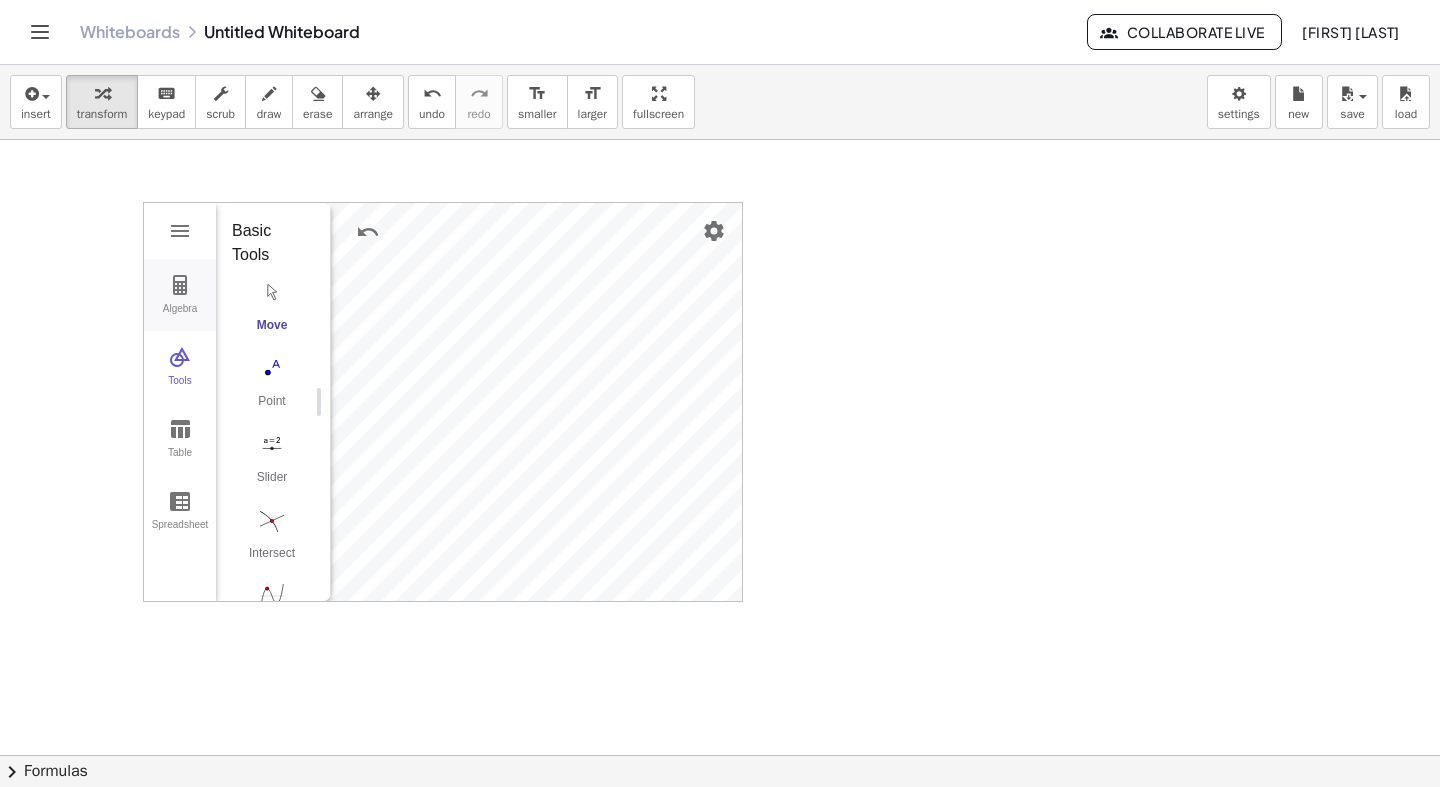 click on "Algebra" at bounding box center (180, 317) 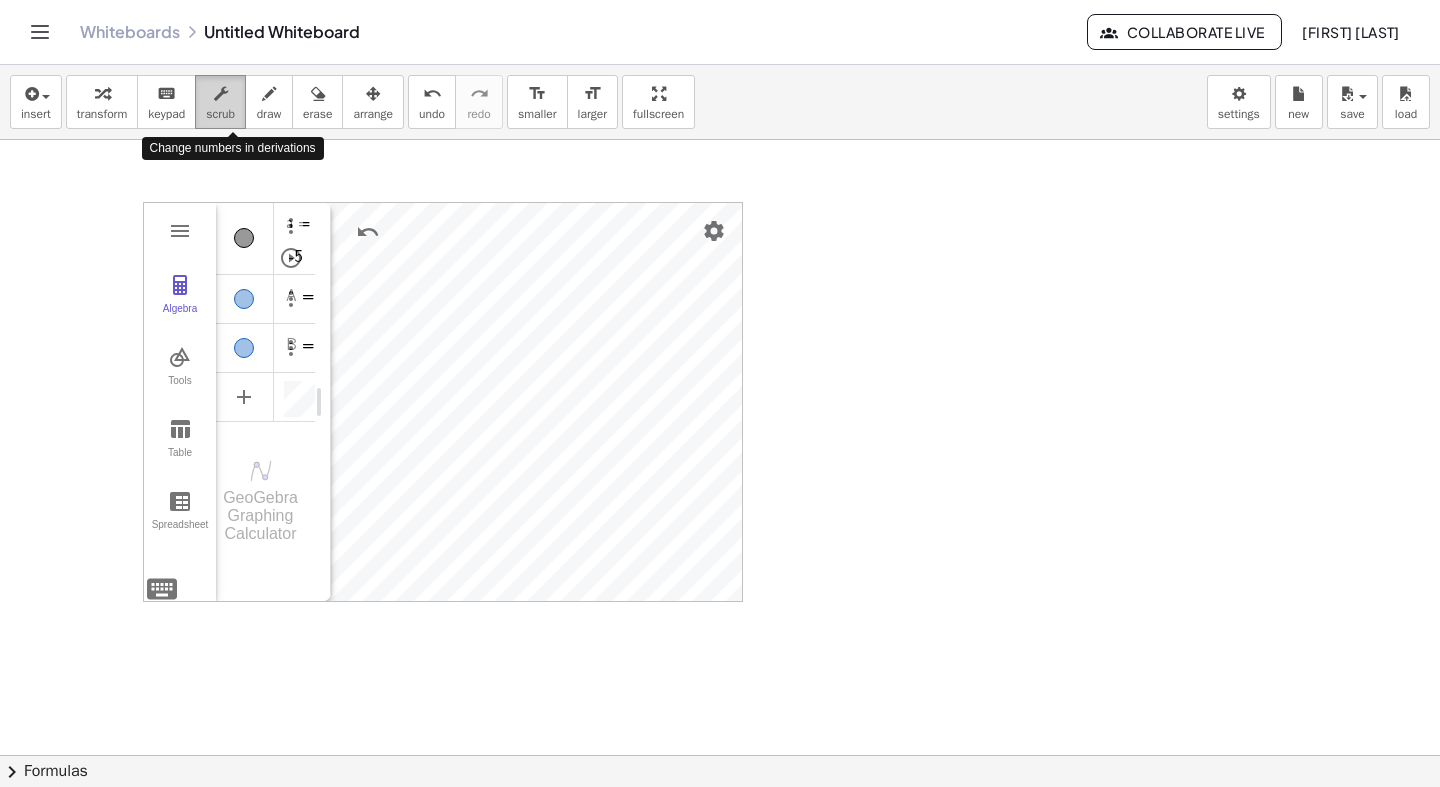 click on "scrub" at bounding box center (220, 114) 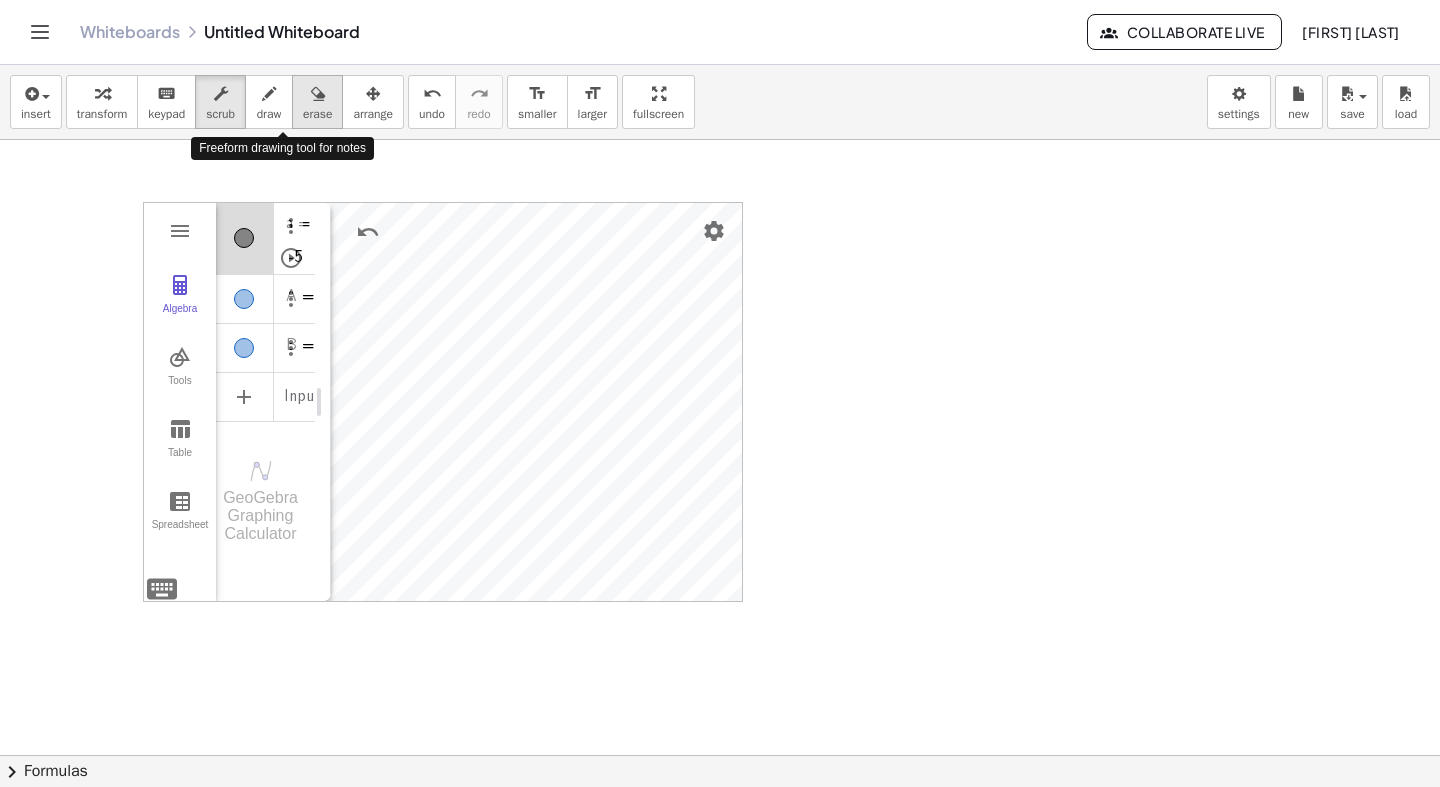 click at bounding box center (318, 94) 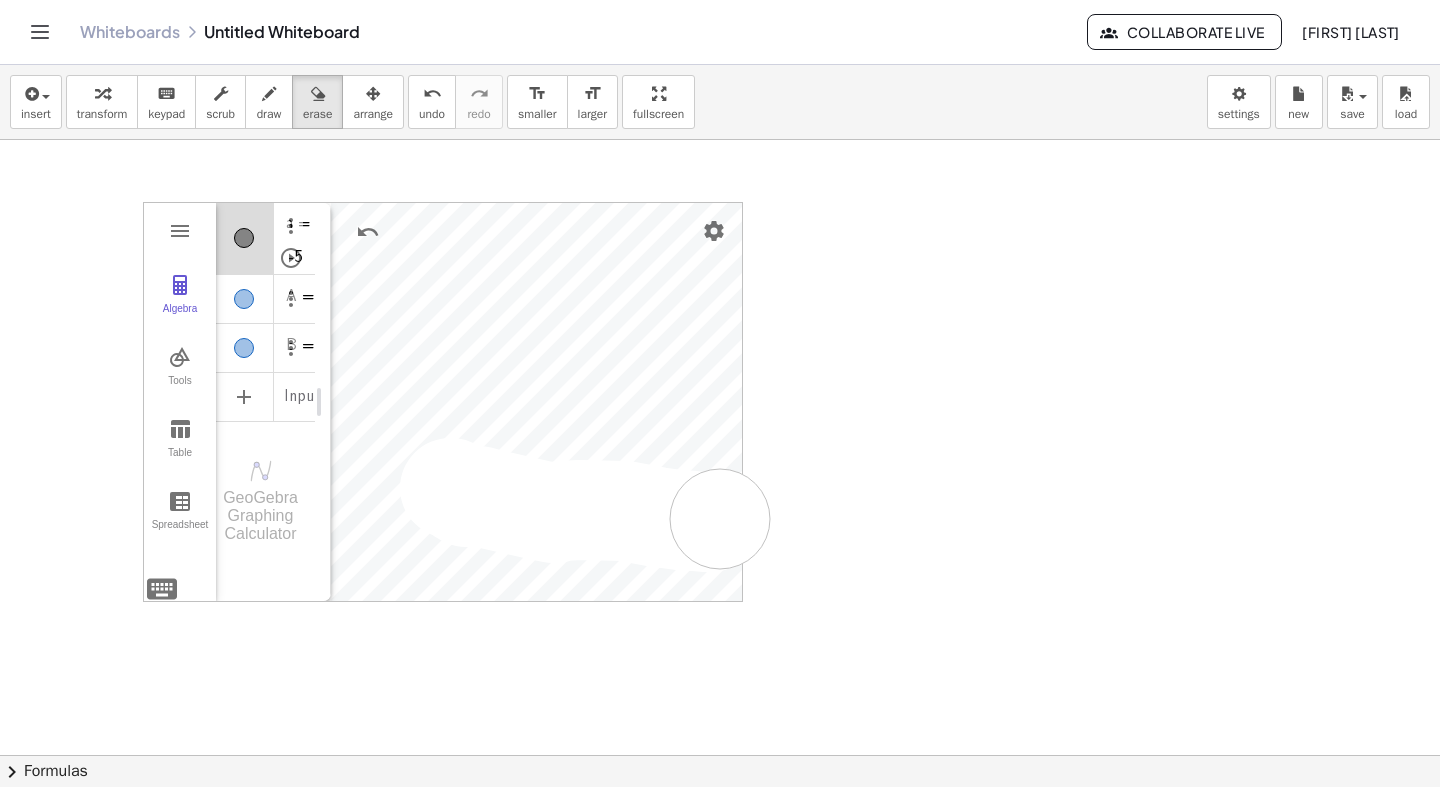 drag, startPoint x: 461, startPoint y: 494, endPoint x: 721, endPoint y: 519, distance: 261.19916 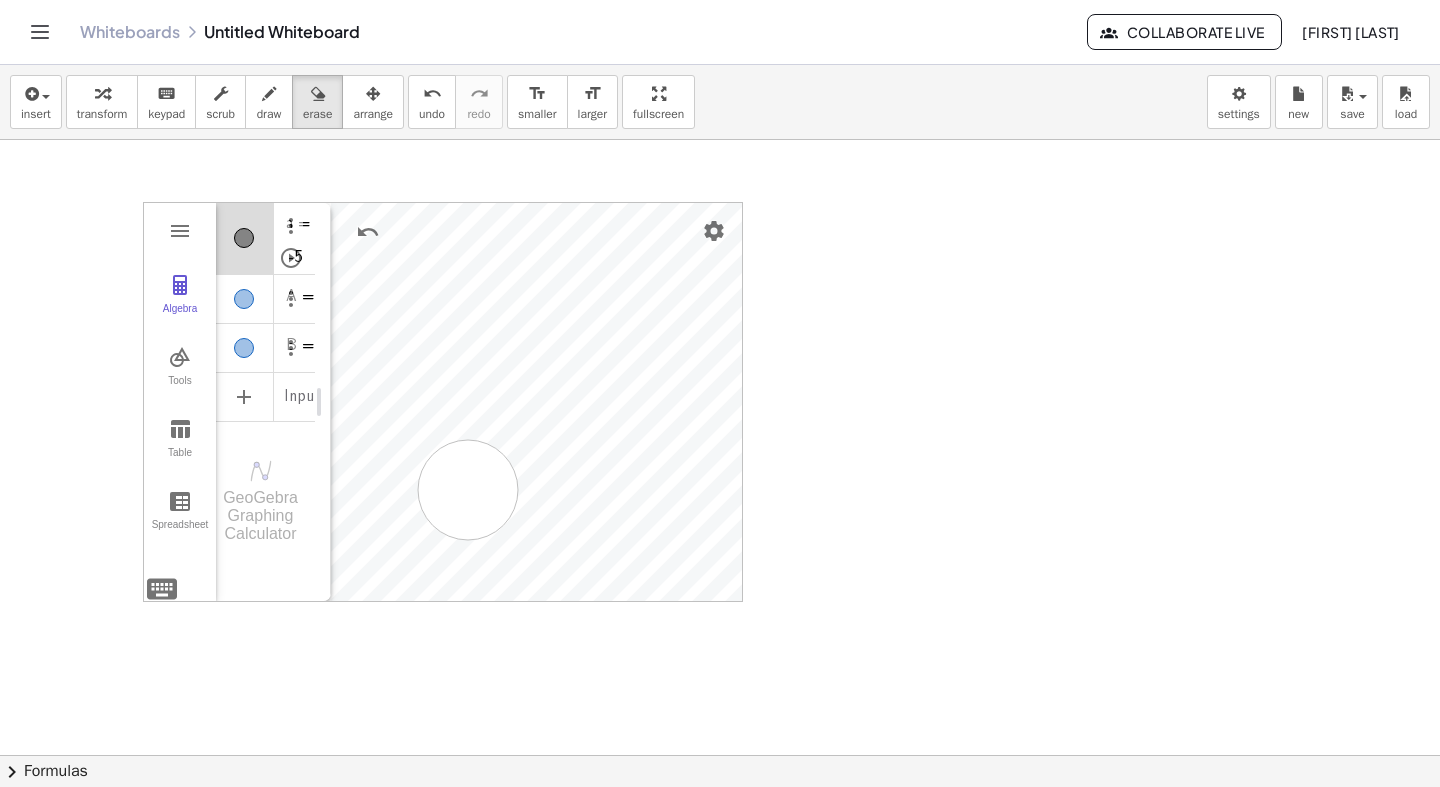 click at bounding box center (720, 820) 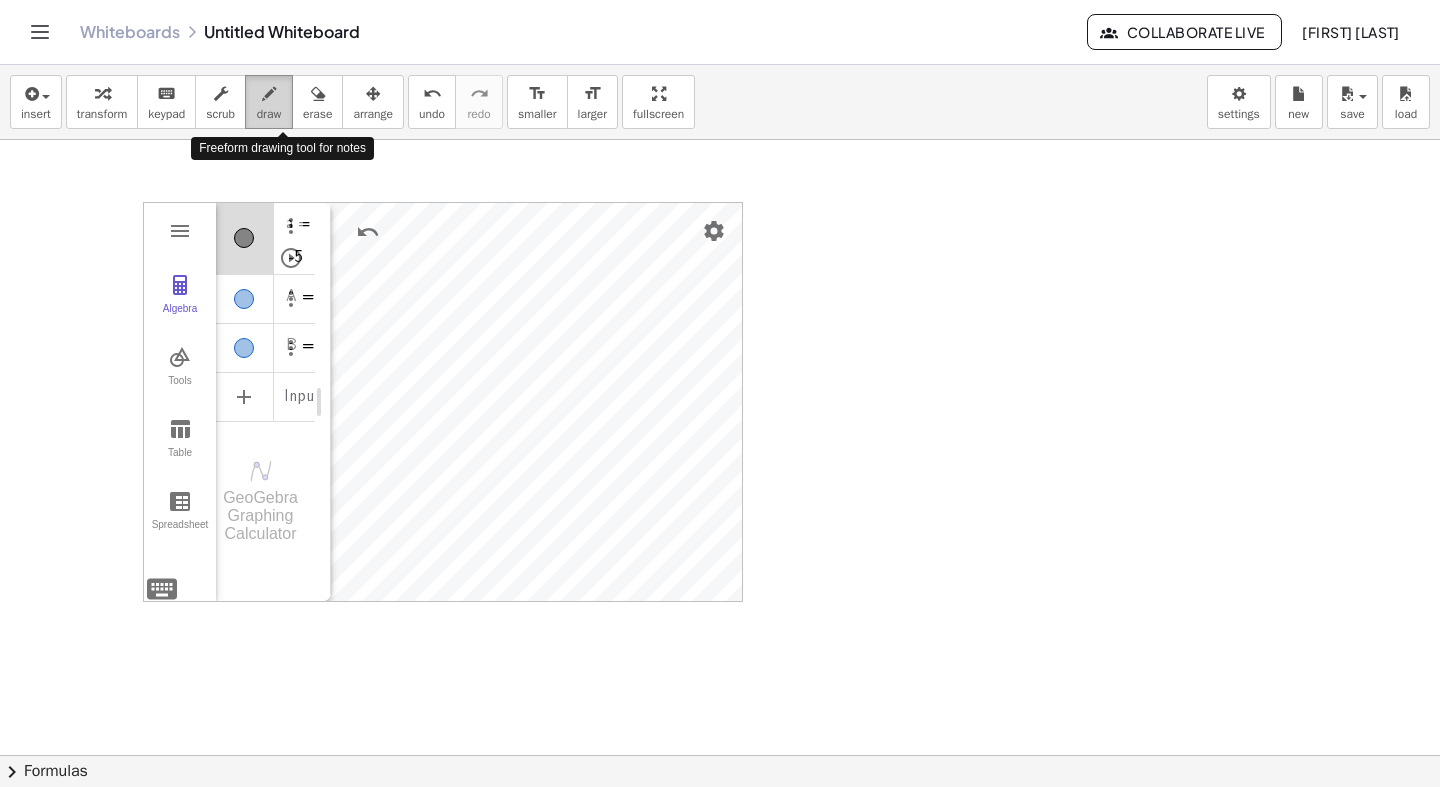 click at bounding box center (269, 94) 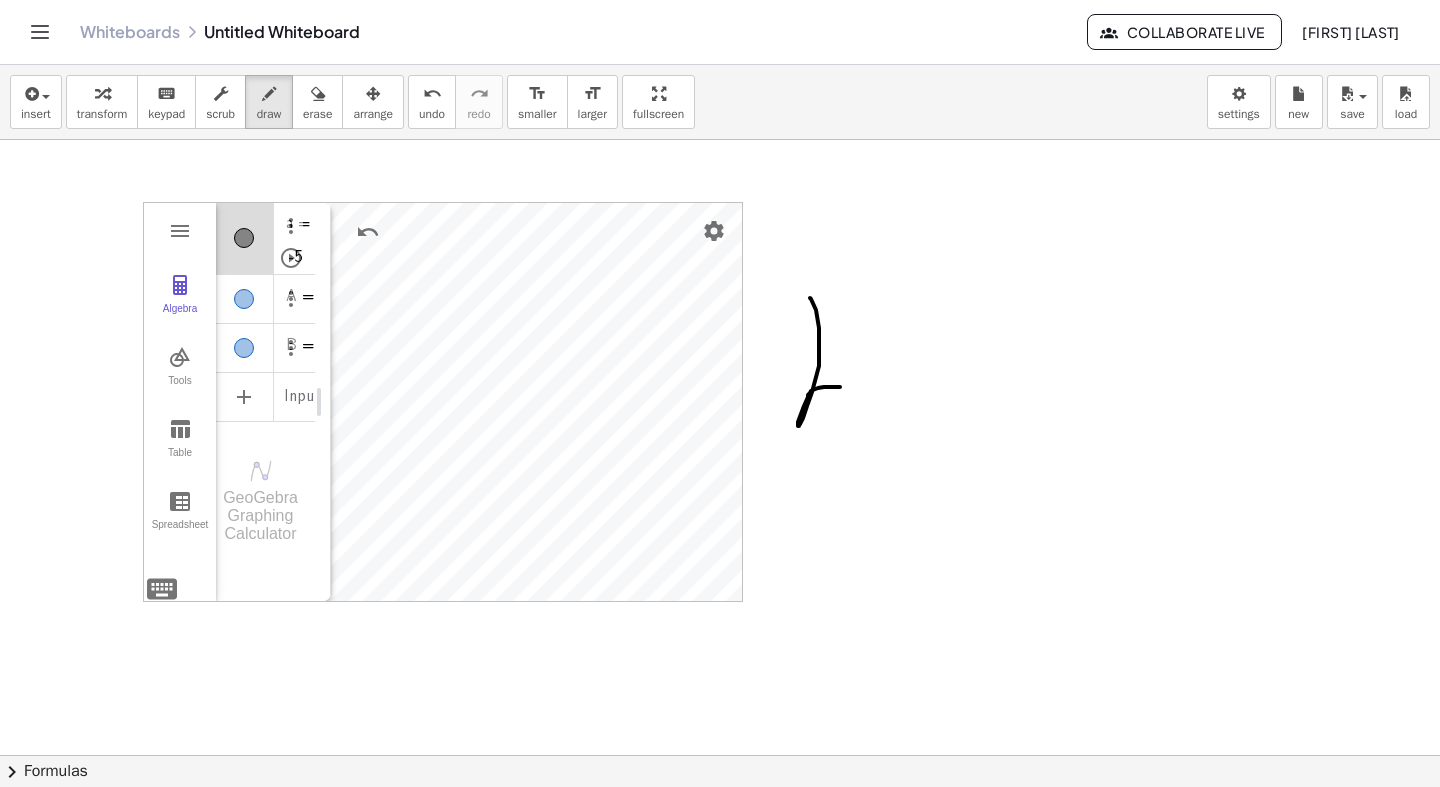 drag, startPoint x: 816, startPoint y: 310, endPoint x: 908, endPoint y: 400, distance: 128.7012 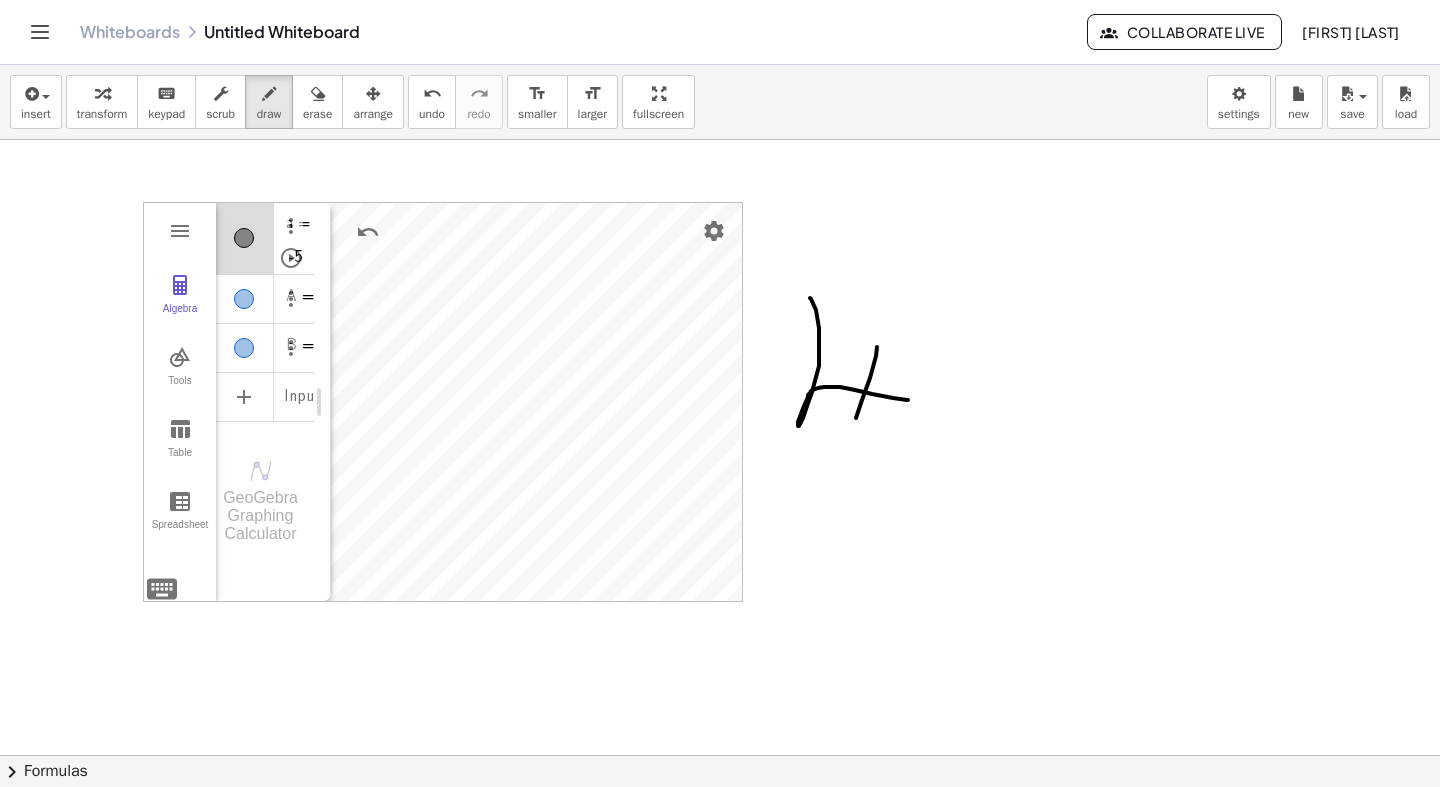 drag, startPoint x: 856, startPoint y: 418, endPoint x: 848, endPoint y: 440, distance: 23.409399 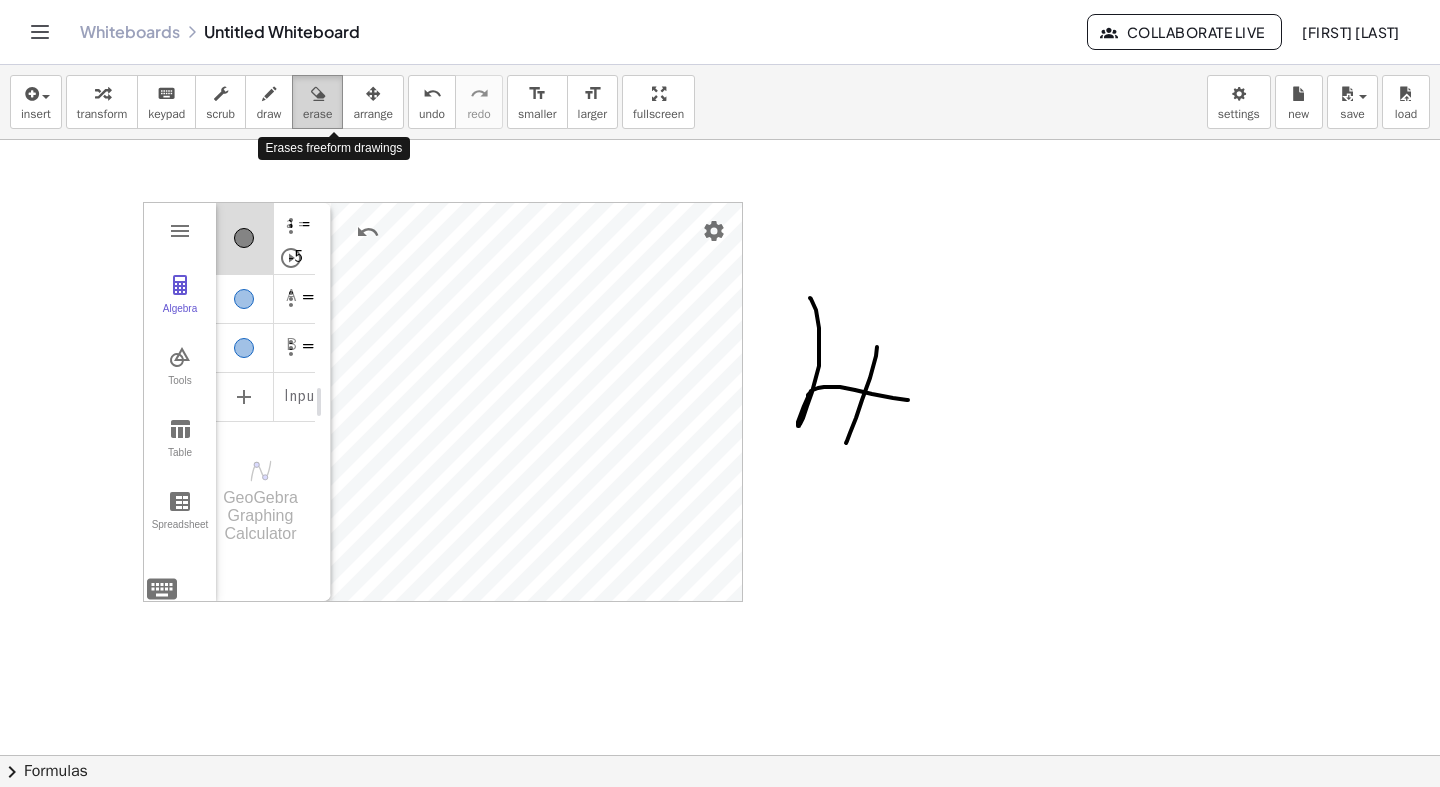 click on "erase" at bounding box center [317, 114] 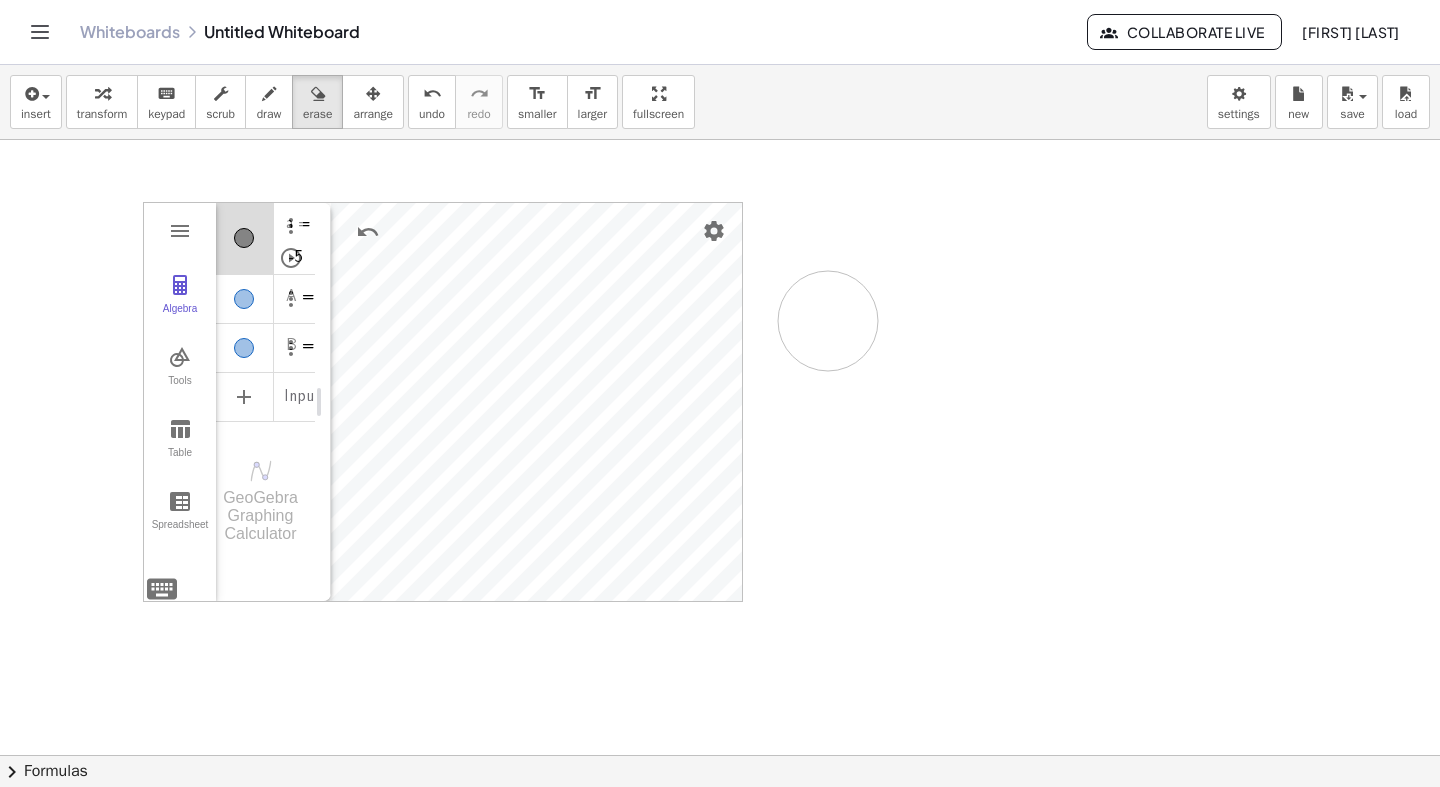 drag, startPoint x: 877, startPoint y: 370, endPoint x: 828, endPoint y: 321, distance: 69.29646 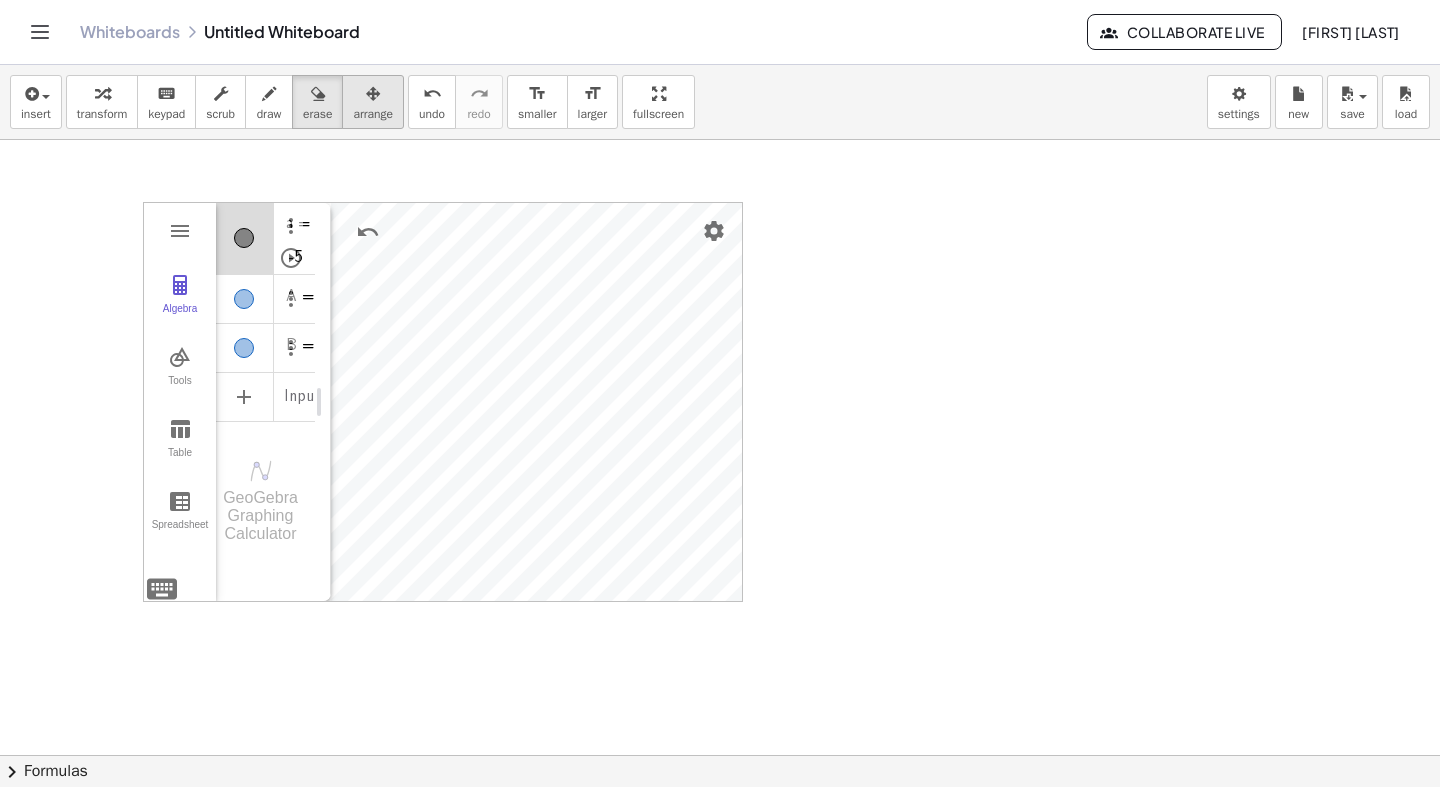 drag, startPoint x: 391, startPoint y: 103, endPoint x: 397, endPoint y: 113, distance: 11.661903 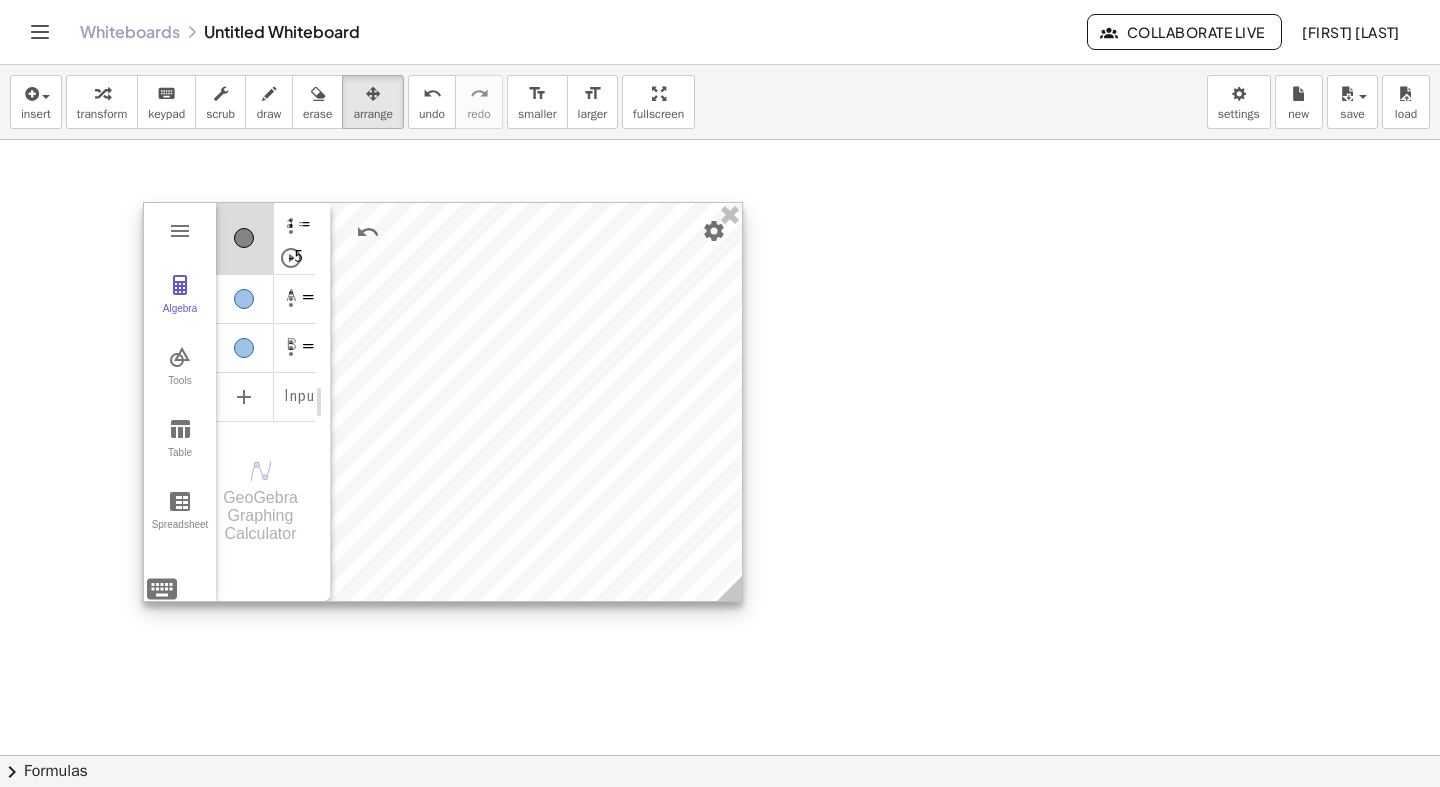 drag, startPoint x: 813, startPoint y: 615, endPoint x: 1086, endPoint y: 737, distance: 299.02008 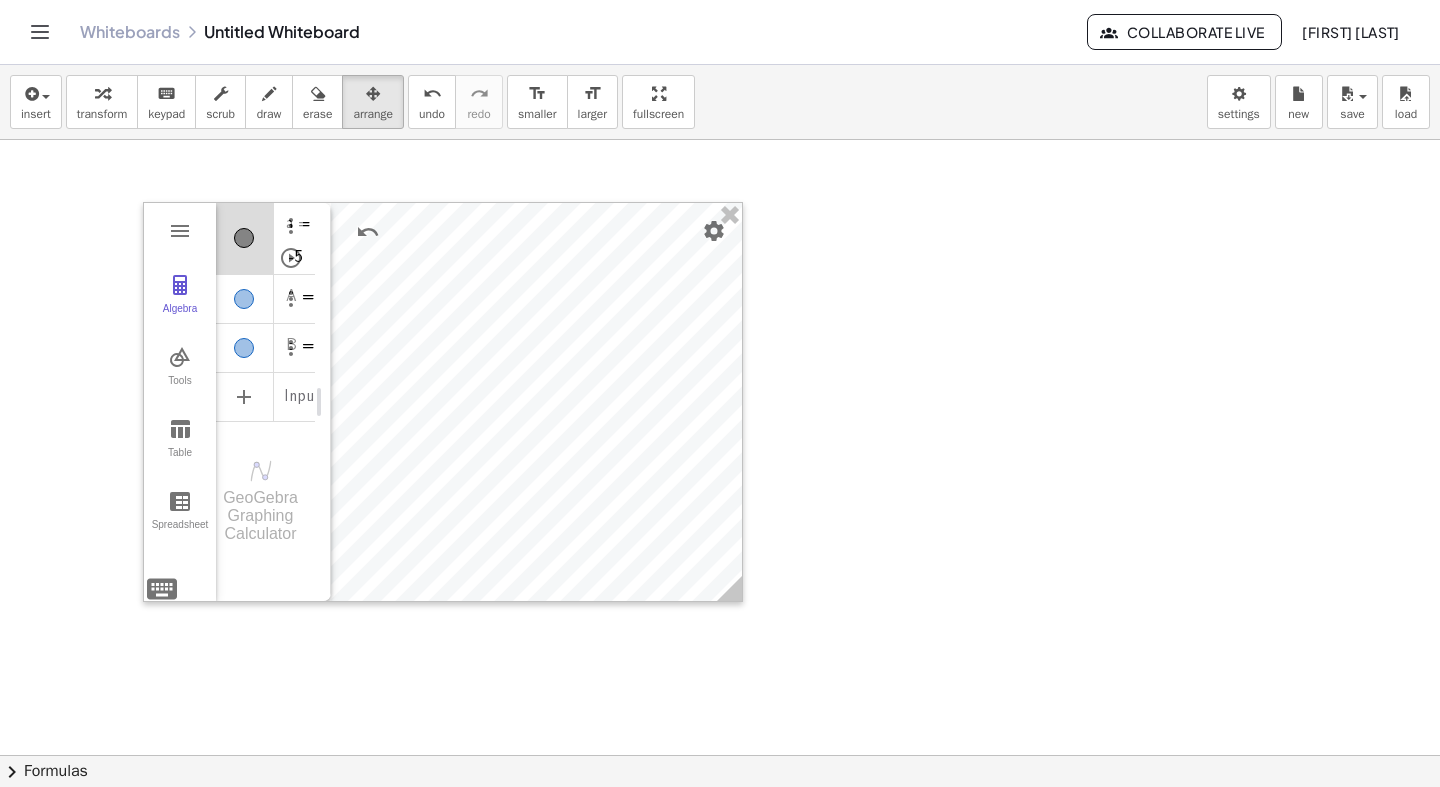 click at bounding box center (720, 820) 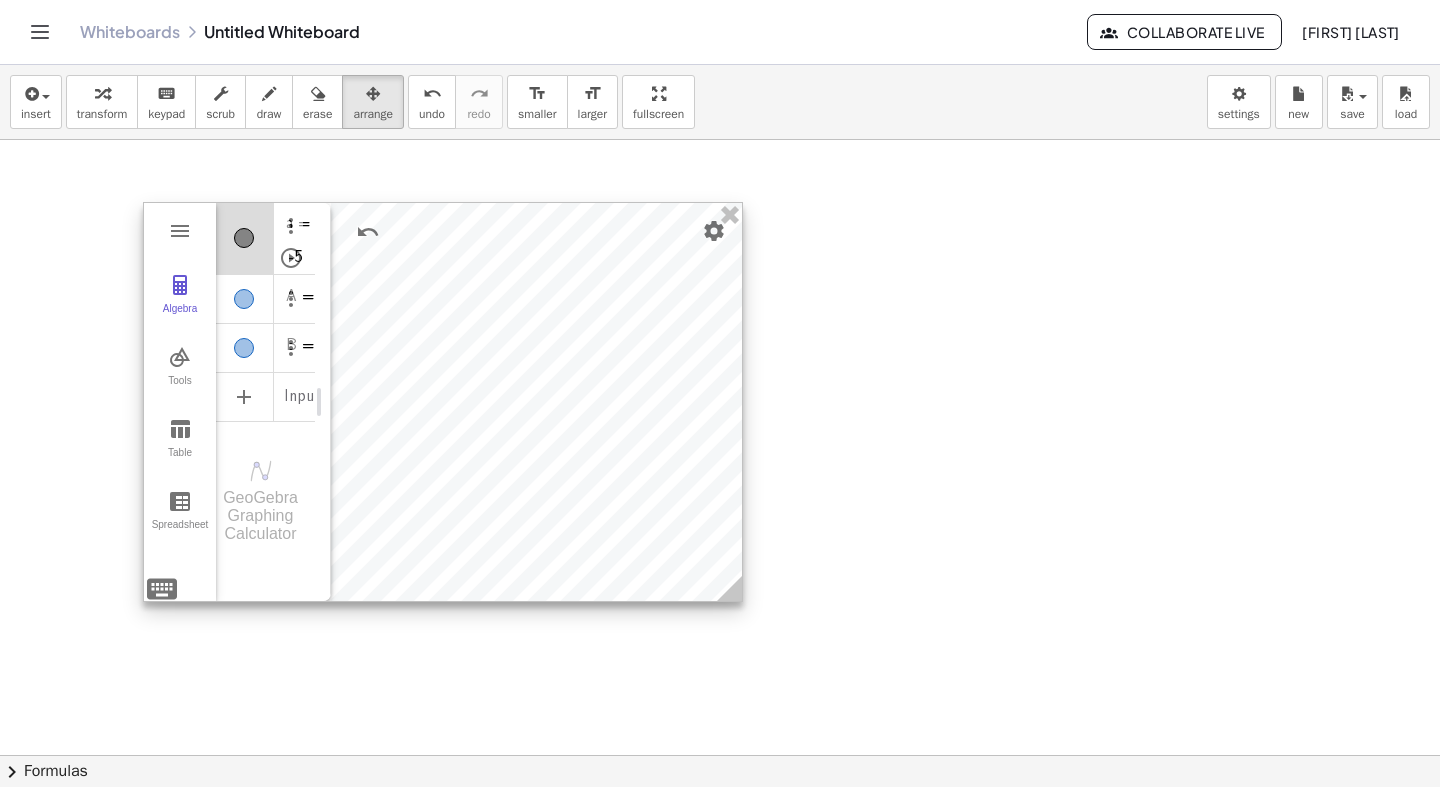 click 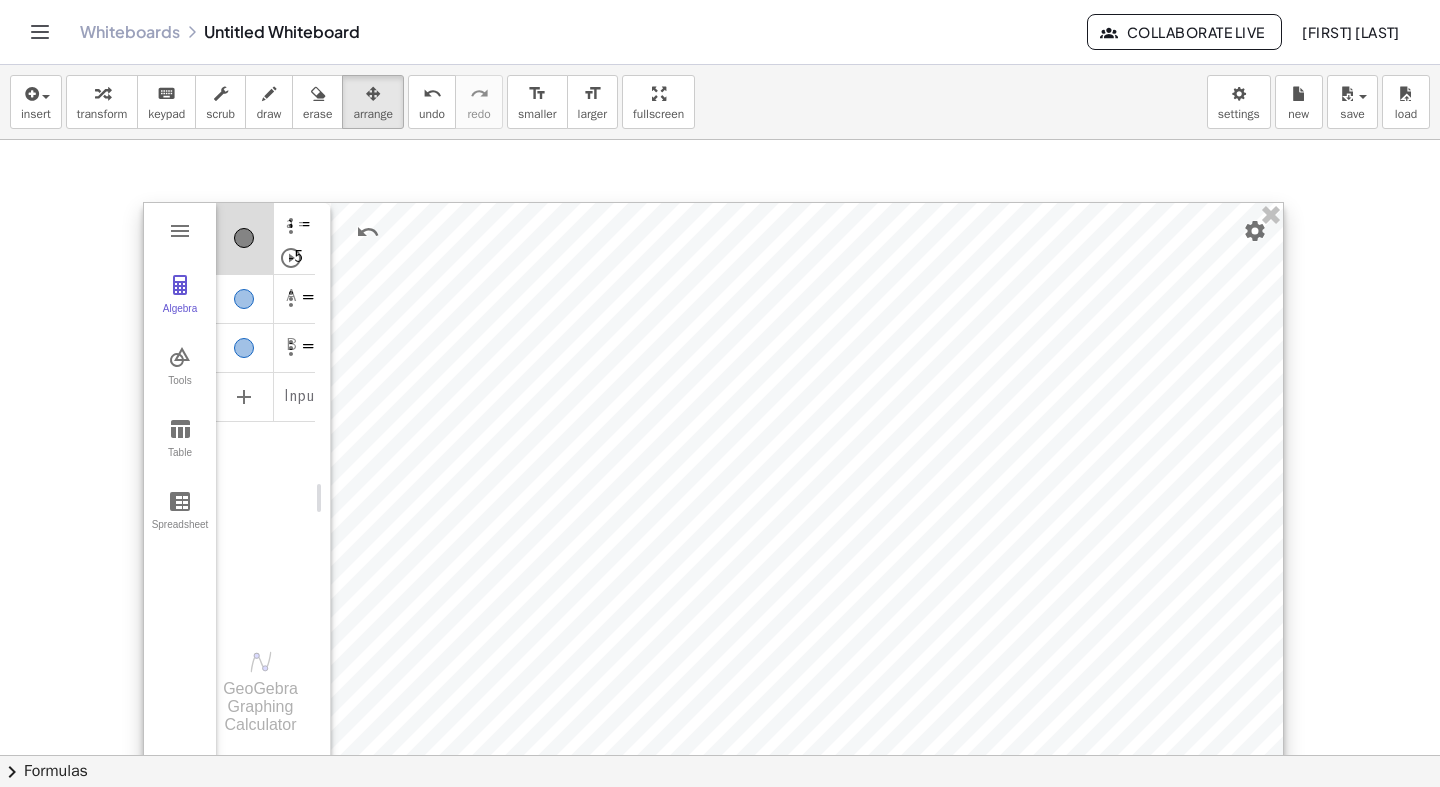 drag, startPoint x: 737, startPoint y: 596, endPoint x: 1278, endPoint y: 787, distance: 573.72644 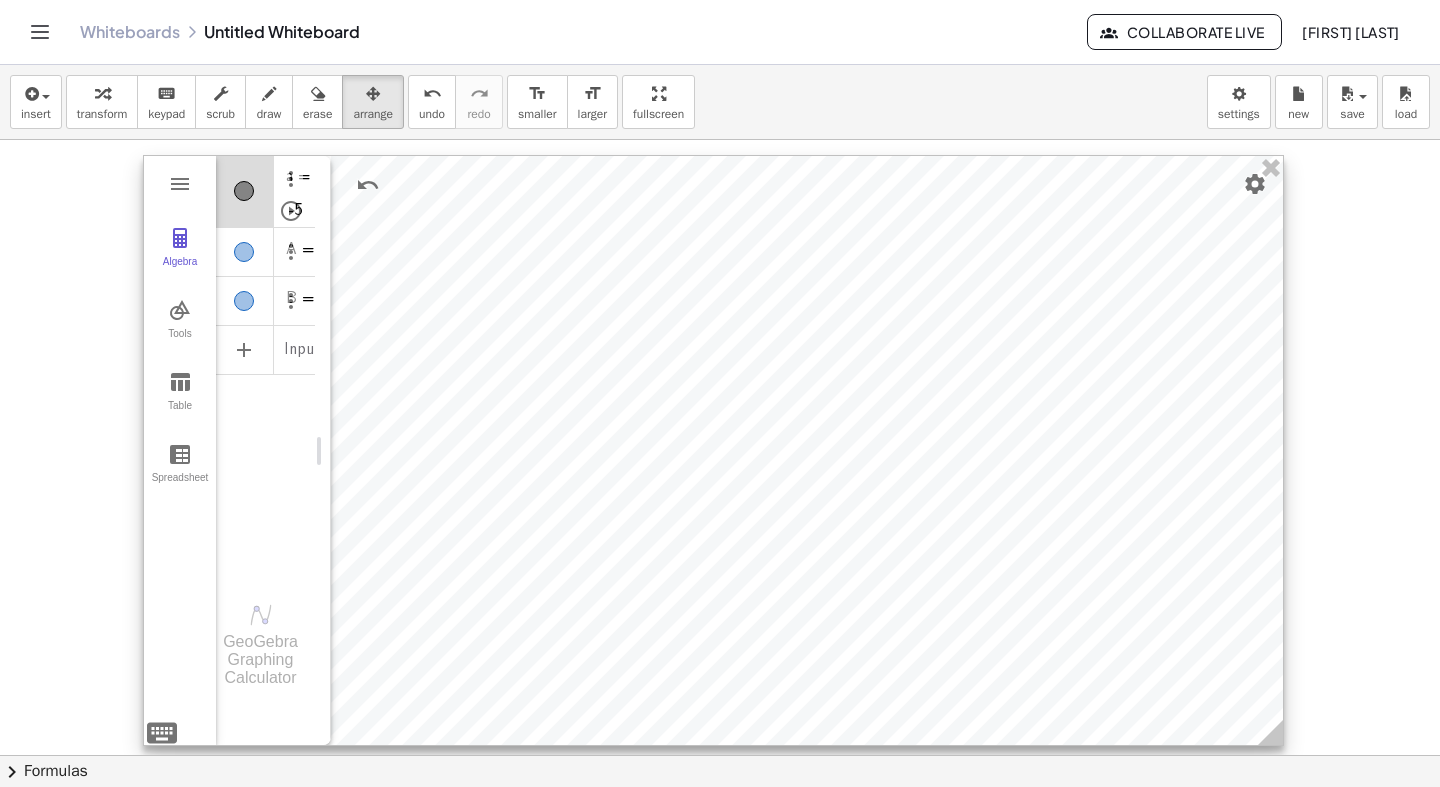 drag, startPoint x: 797, startPoint y: 366, endPoint x: 666, endPoint y: 297, distance: 148.06079 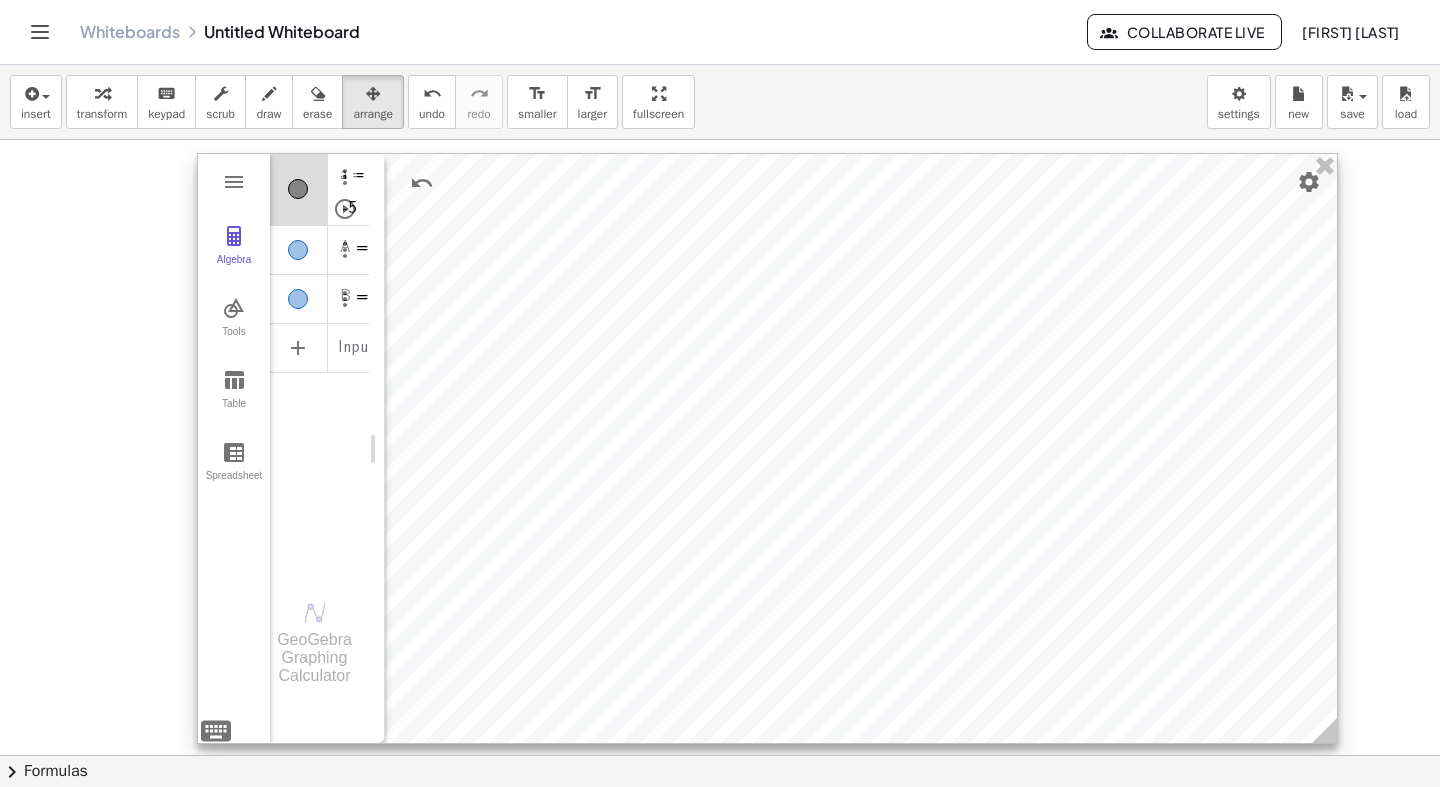 drag, startPoint x: 684, startPoint y: 301, endPoint x: 735, endPoint y: 299, distance: 51.0392 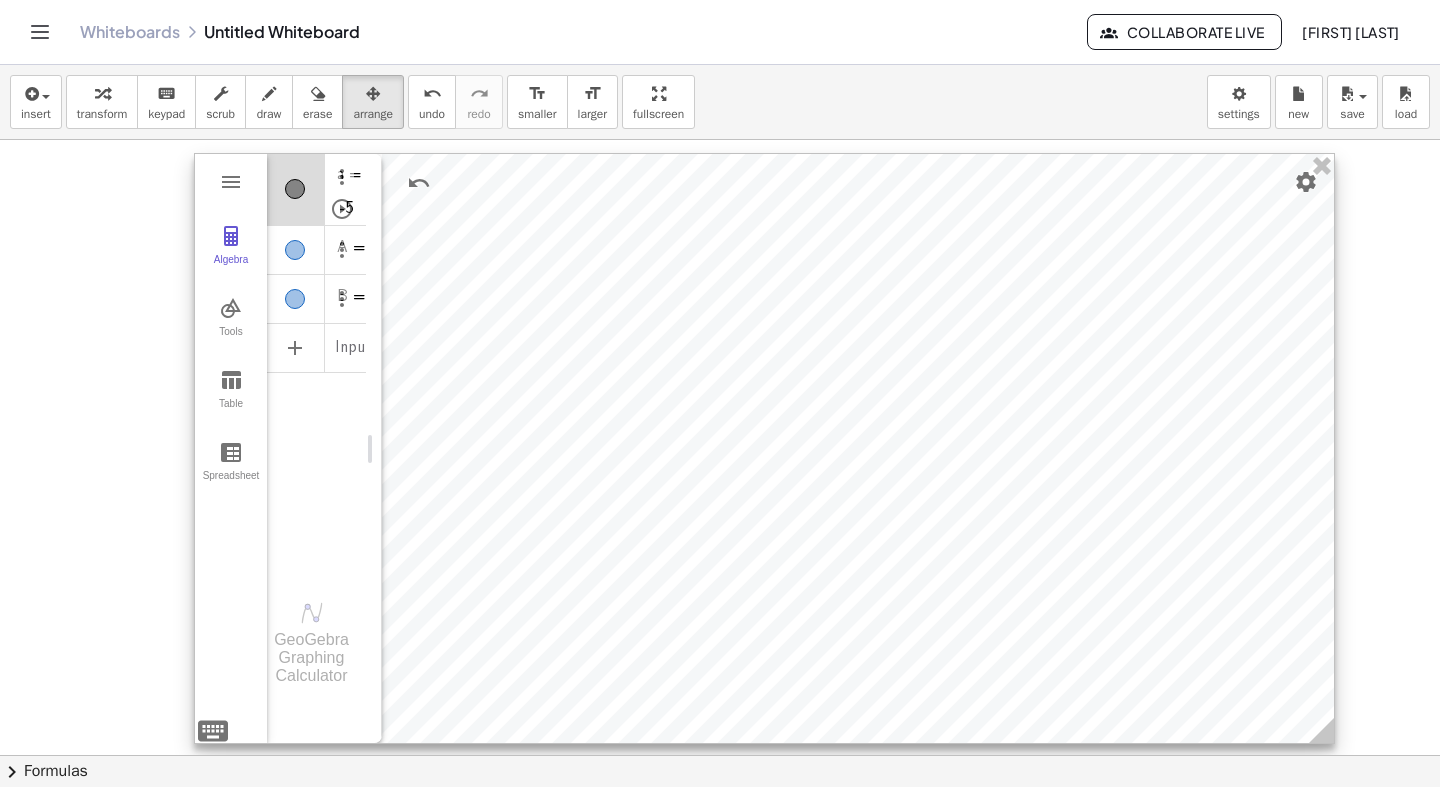 click at bounding box center (764, 448) 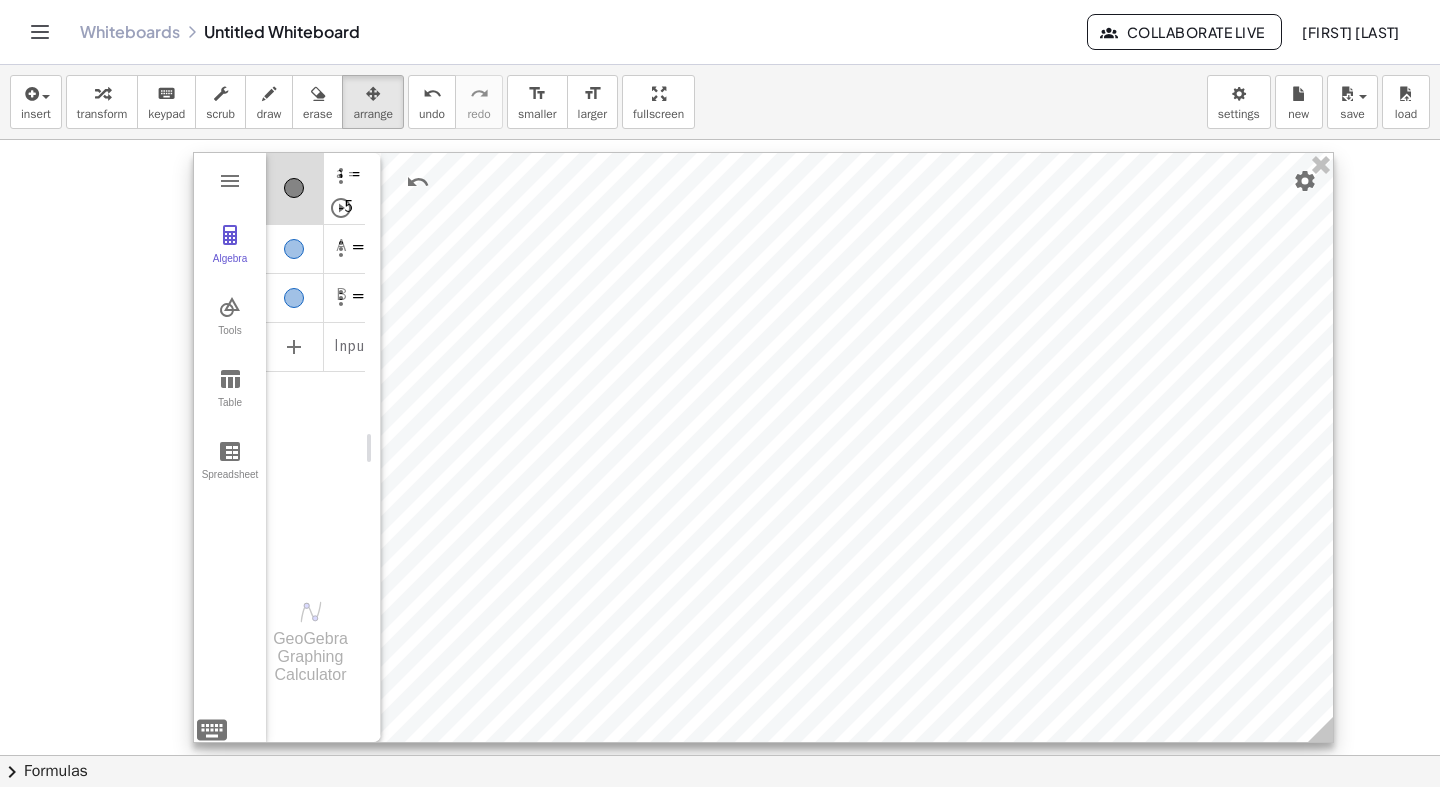 click at bounding box center [763, 447] 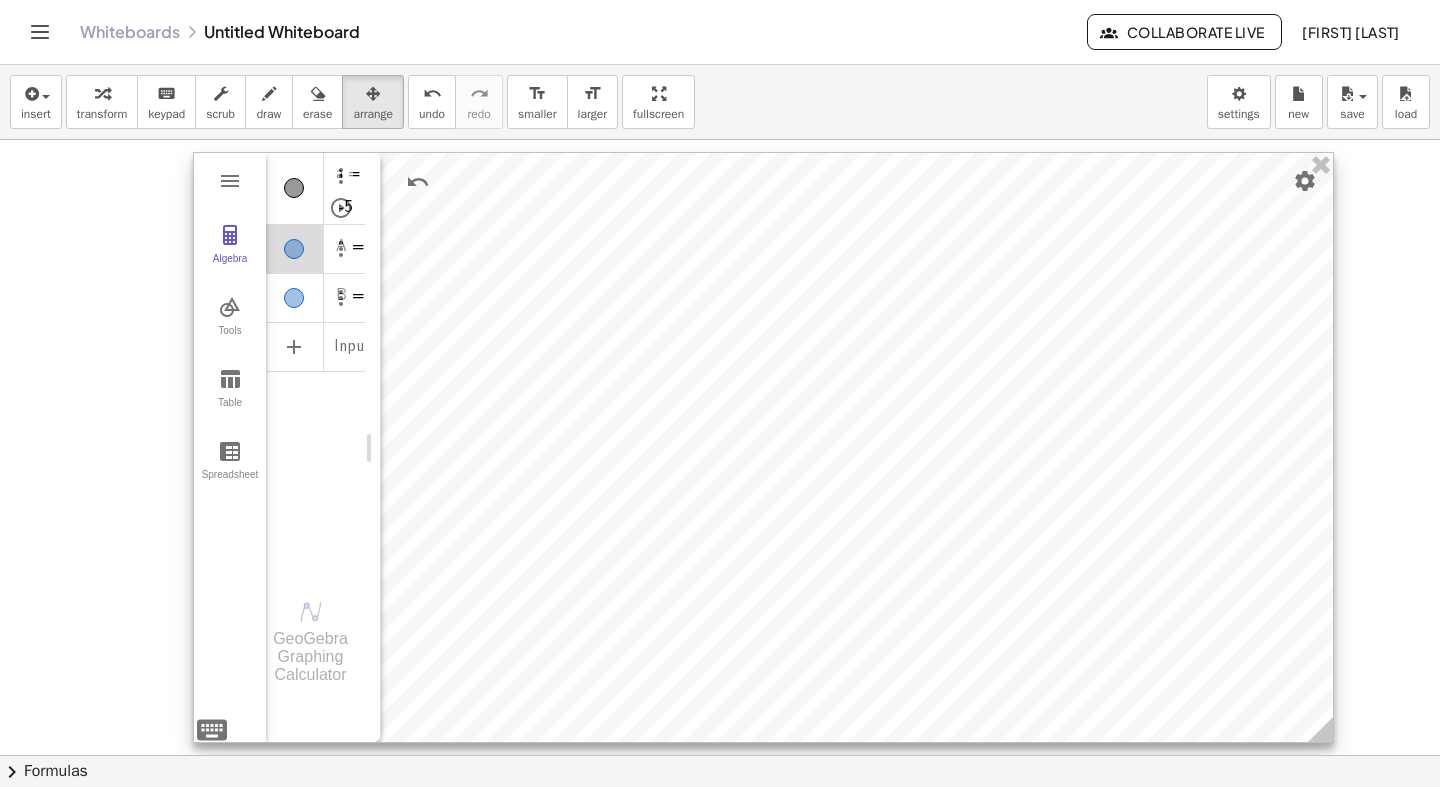 click at bounding box center (295, 249) 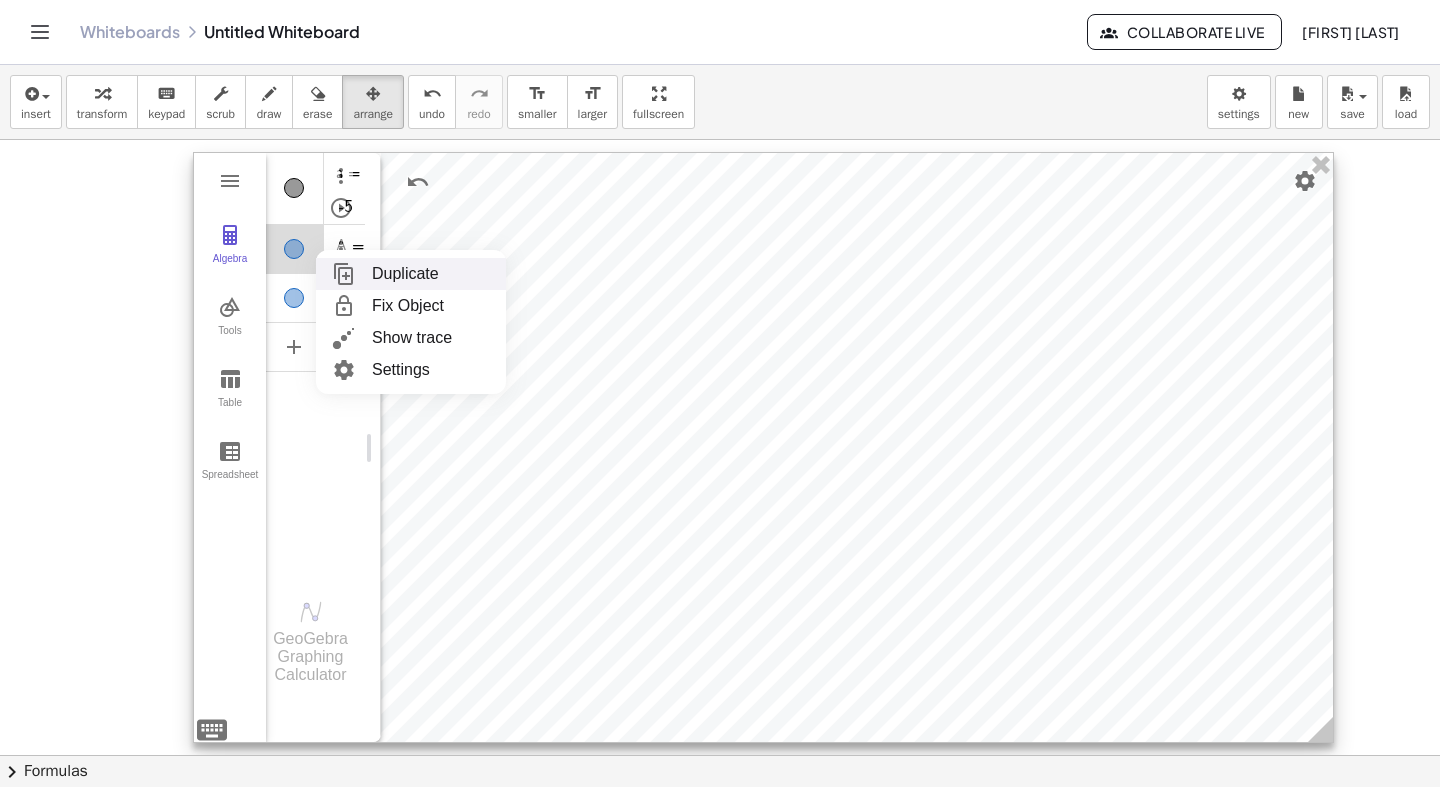 click on "Duplicate" at bounding box center [411, 274] 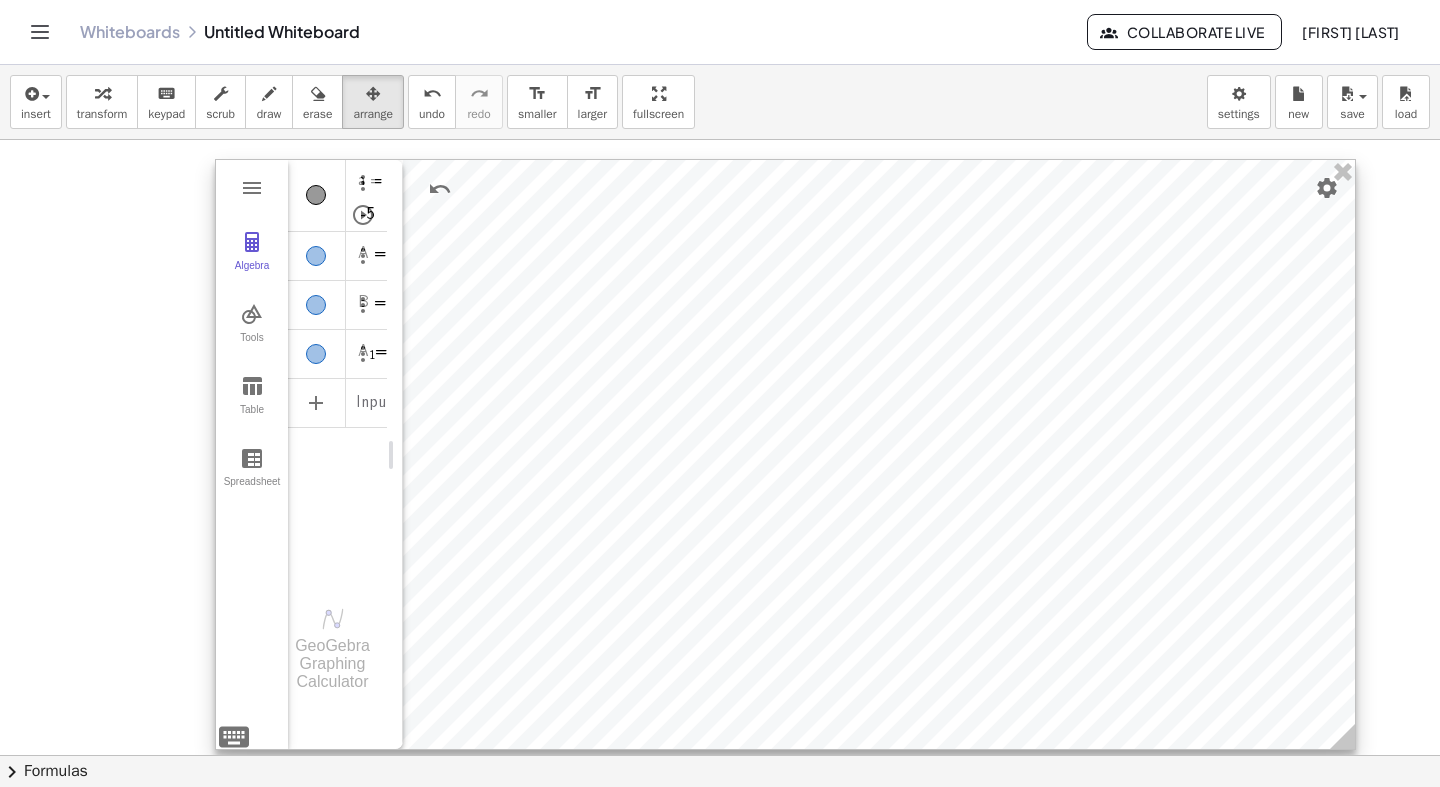 drag, startPoint x: 813, startPoint y: 526, endPoint x: 835, endPoint y: 532, distance: 22.803509 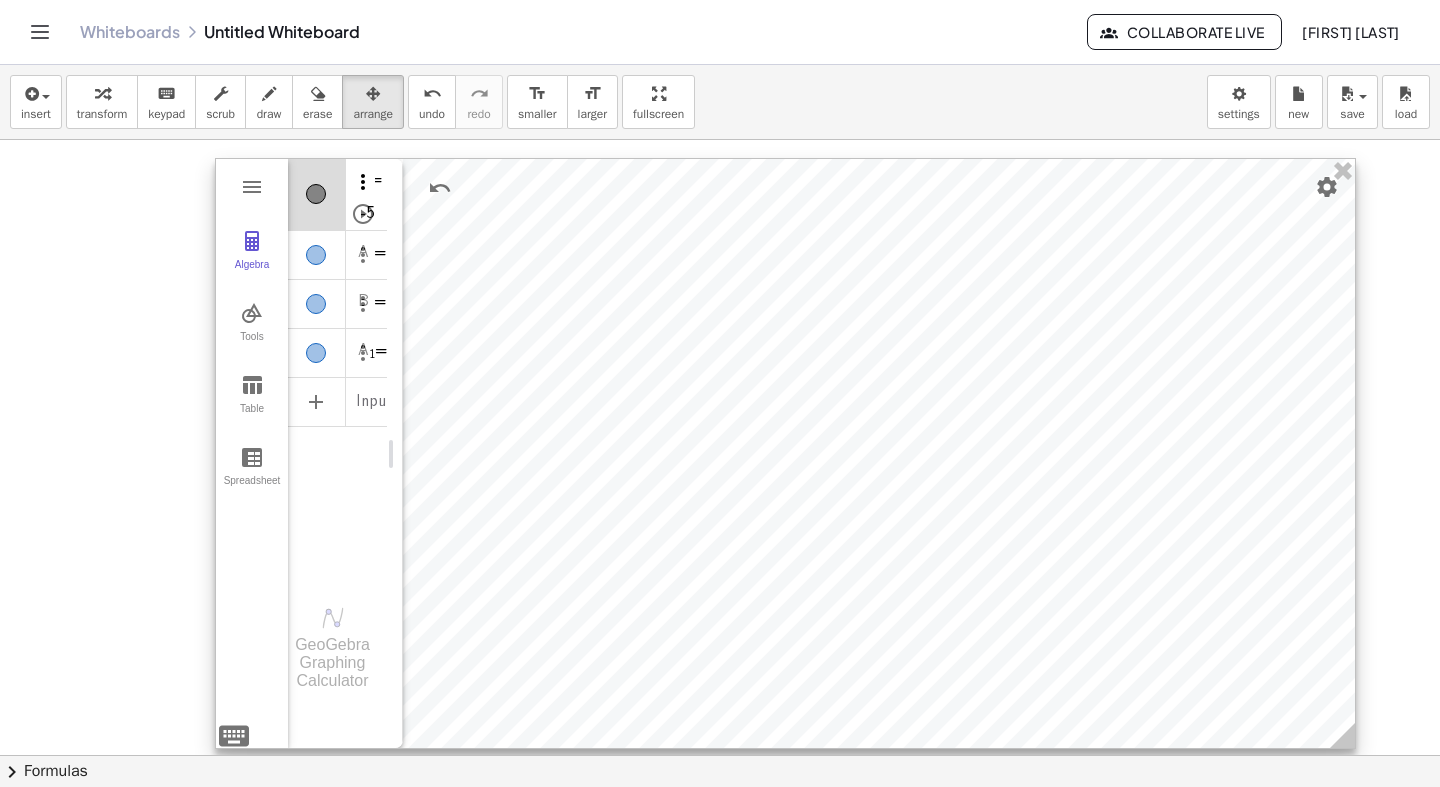 click at bounding box center (363, 182) 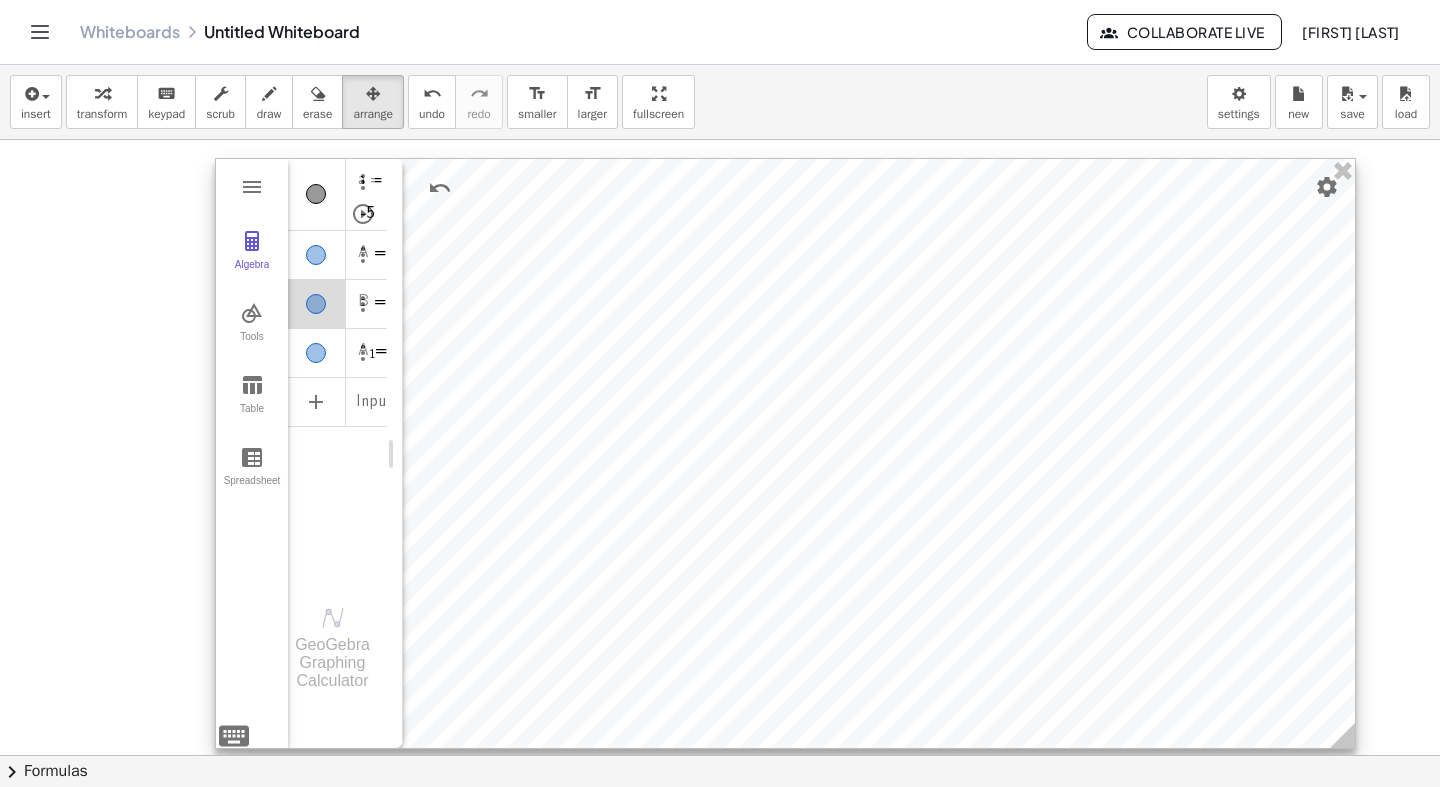 click at bounding box center [369, 304] 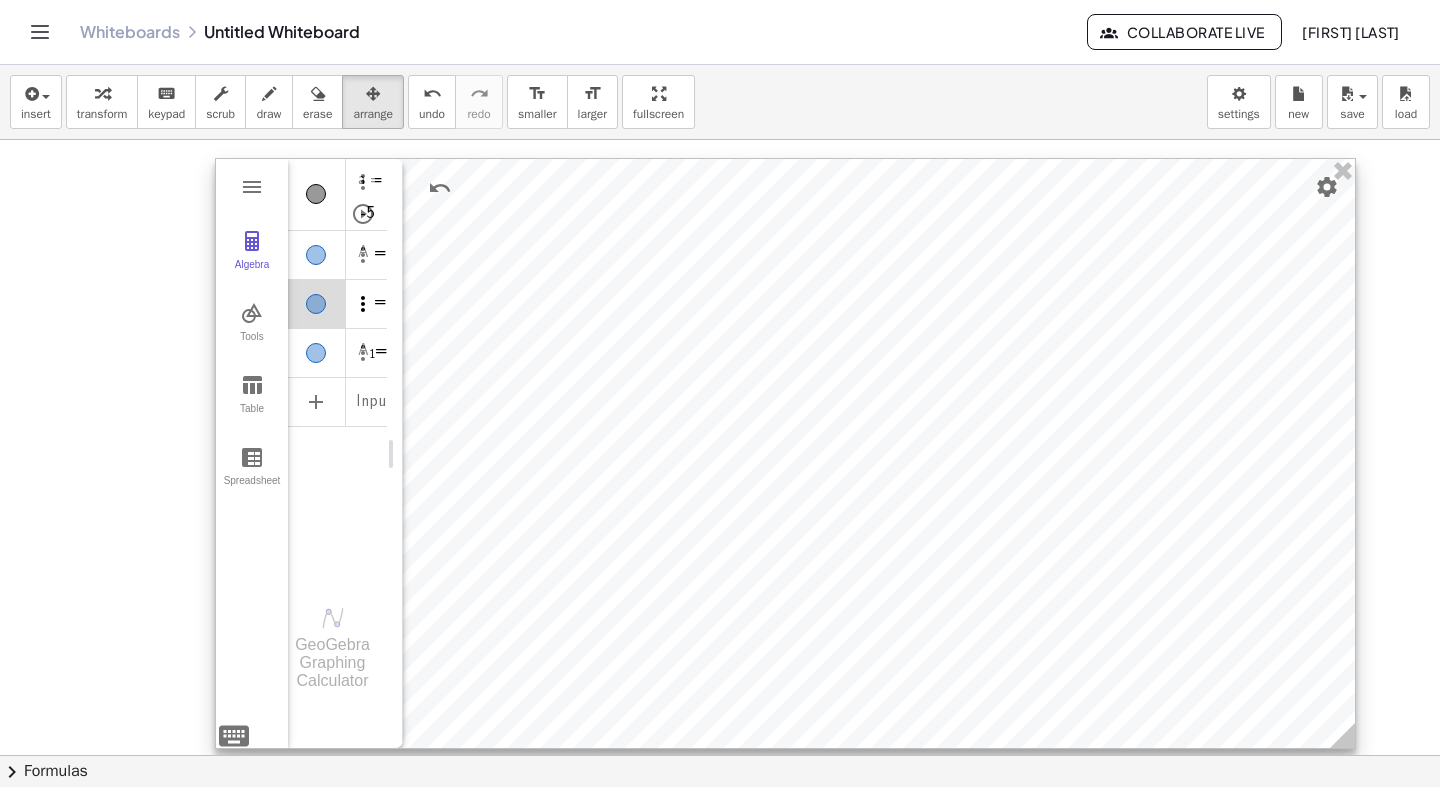 click at bounding box center (363, 304) 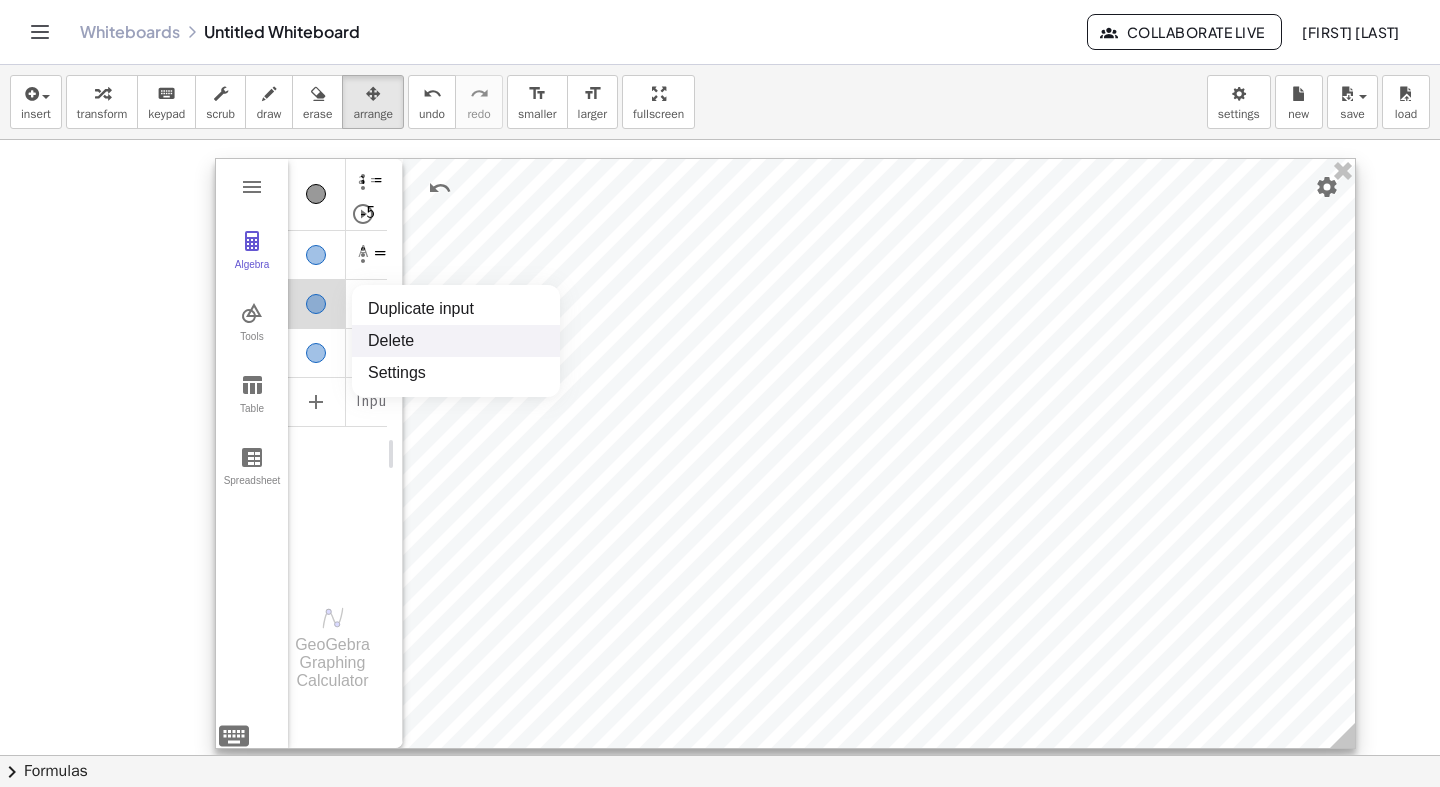 click on "Delete" at bounding box center (456, 341) 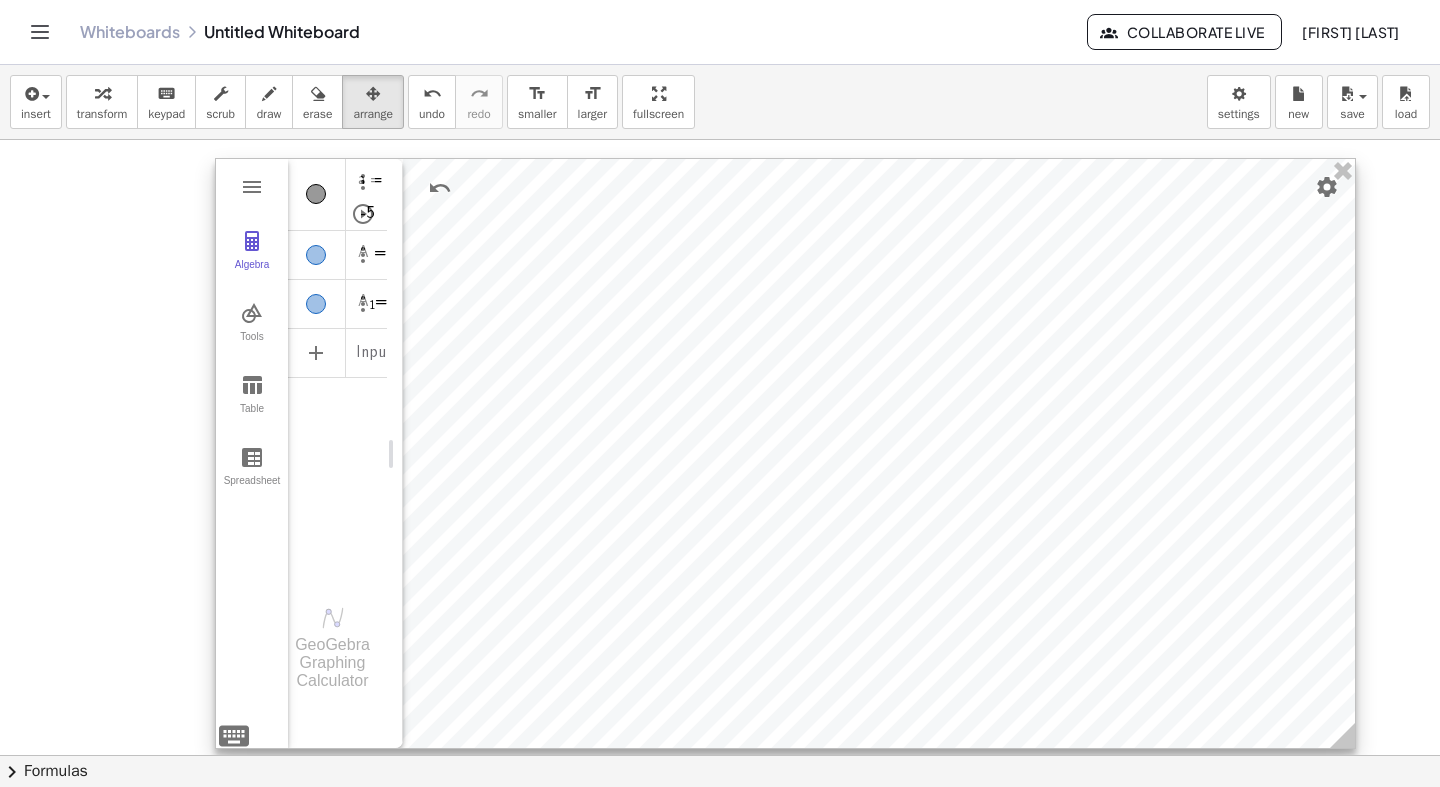 click at bounding box center (369, 304) 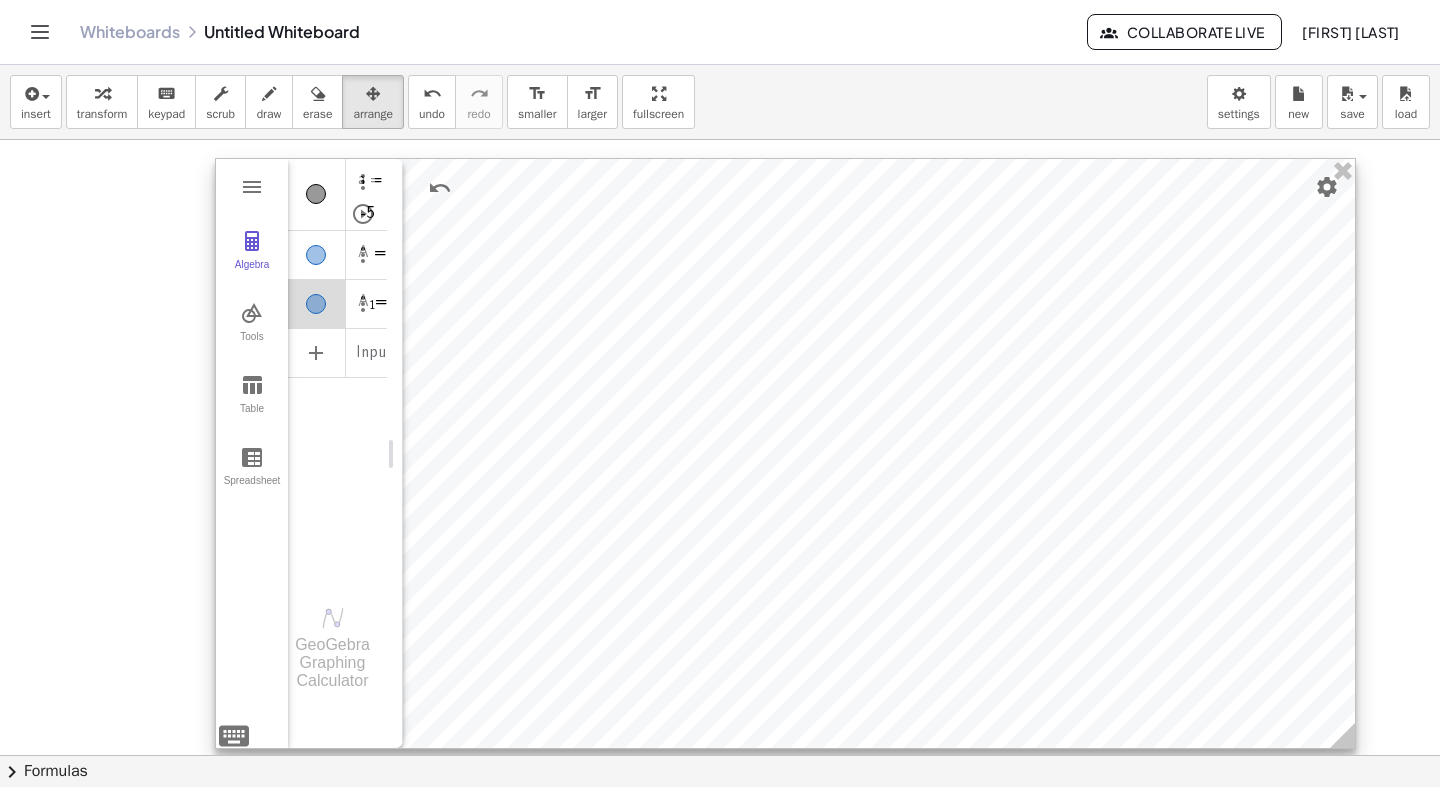 click on "1" at bounding box center [372, 306] 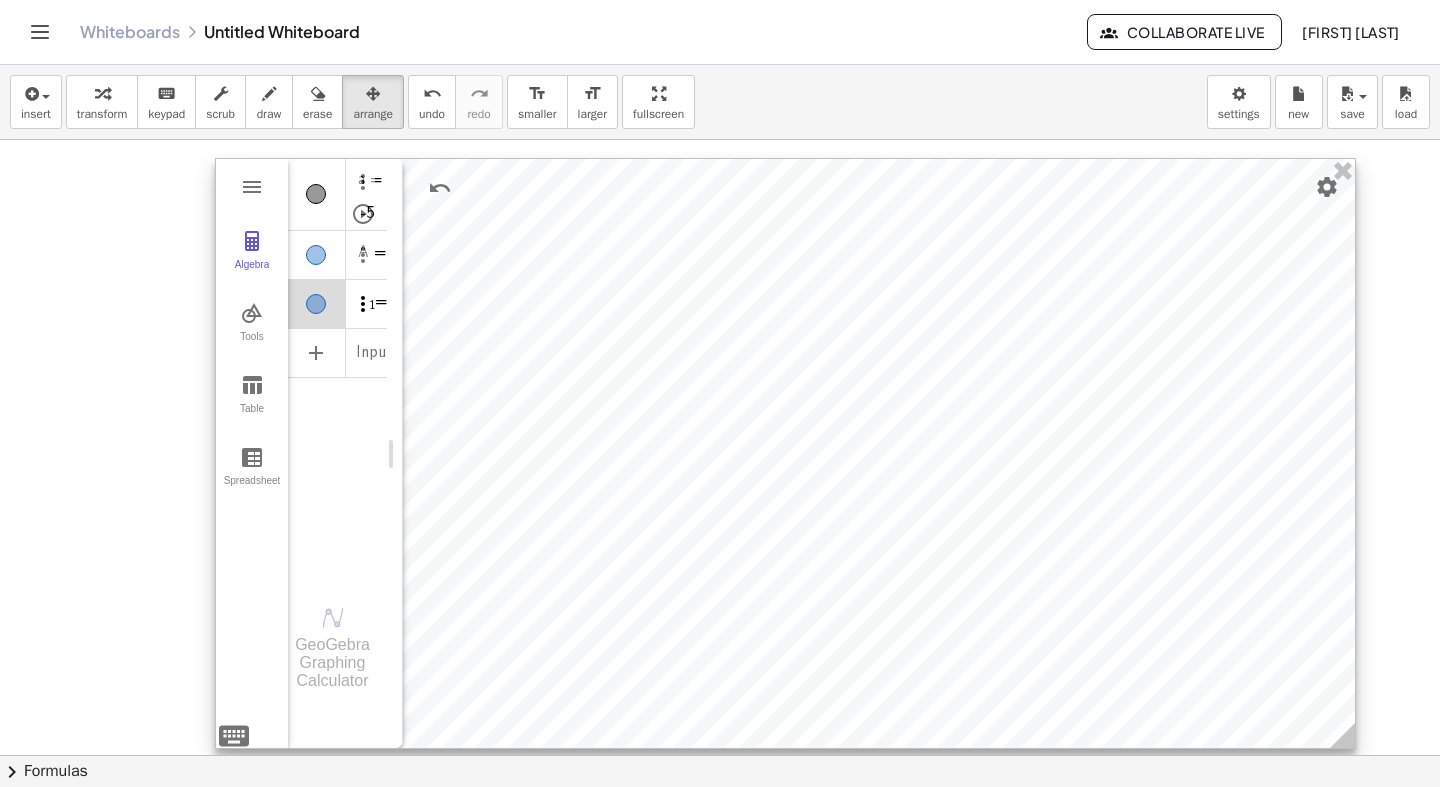 click at bounding box center (363, 304) 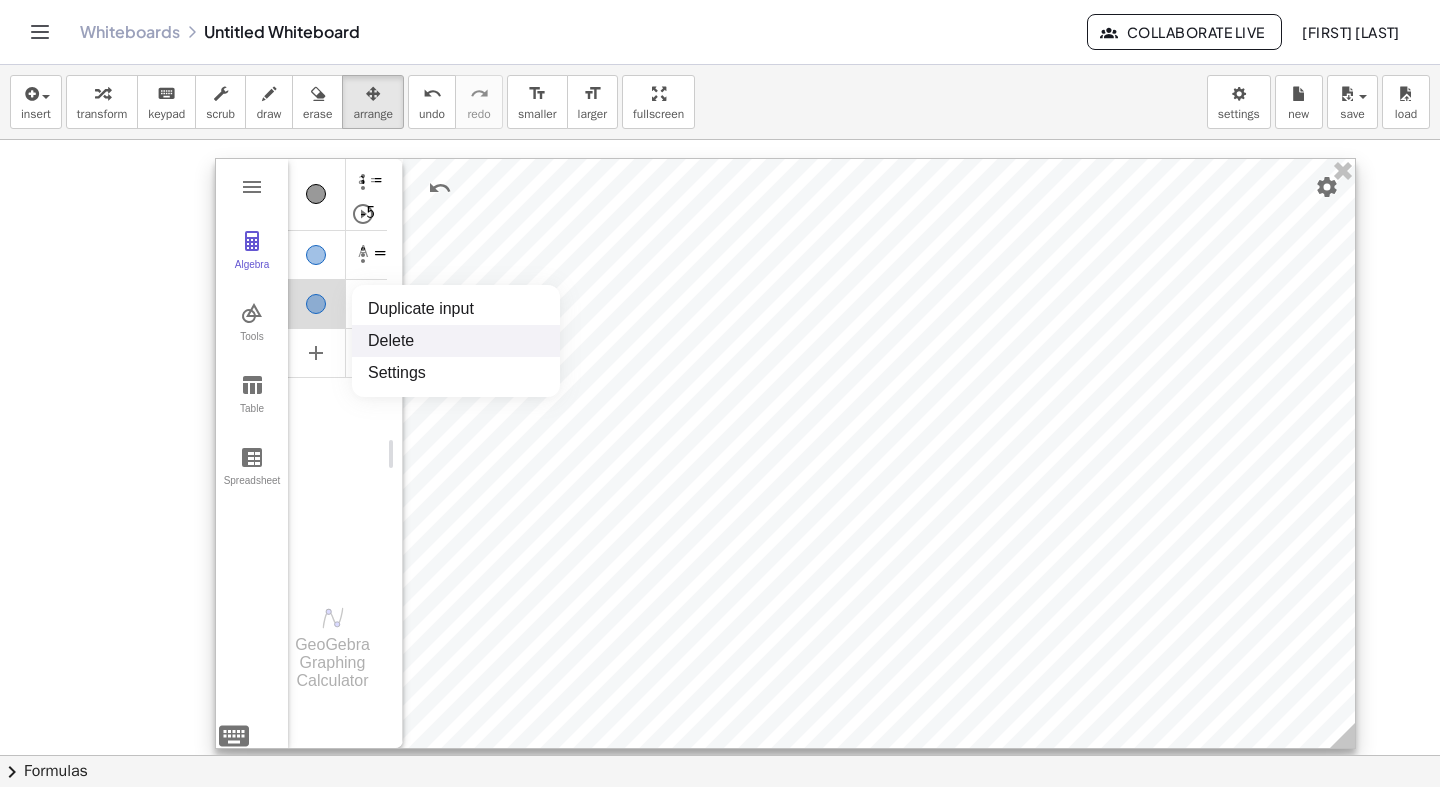 drag, startPoint x: 381, startPoint y: 337, endPoint x: 383, endPoint y: 319, distance: 18.110771 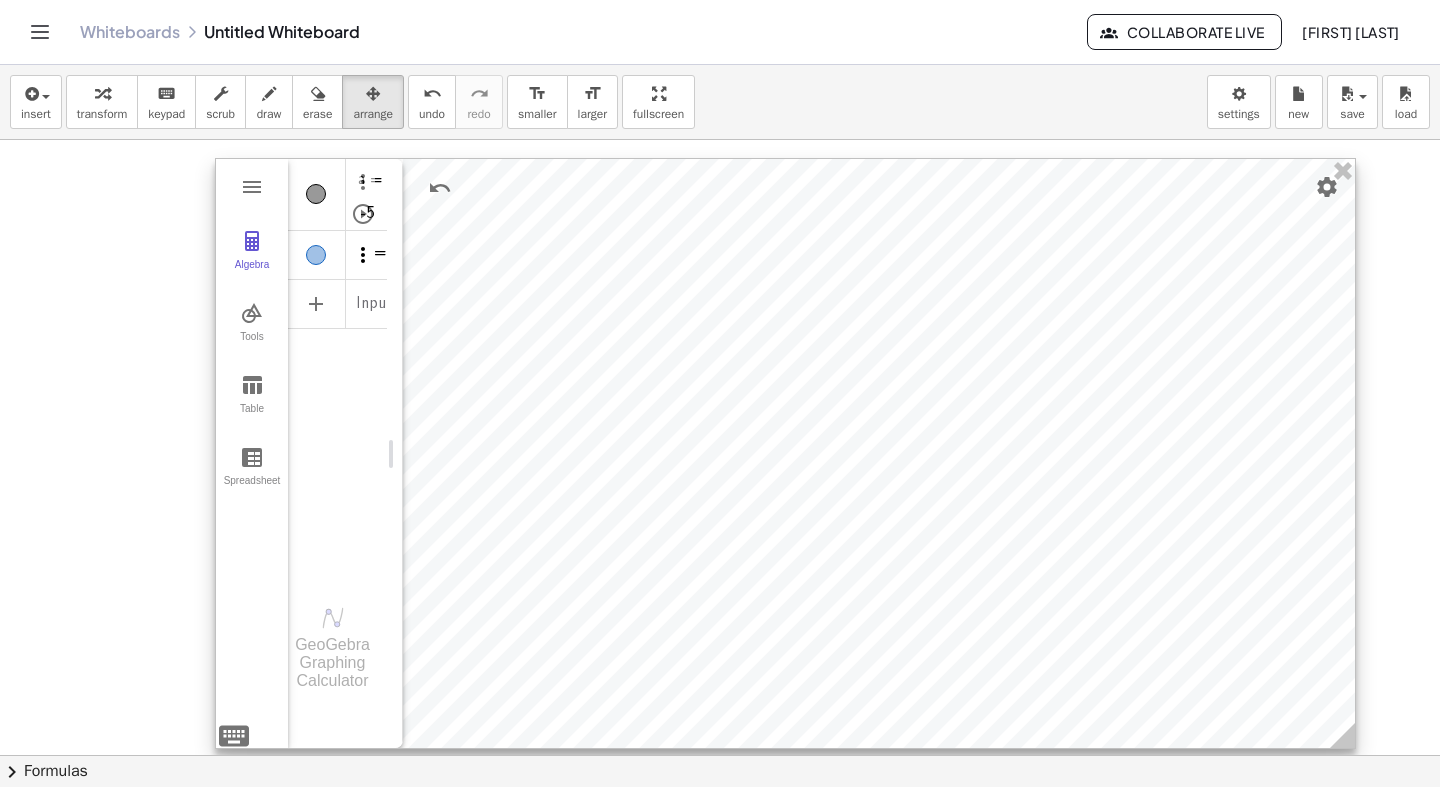 click at bounding box center (363, 255) 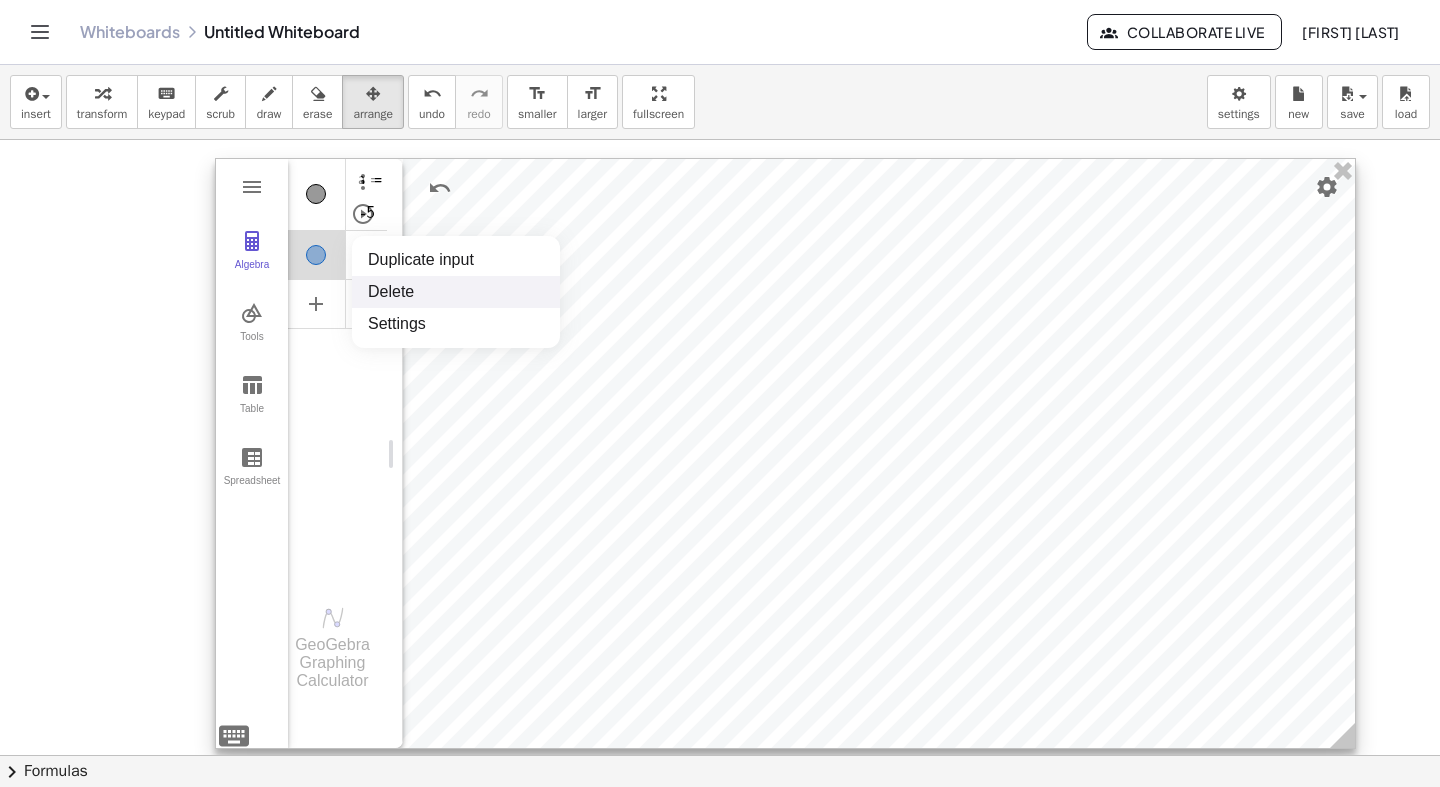 click on "Delete" at bounding box center (456, 292) 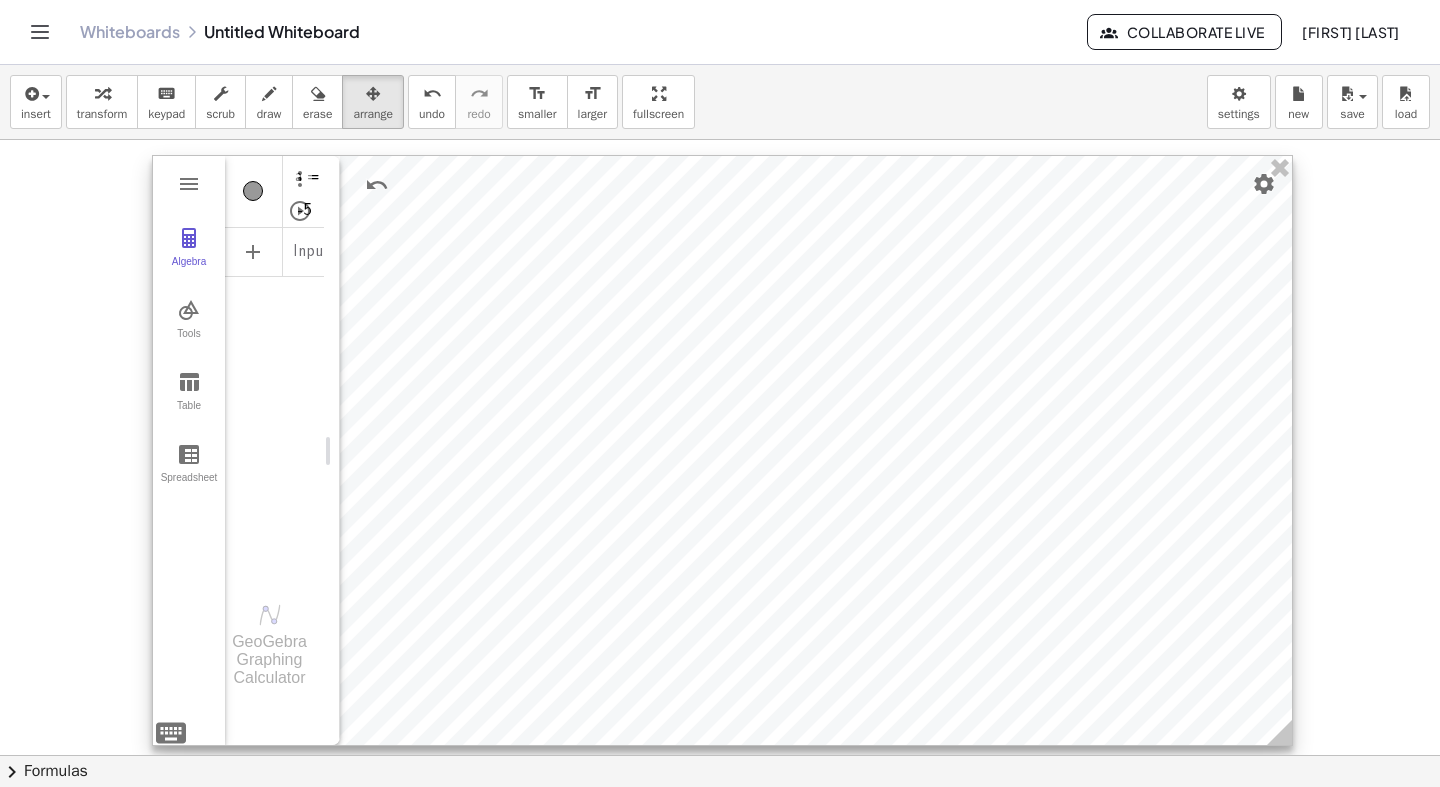 drag, startPoint x: 760, startPoint y: 300, endPoint x: 697, endPoint y: 297, distance: 63.07139 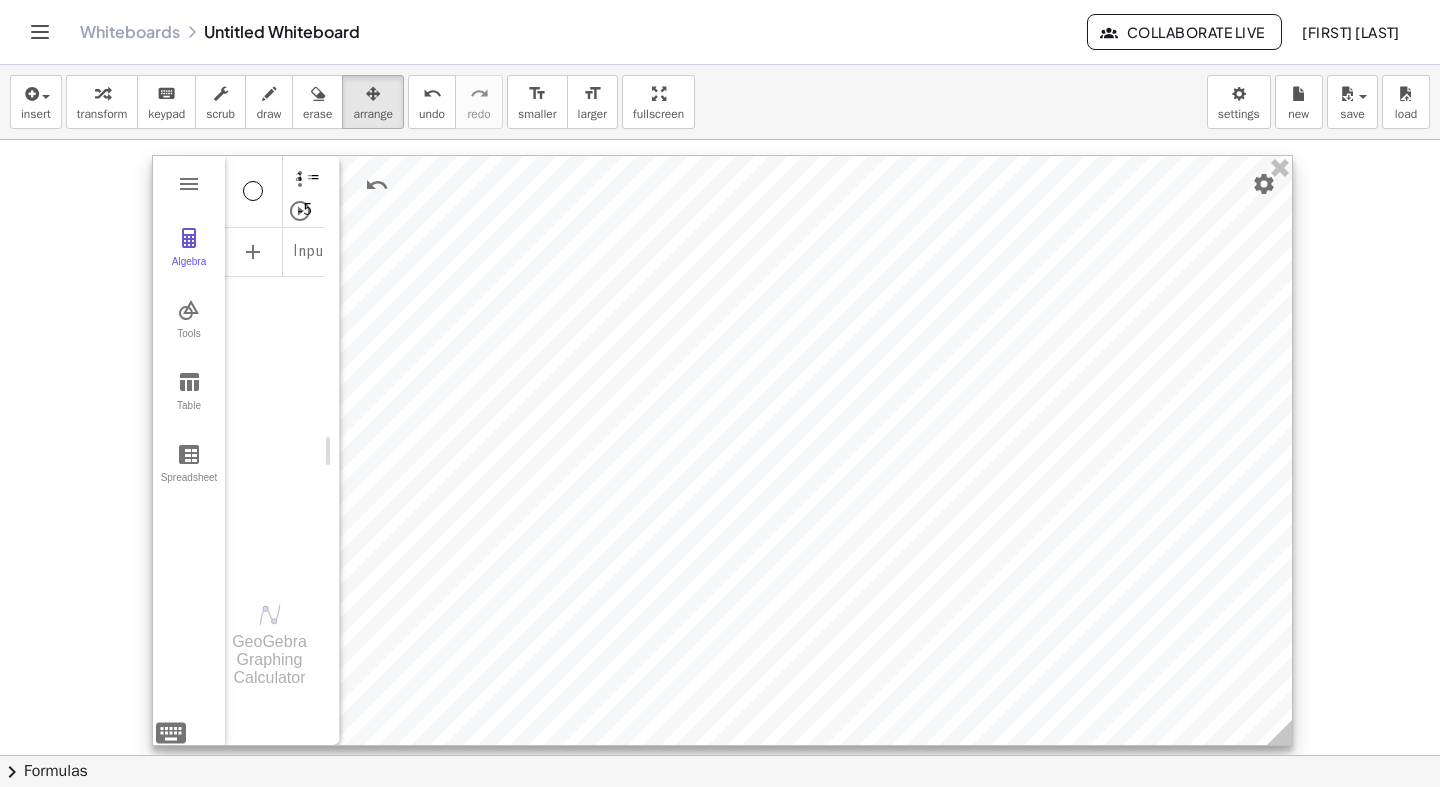 click at bounding box center [253, 191] 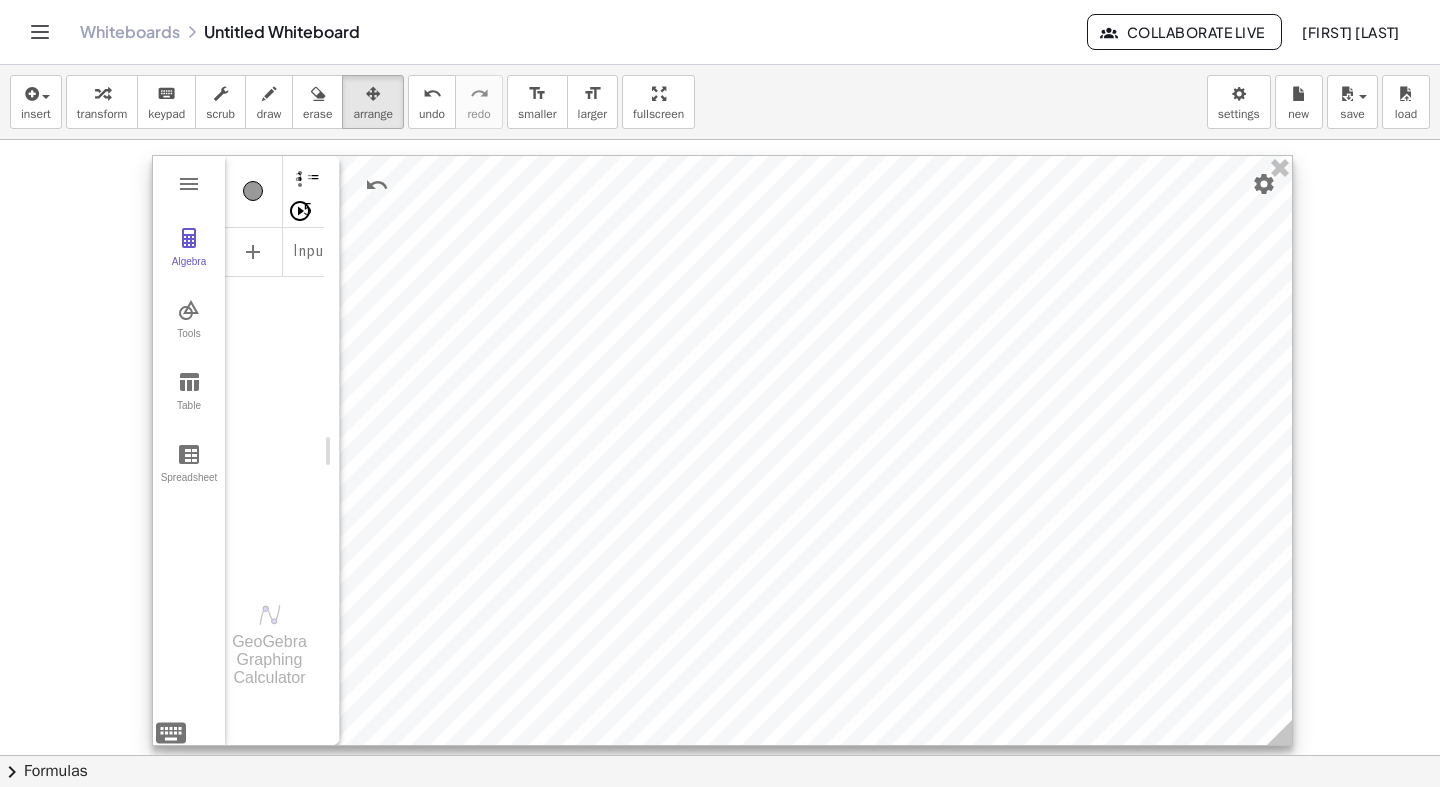 click at bounding box center (300, 211) 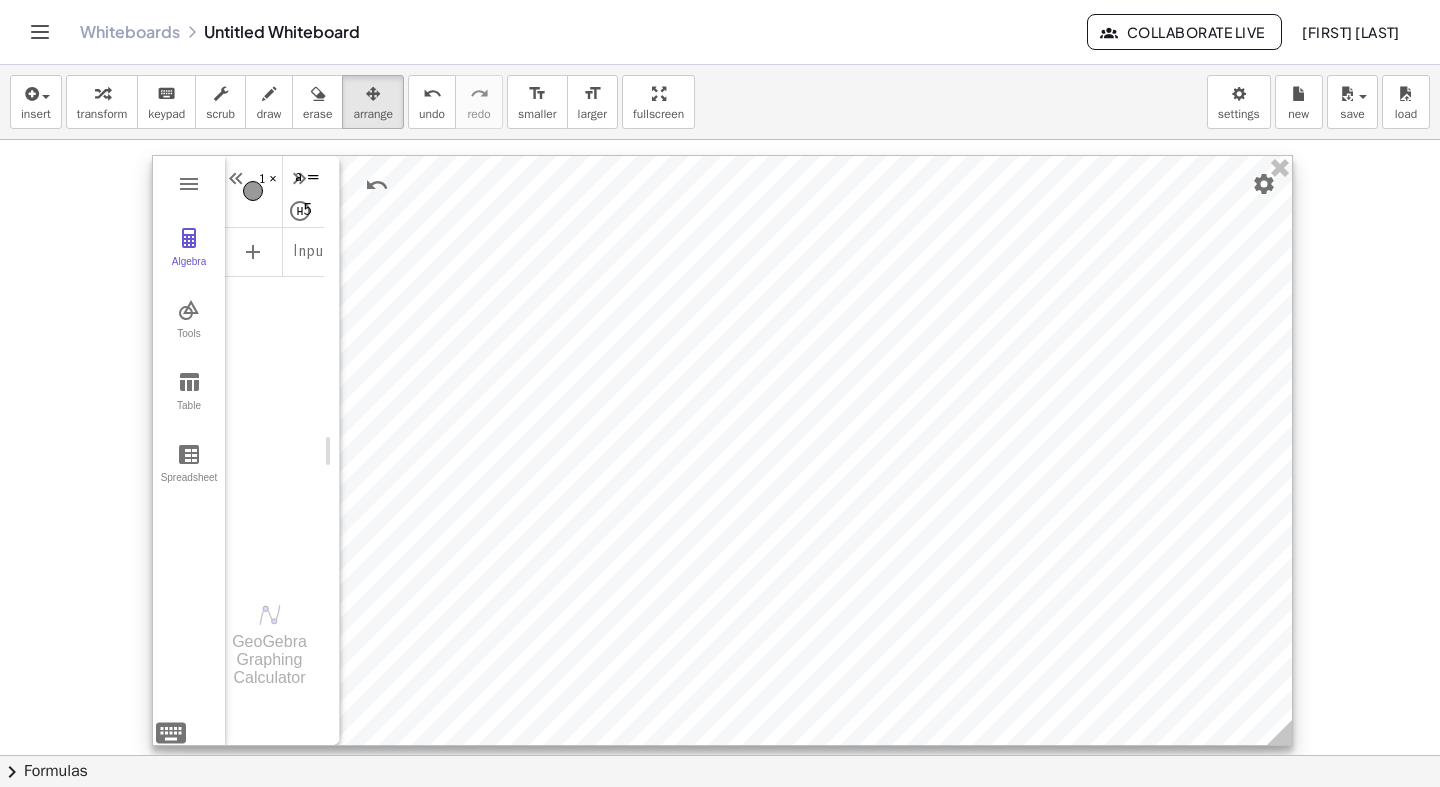 click at bounding box center [722, 450] 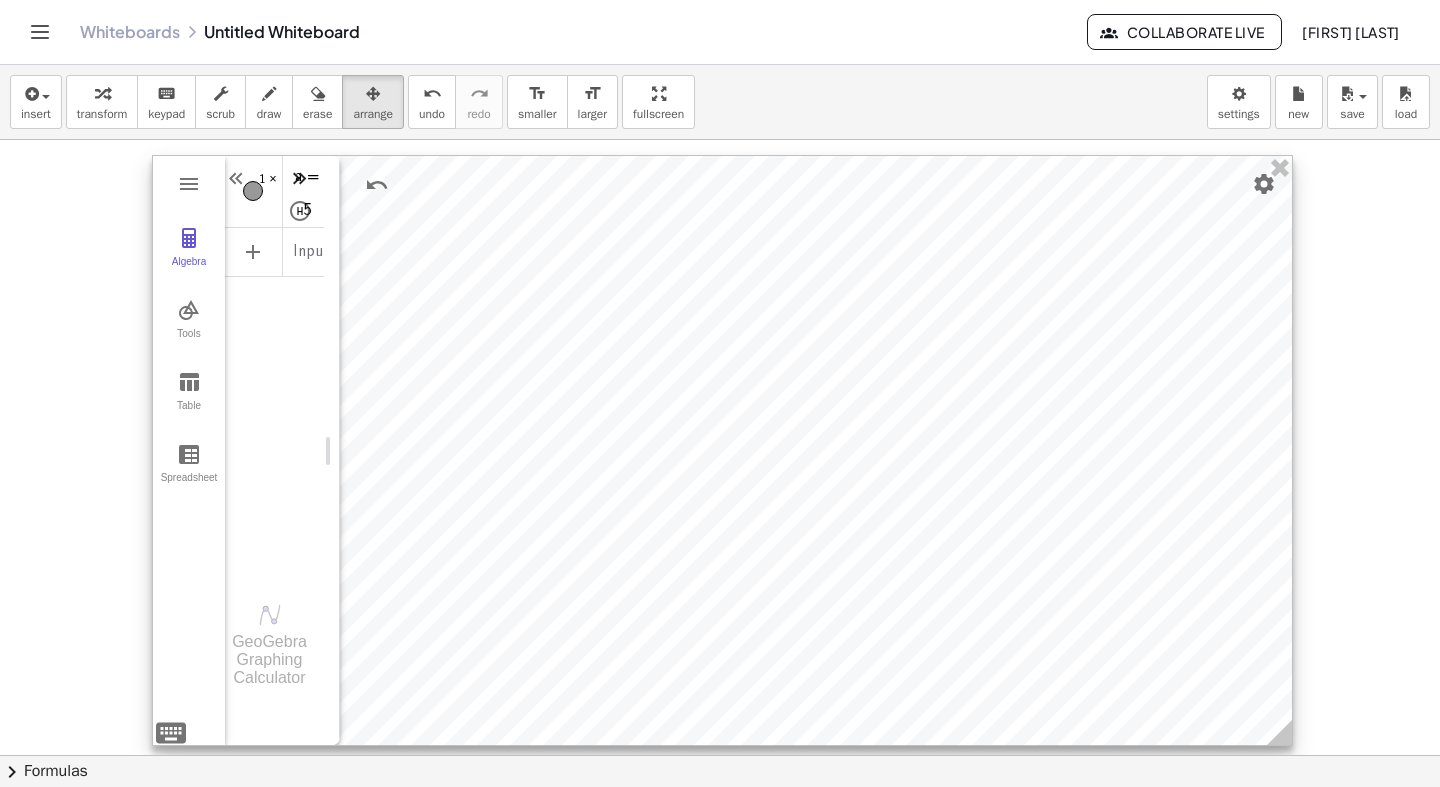 click at bounding box center [300, 179] 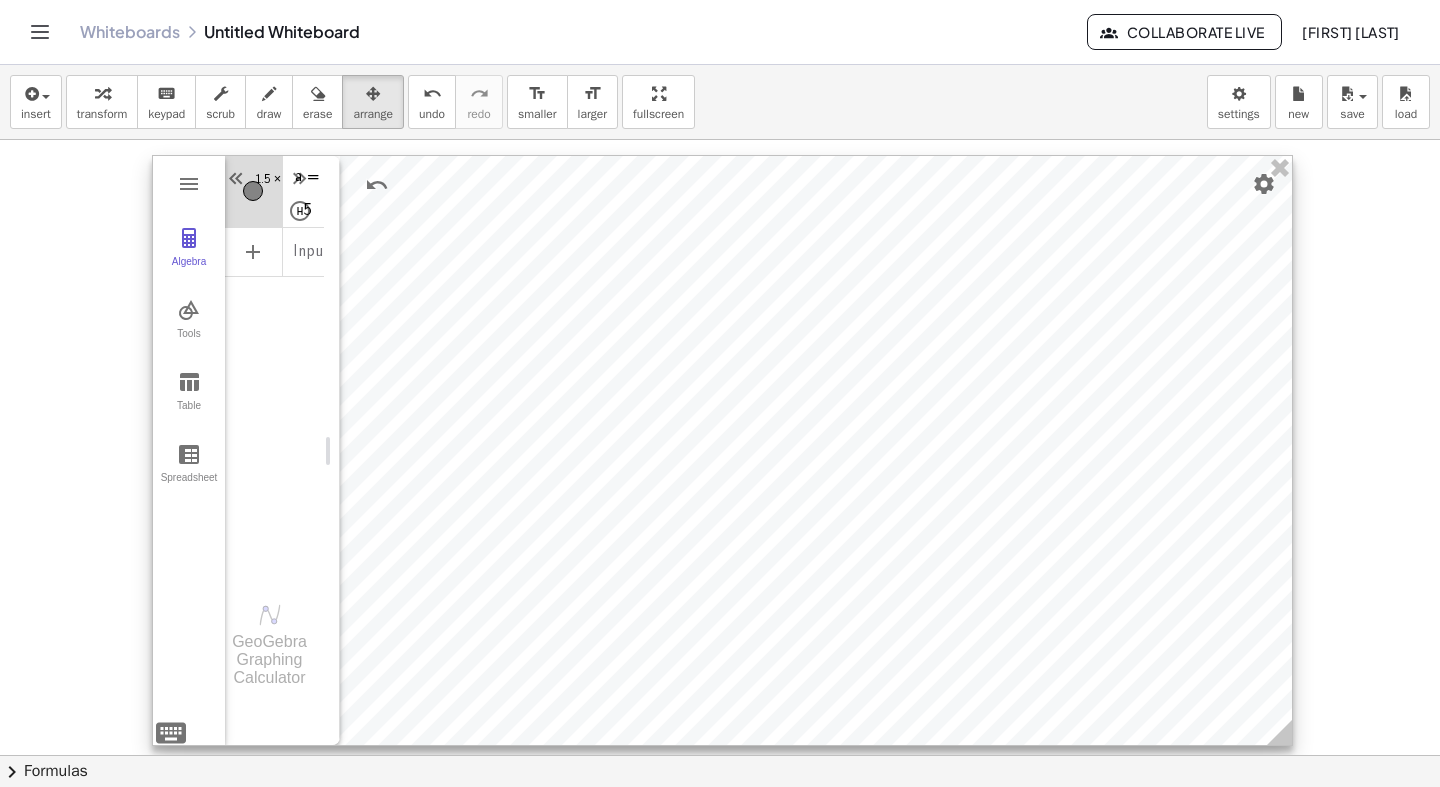 click on "1.5 ×" at bounding box center [306, 191] 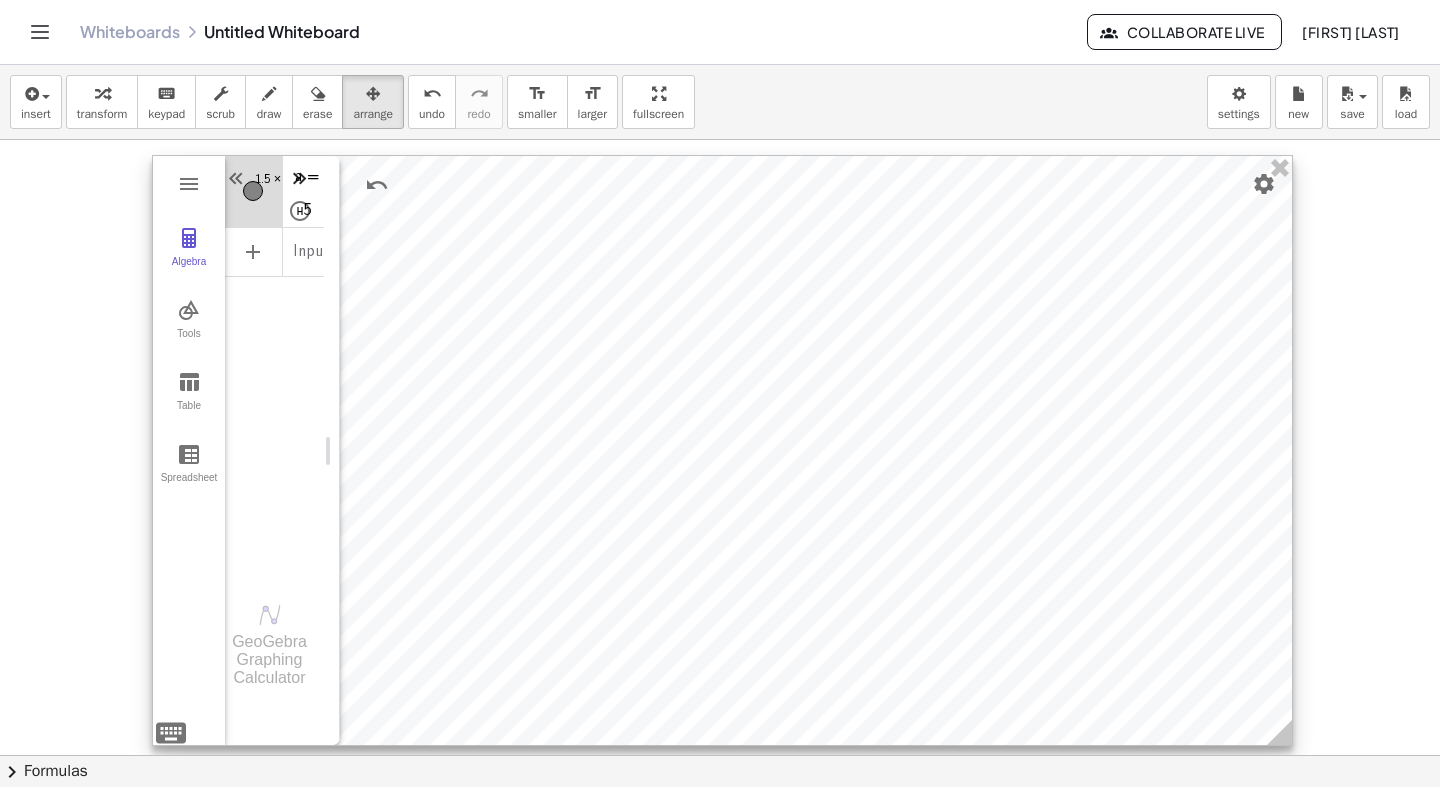 click at bounding box center (300, 179) 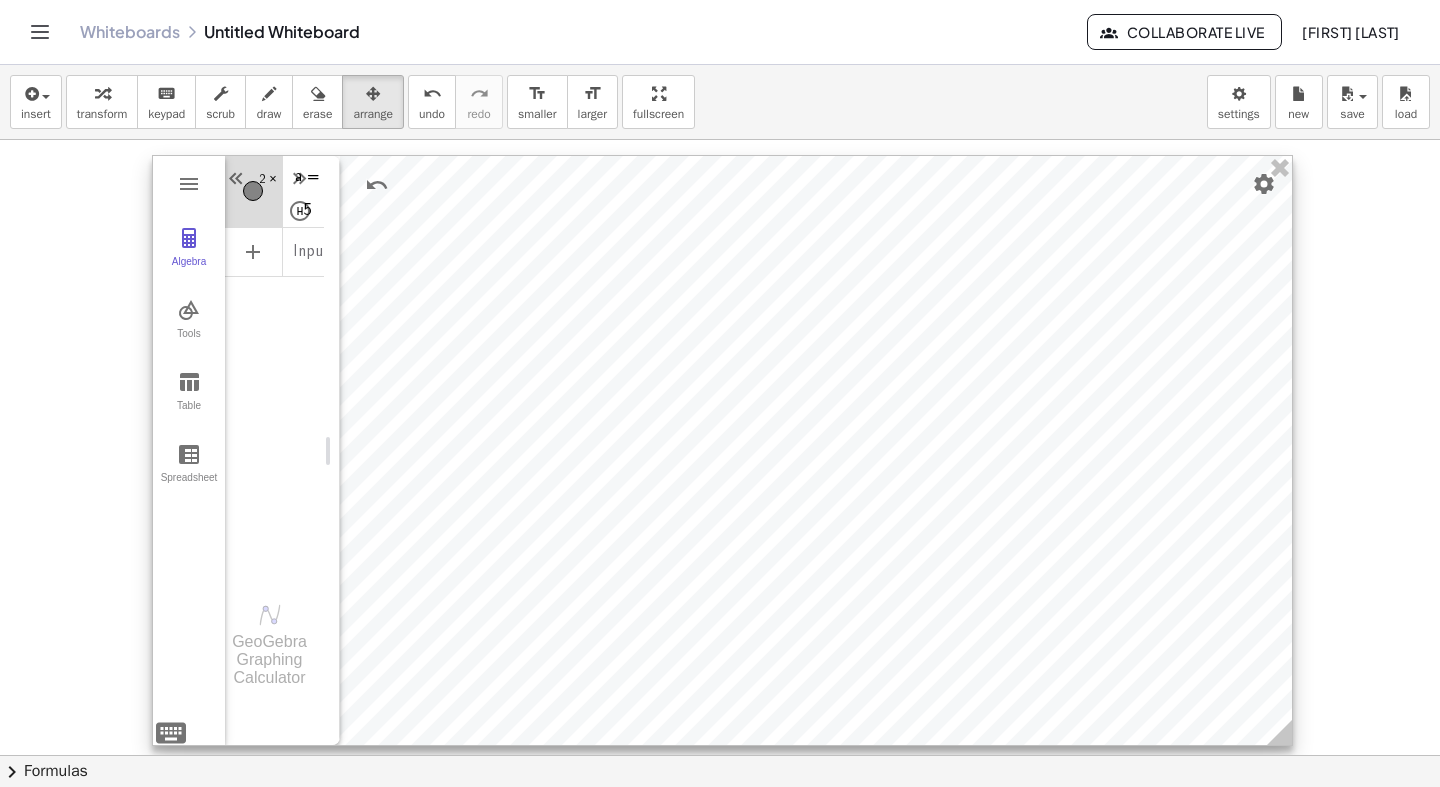 click on "2 ×" at bounding box center [306, 191] 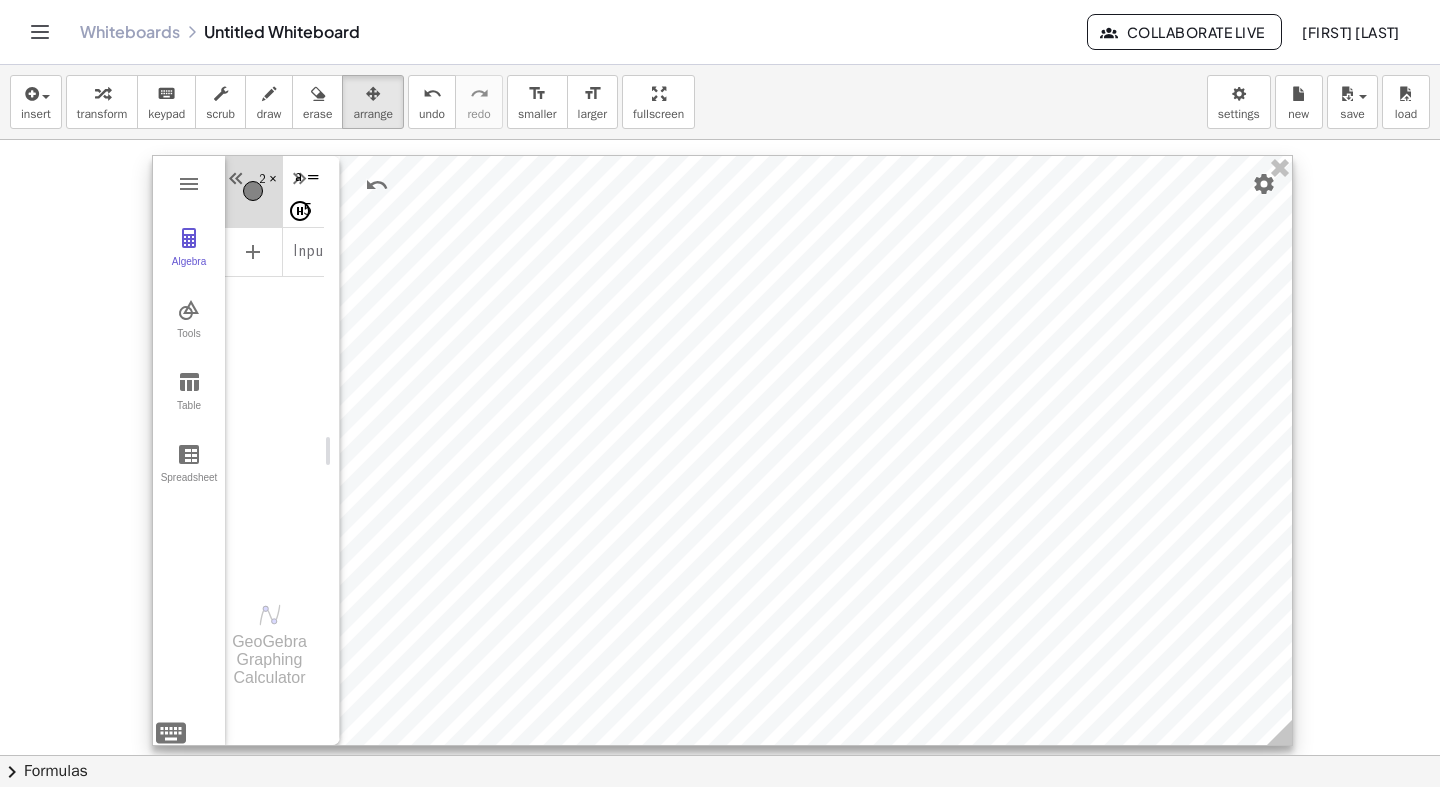 click at bounding box center [300, 211] 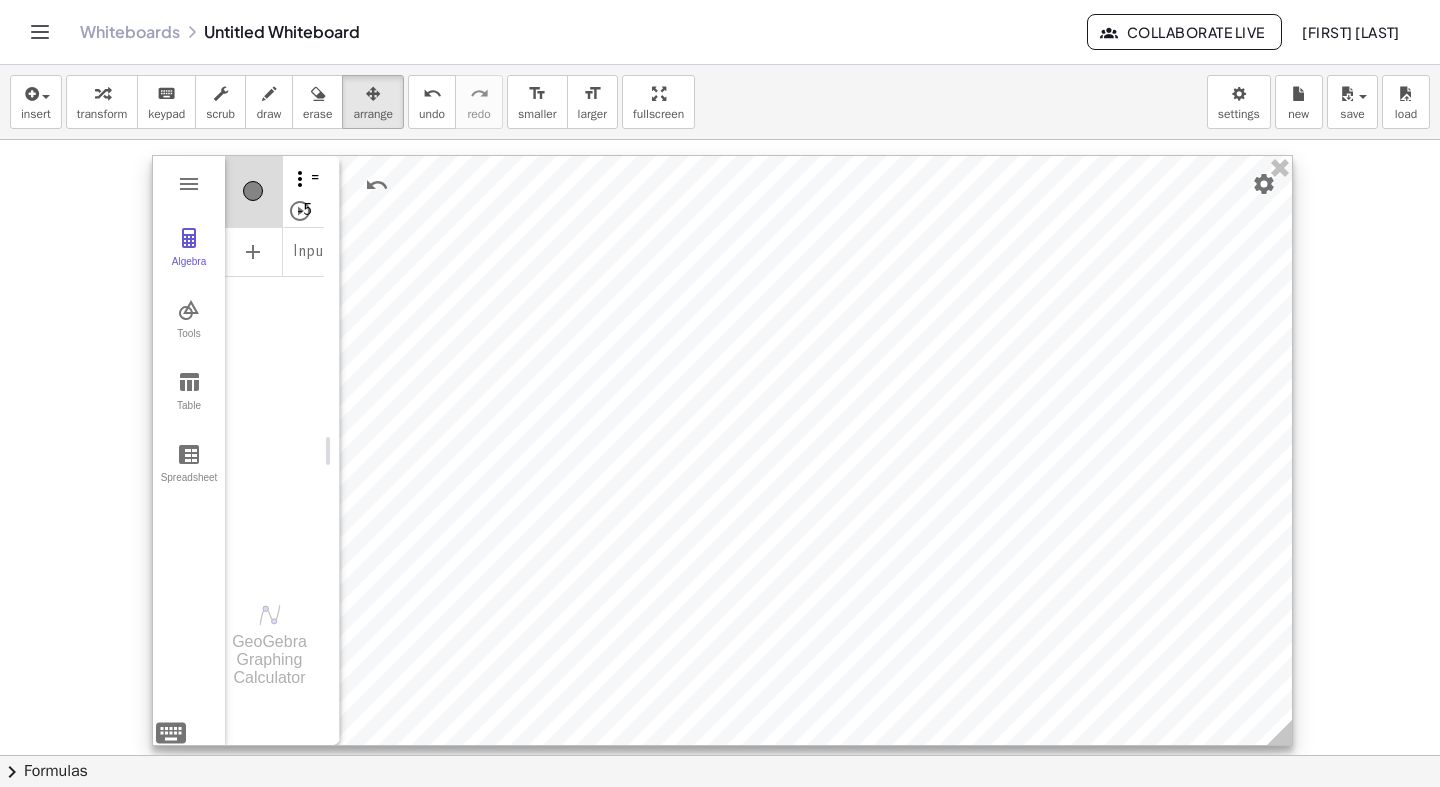 click at bounding box center [300, 179] 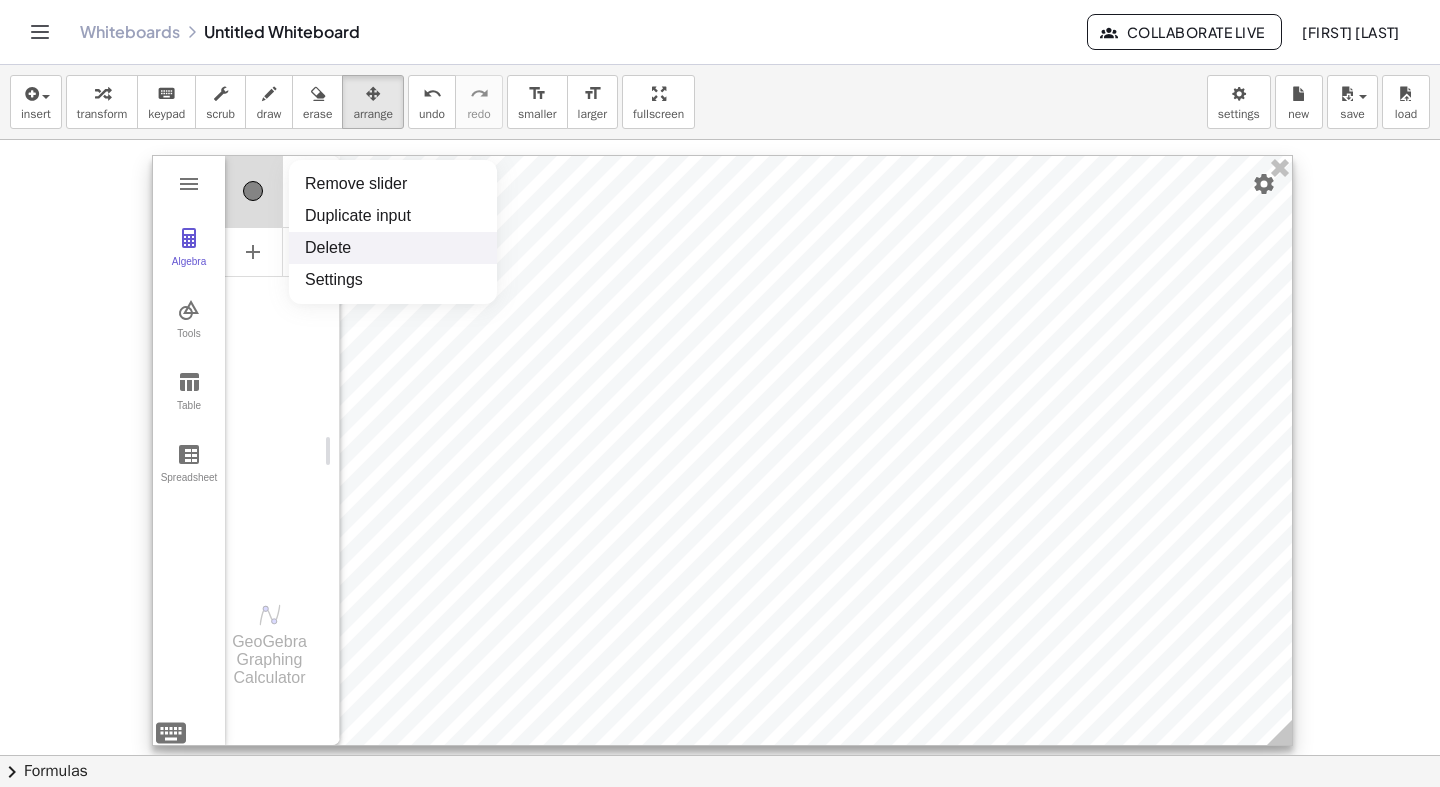 click on "Delete" at bounding box center [393, 248] 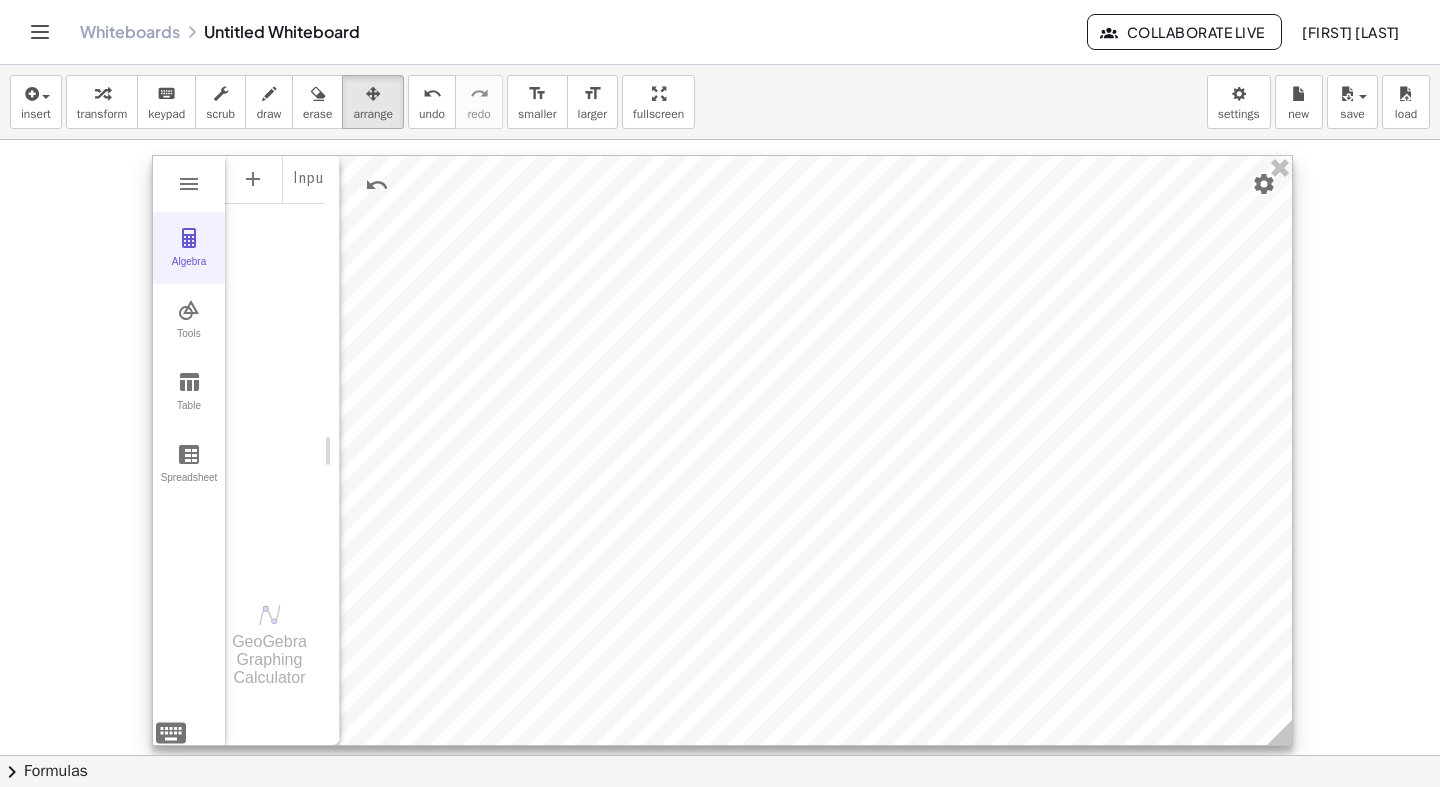click on "Algebra" at bounding box center [189, 248] 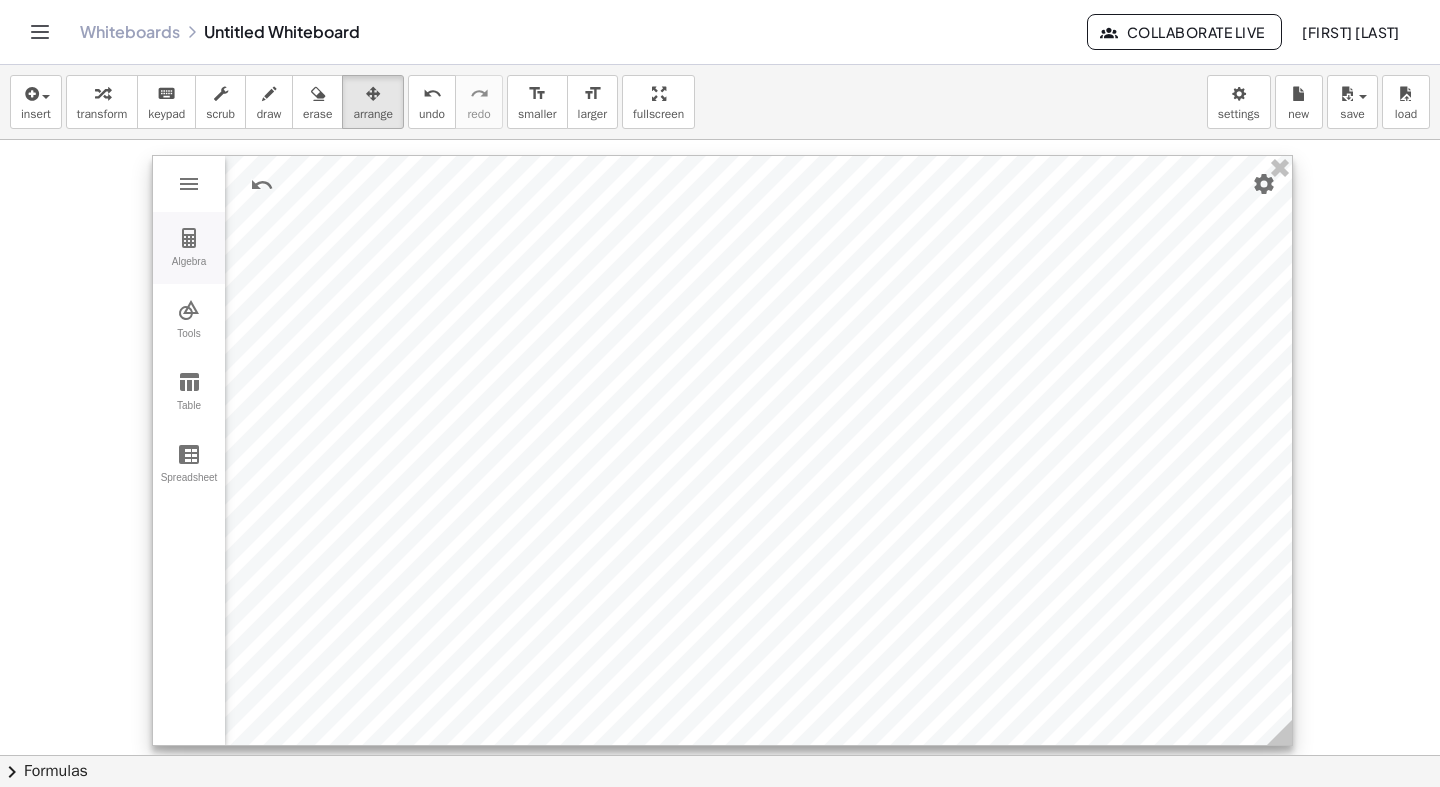 click at bounding box center (189, 238) 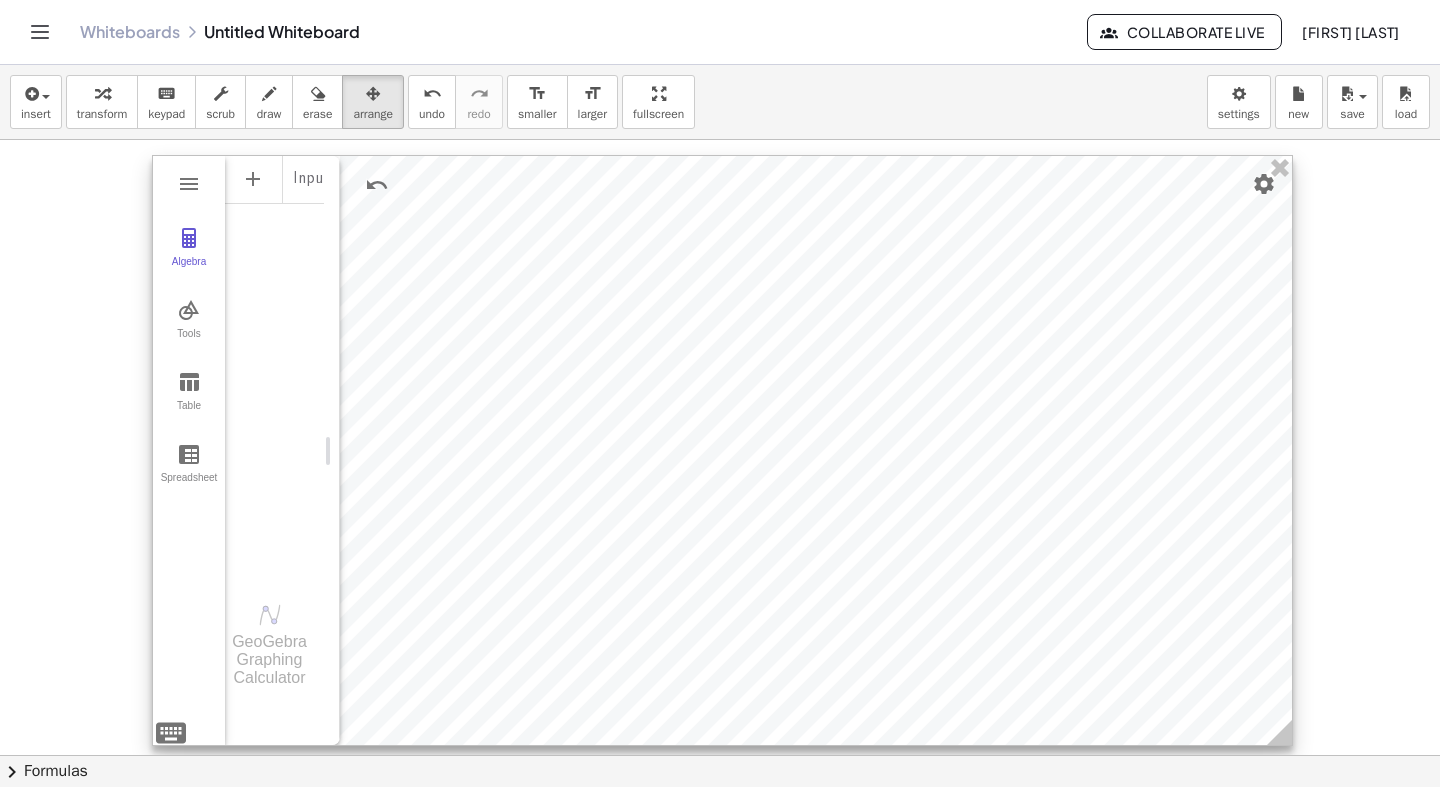 click at bounding box center (270, 615) 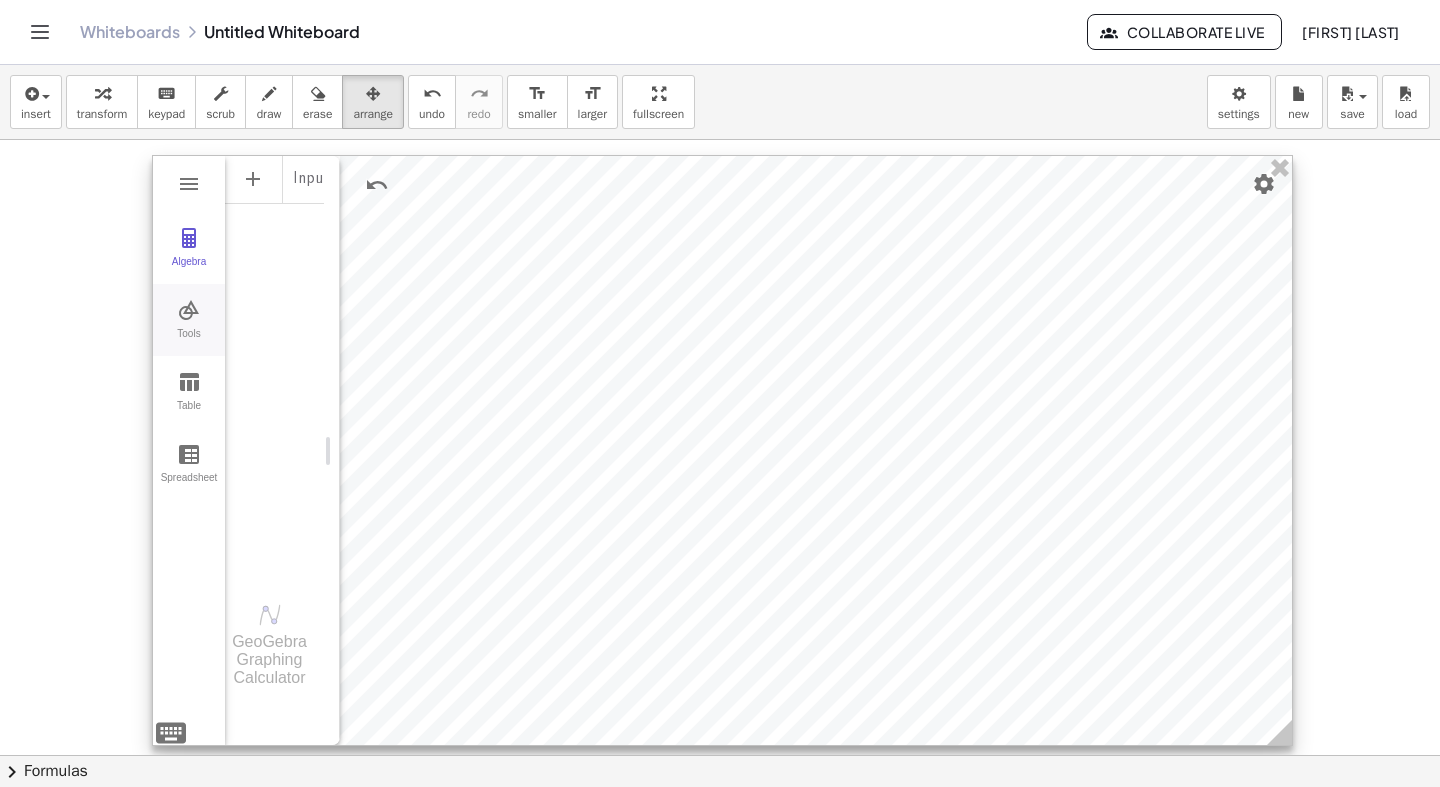 click at bounding box center (189, 310) 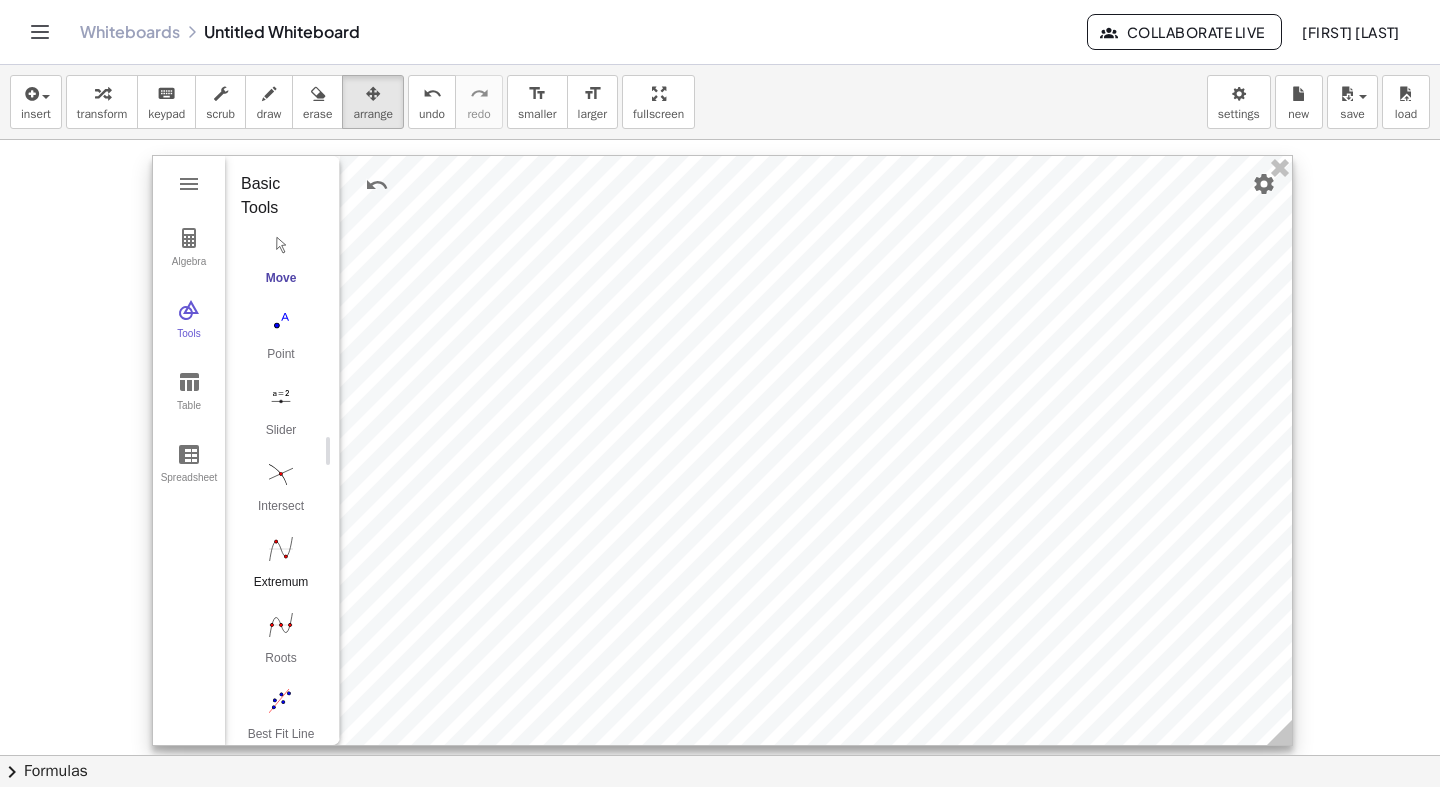 click at bounding box center [281, 549] 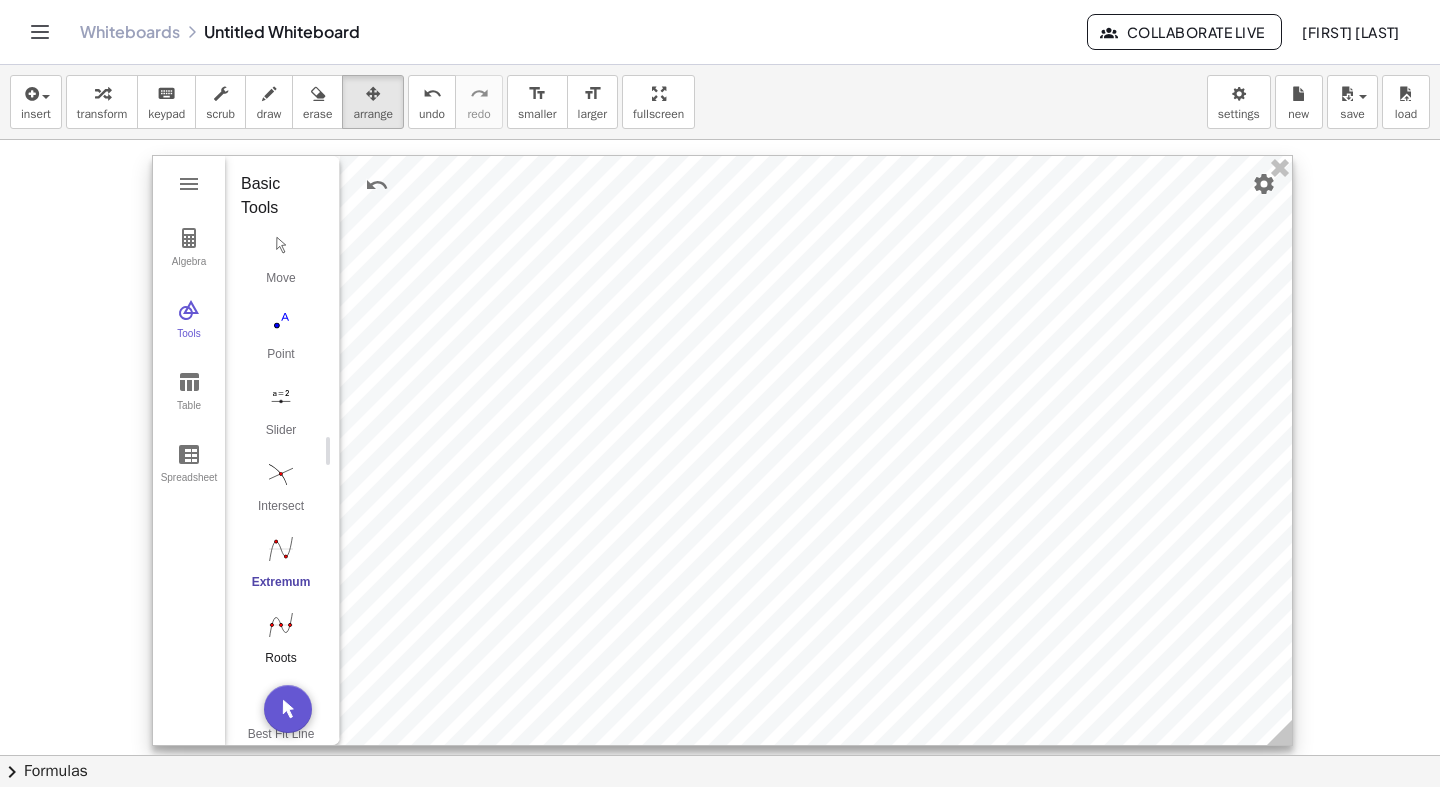 drag, startPoint x: 295, startPoint y: 701, endPoint x: 310, endPoint y: 651, distance: 52.201534 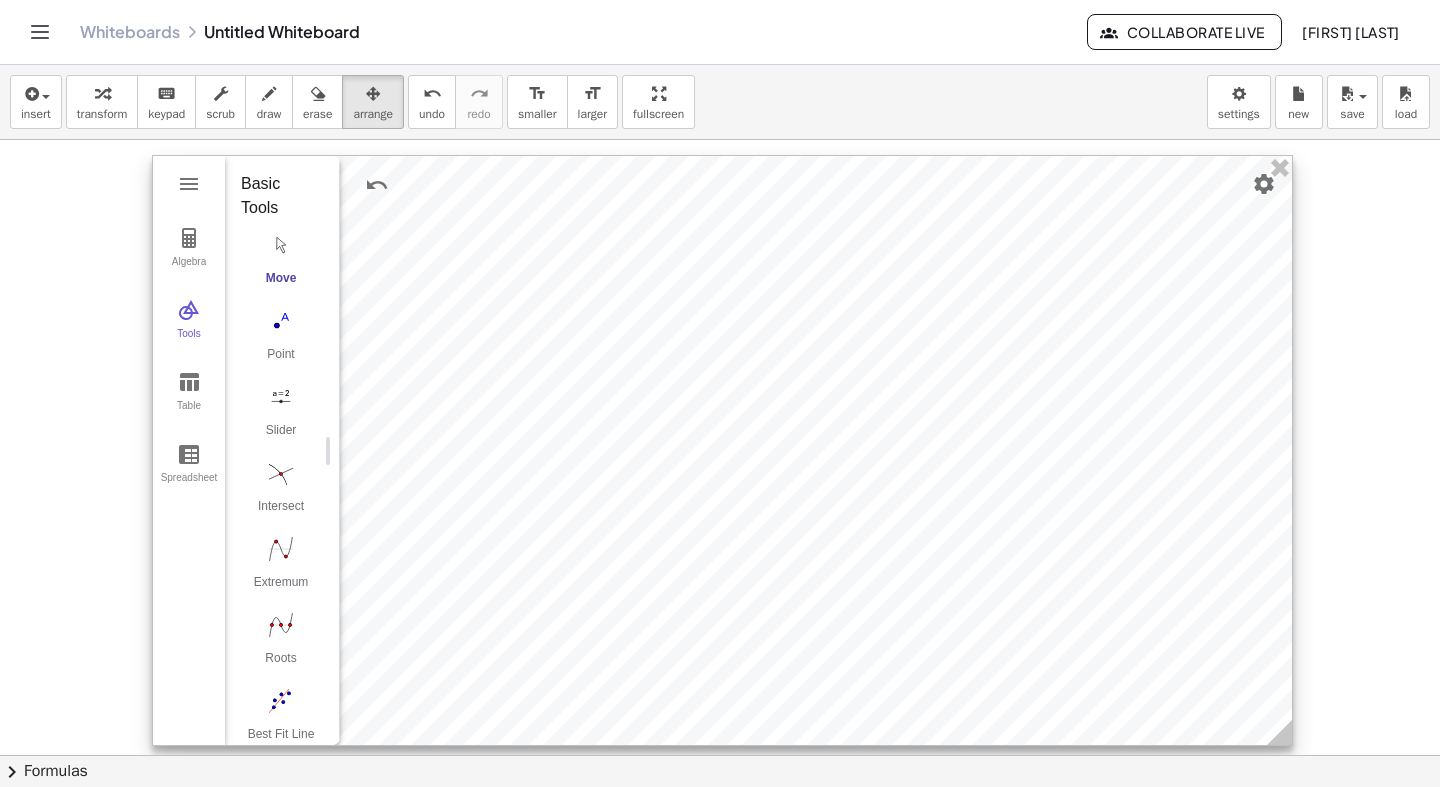click at bounding box center (722, 450) 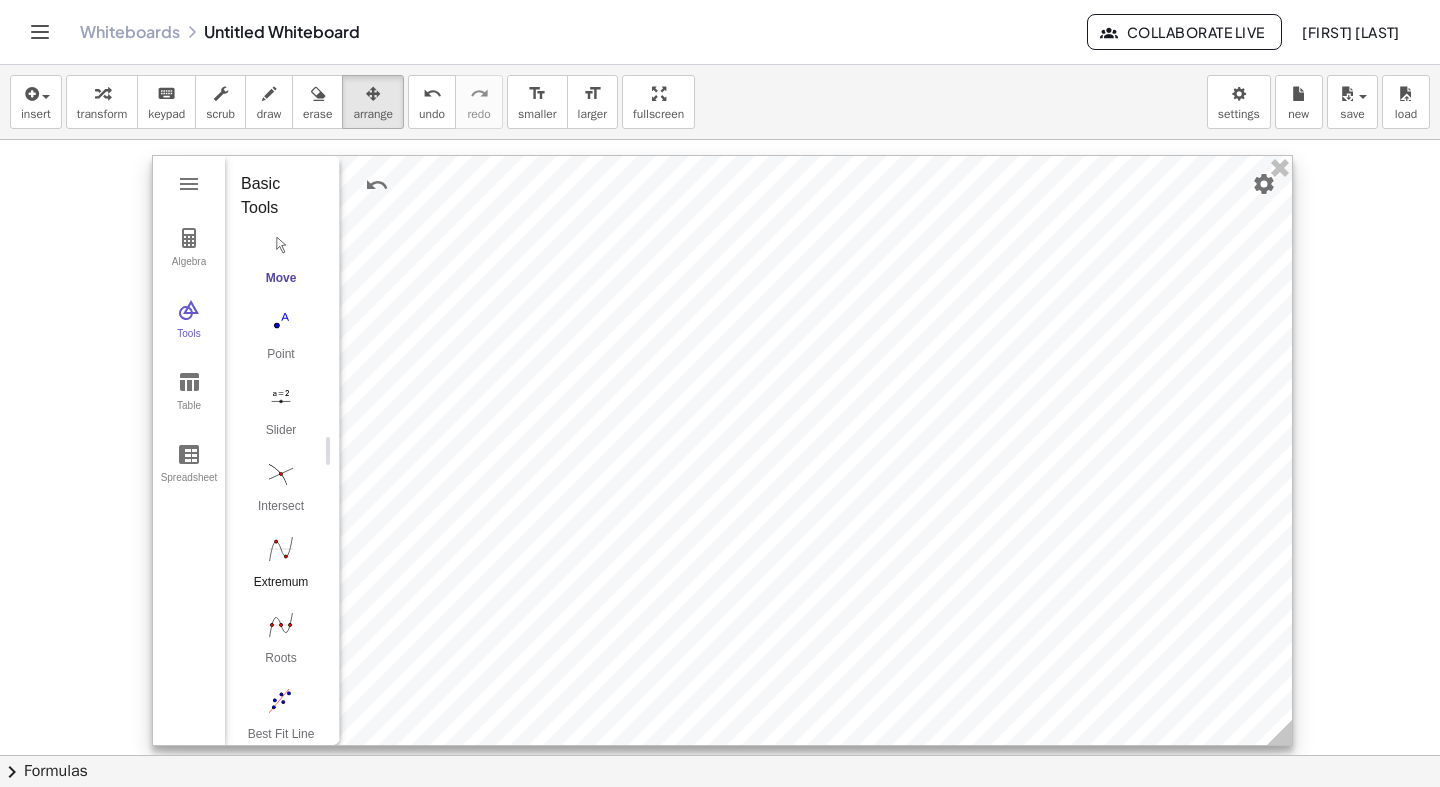 drag, startPoint x: 286, startPoint y: 622, endPoint x: 299, endPoint y: 577, distance: 46.840153 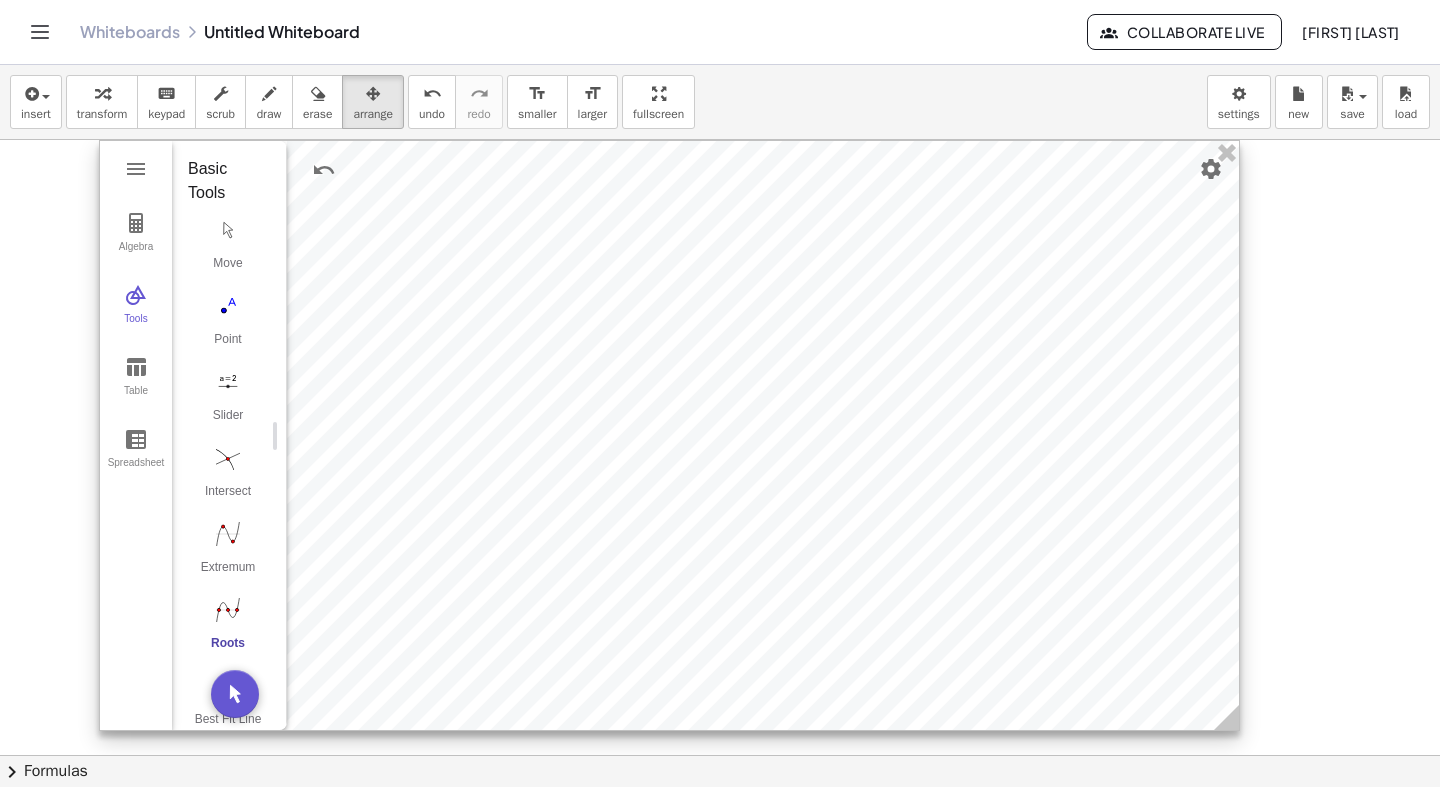 drag, startPoint x: 435, startPoint y: 452, endPoint x: 372, endPoint y: 462, distance: 63.788715 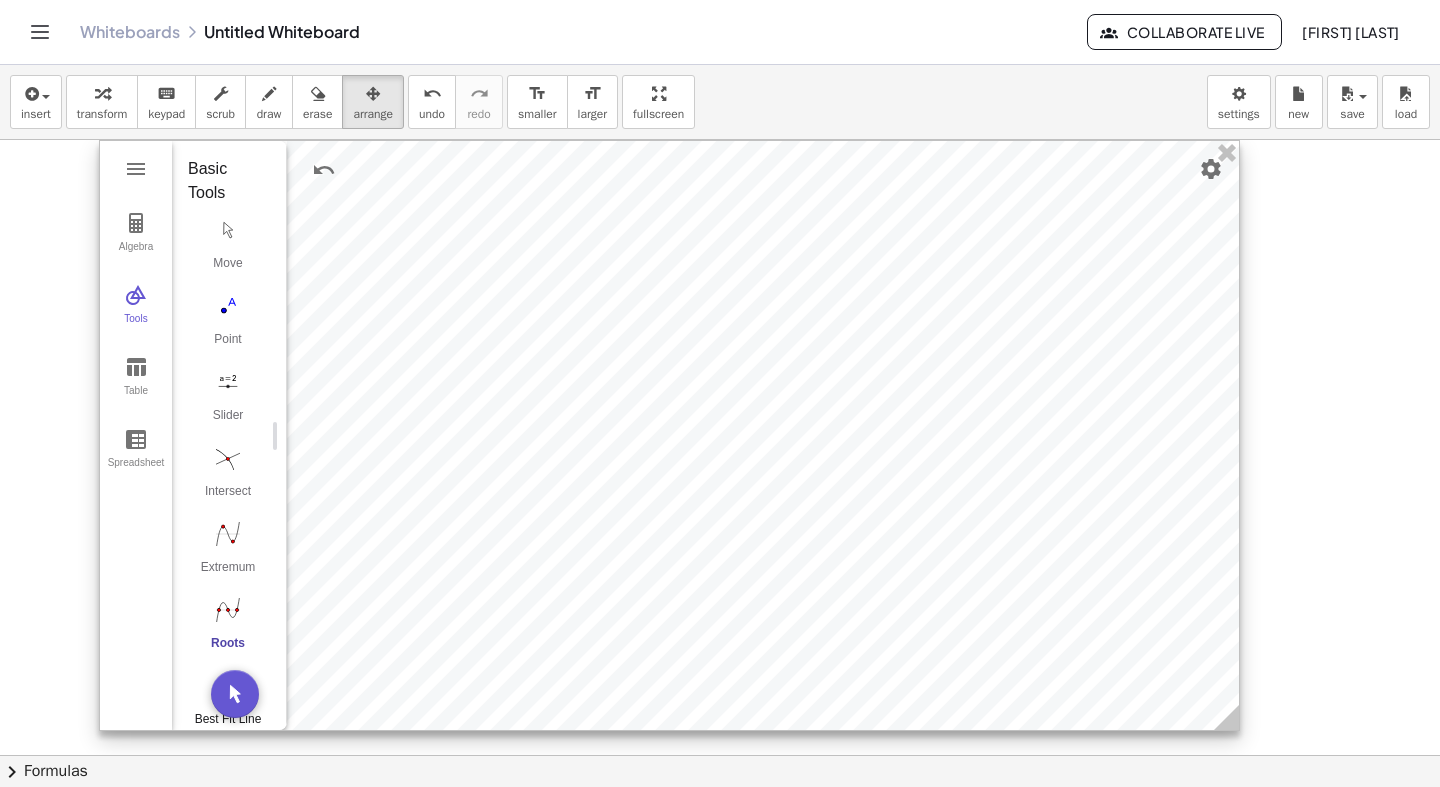 click on "Basic Tools Move Point Slider Intersect Extremum Roots Best Fit Line Edit Select Objects Move Graphics View Delete Show / Hide Label Show / Hide Object Copy Visual Style Media Text Points Point Intersect Point on Object Attach / Detach Point Extremum Roots Complex Number List Lines Line Ray Vector Others Pen Freehand Function Button Check Box Input Box" at bounding box center (221, 1424) 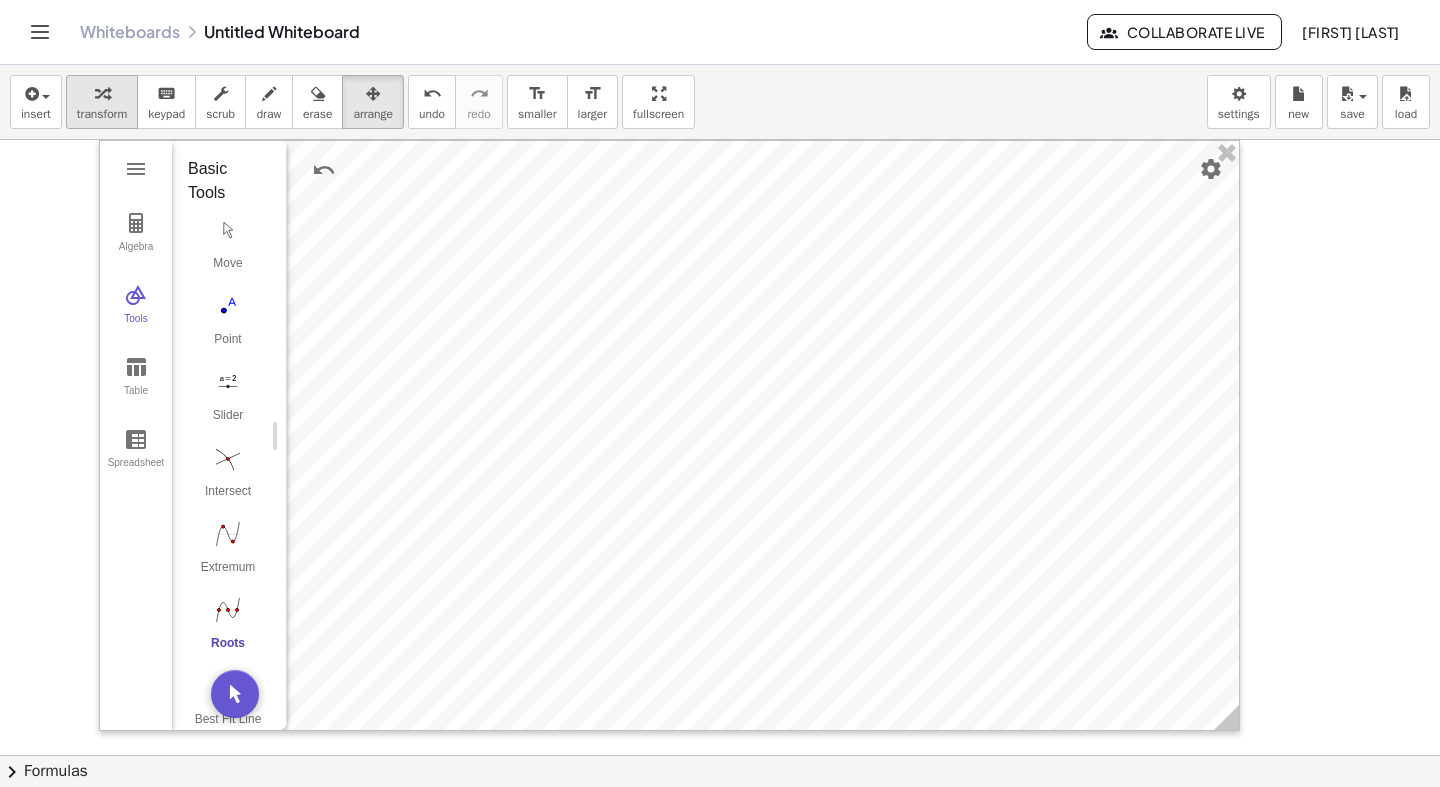 click on "transform" at bounding box center (102, 114) 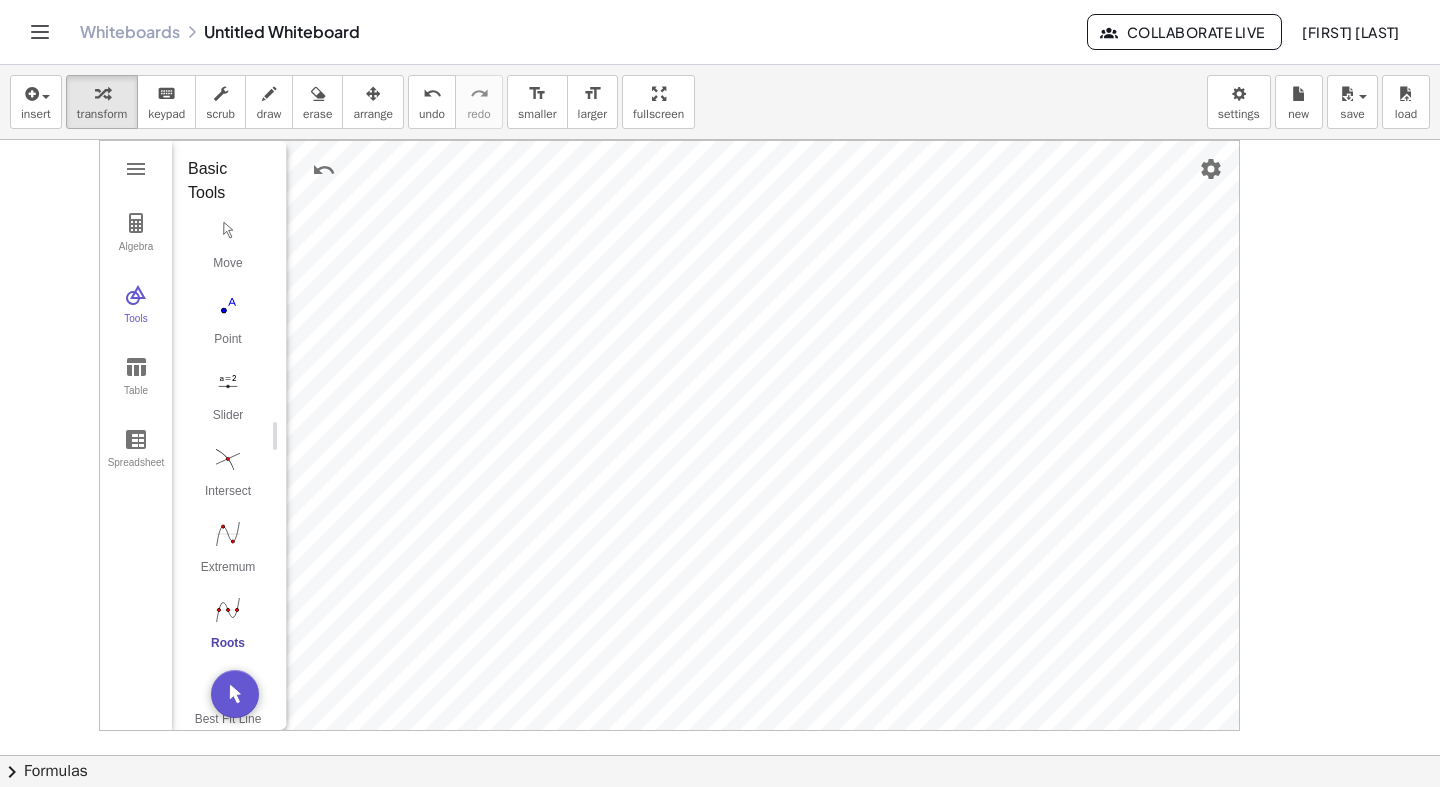 click at bounding box center [228, 610] 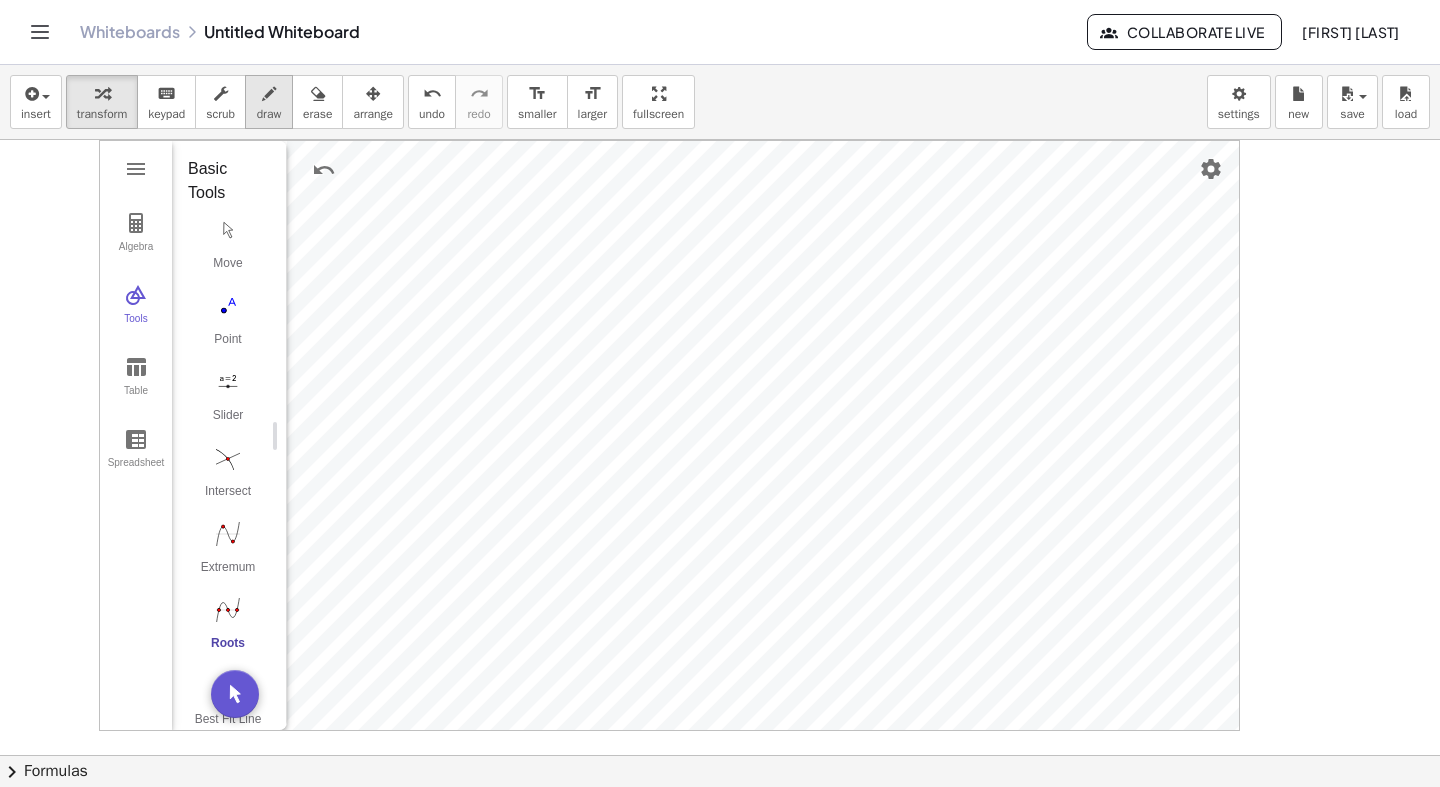 click on "draw" at bounding box center (269, 114) 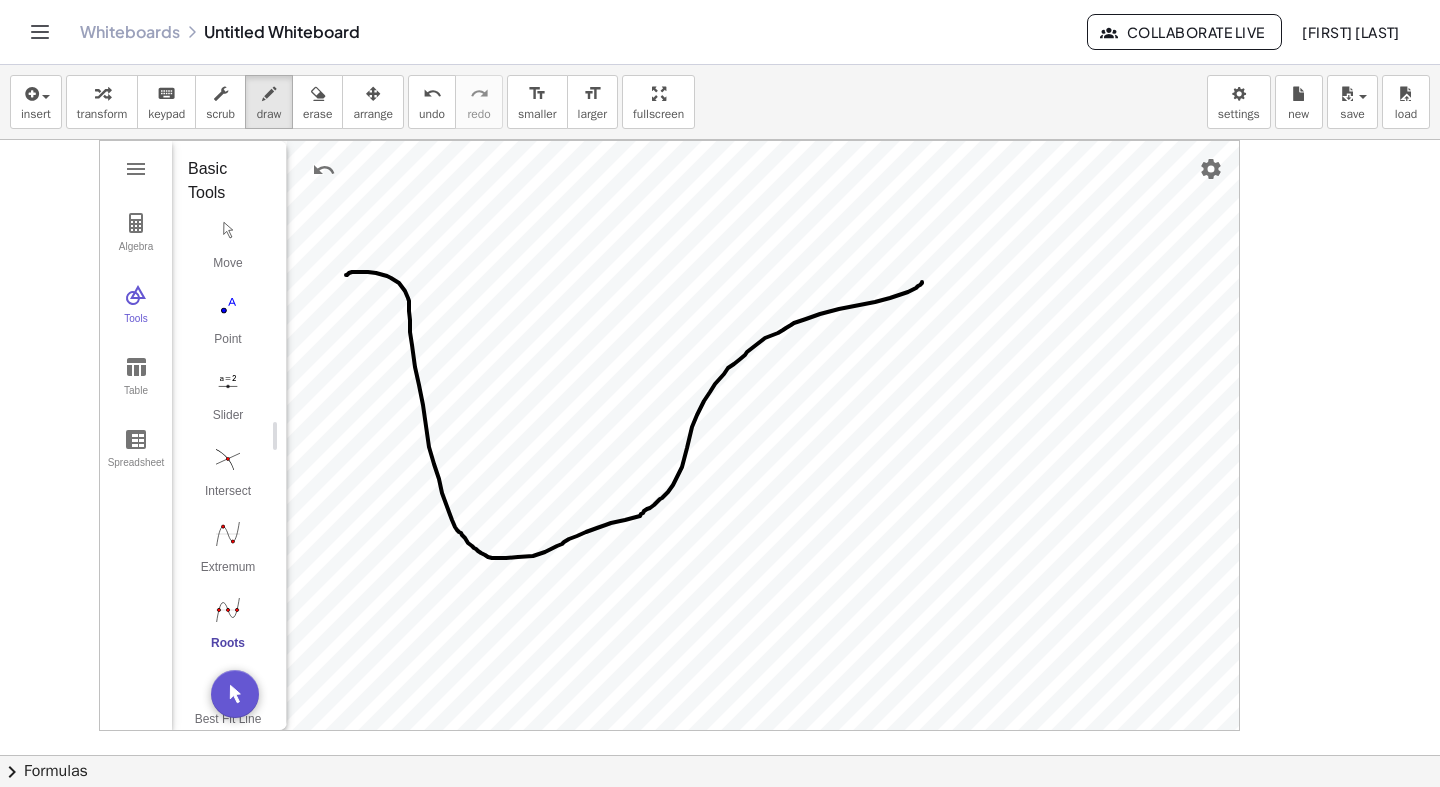 drag, startPoint x: 346, startPoint y: 275, endPoint x: 933, endPoint y: 281, distance: 587.03064 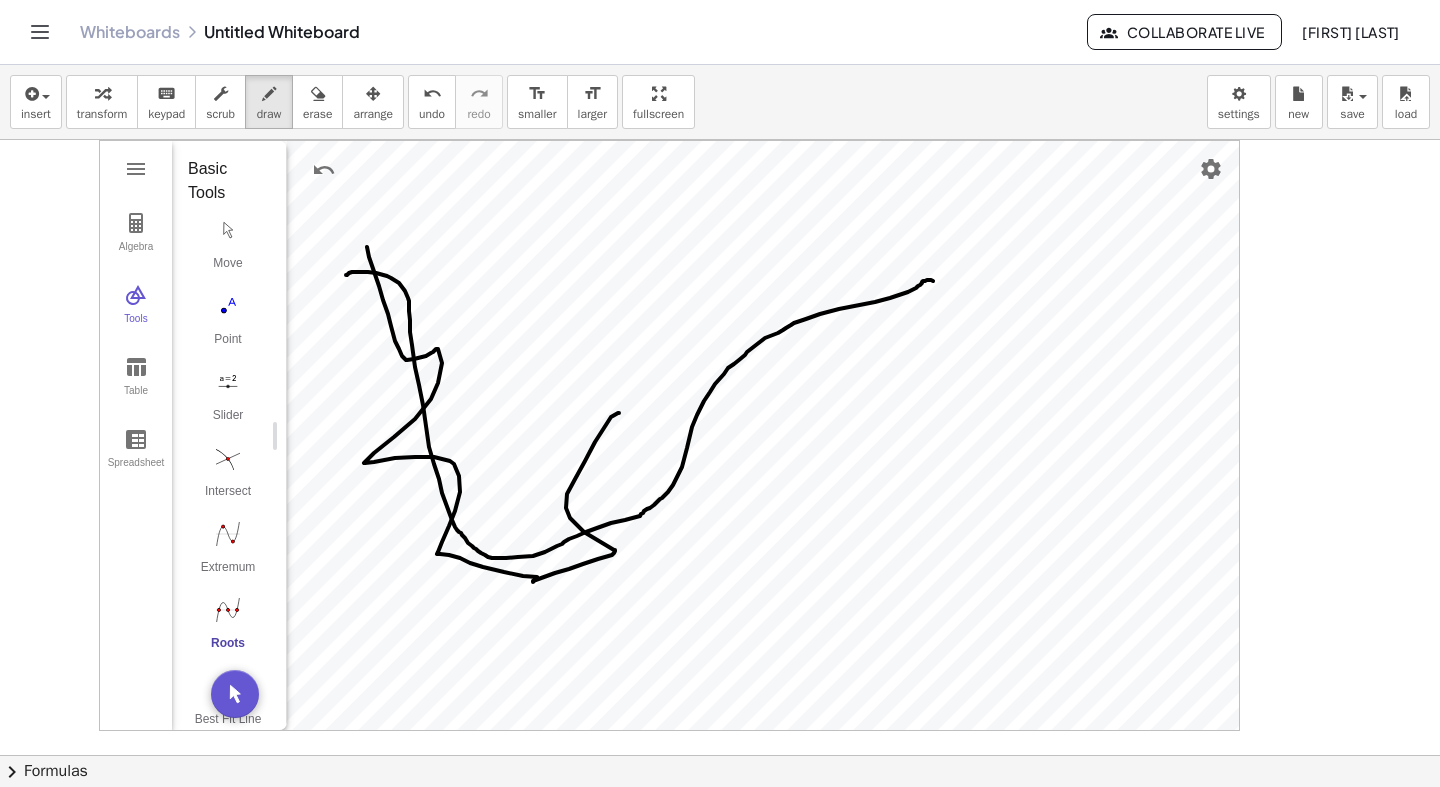 drag, startPoint x: 367, startPoint y: 247, endPoint x: 557, endPoint y: 342, distance: 212.42645 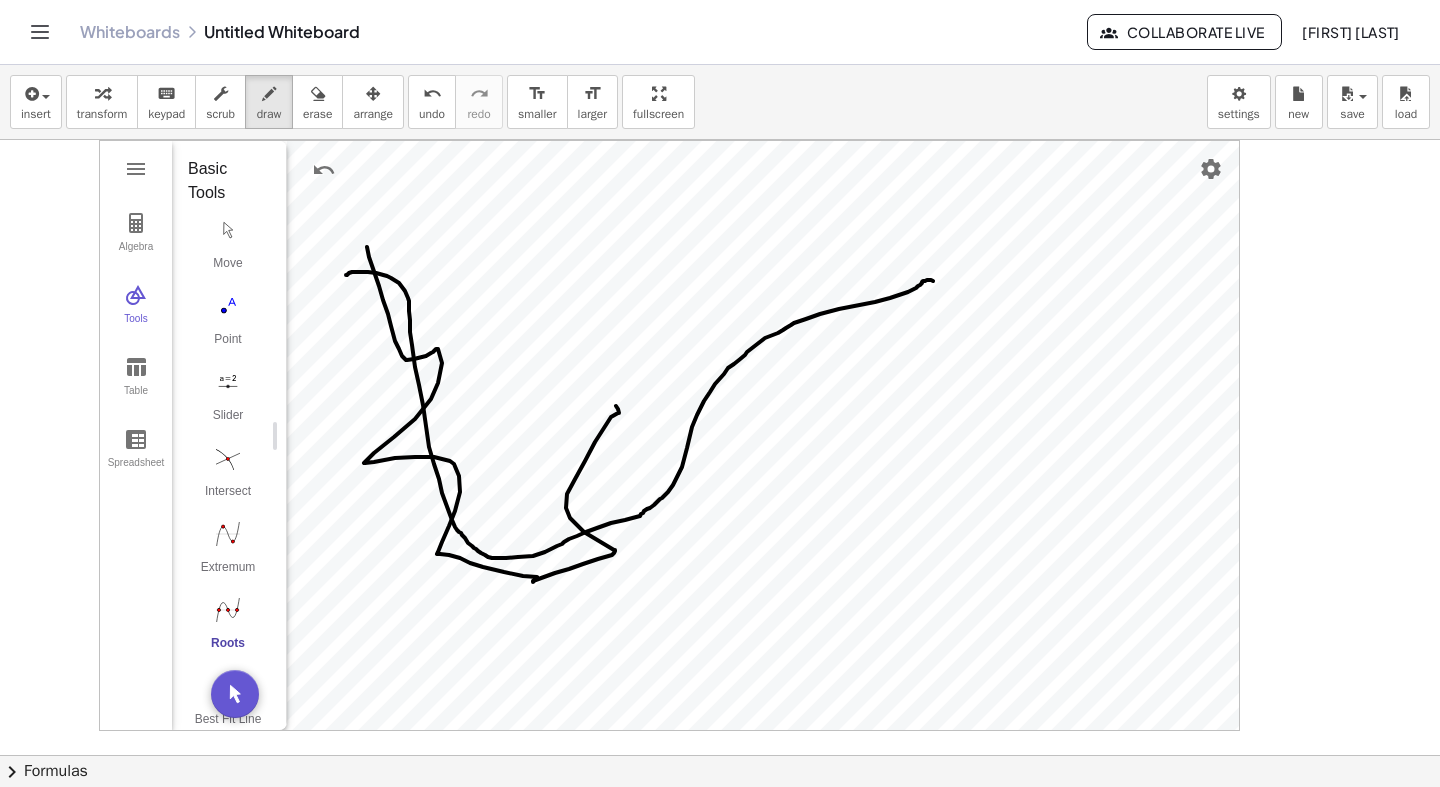 click on "insert select one: Math Expression Function Text Youtube Video Graphing Geometry Geometry 3D transform keyboard keypad scrub draw erase arrange undo undo redo redo format_size smaller format_size larger fullscreen load   save new settings" at bounding box center [720, 102] 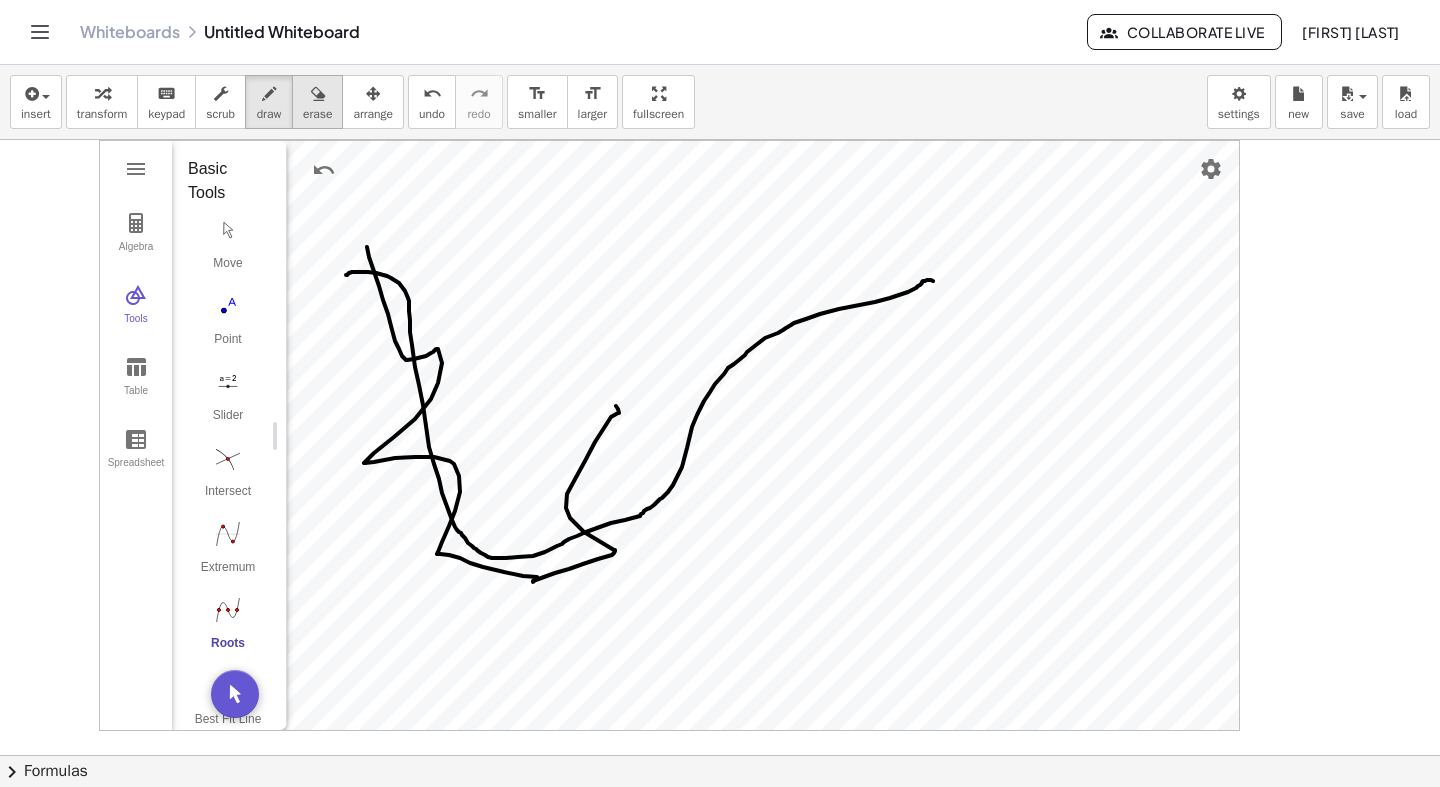 click on "erase" at bounding box center (317, 114) 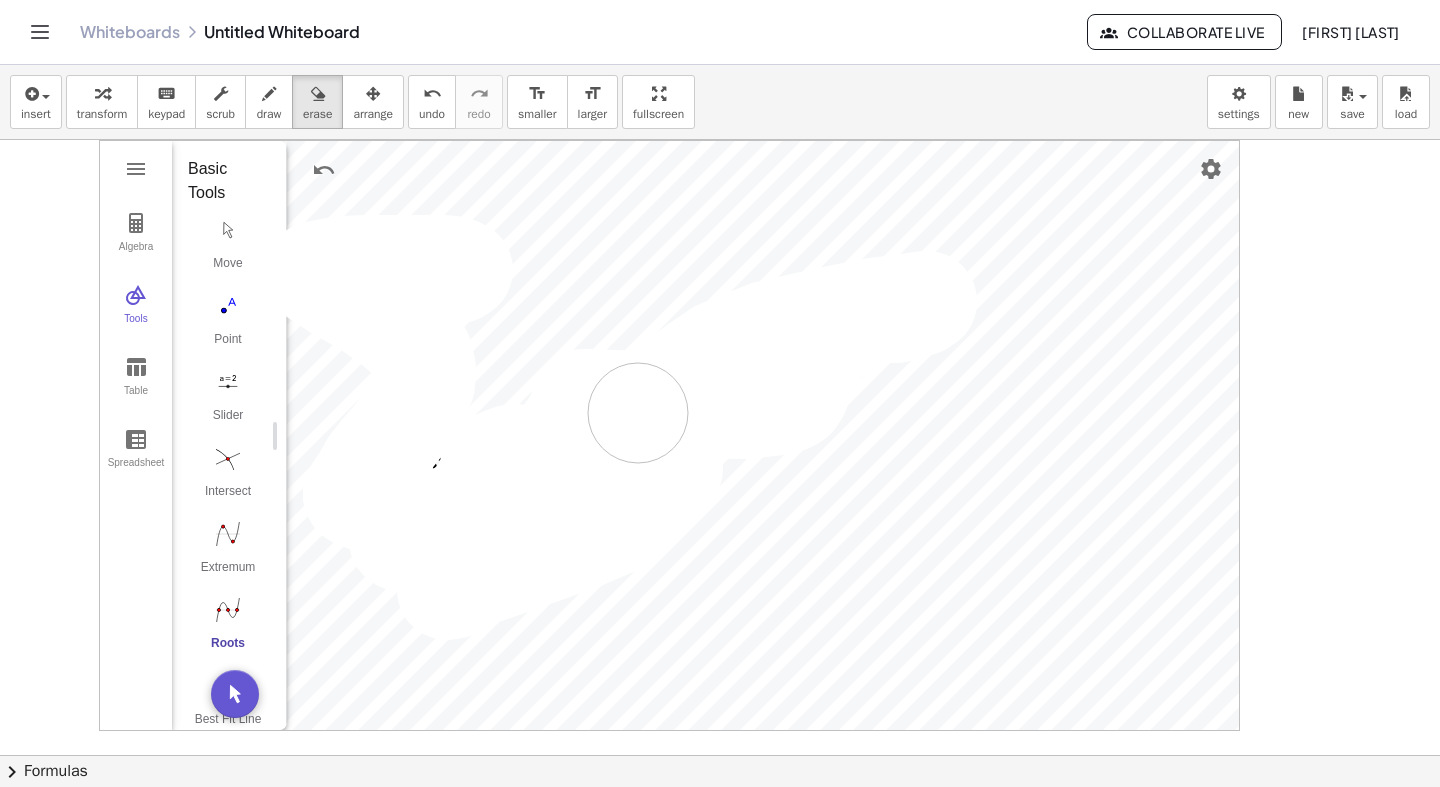 drag, startPoint x: 459, startPoint y: 273, endPoint x: 638, endPoint y: 413, distance: 227.24657 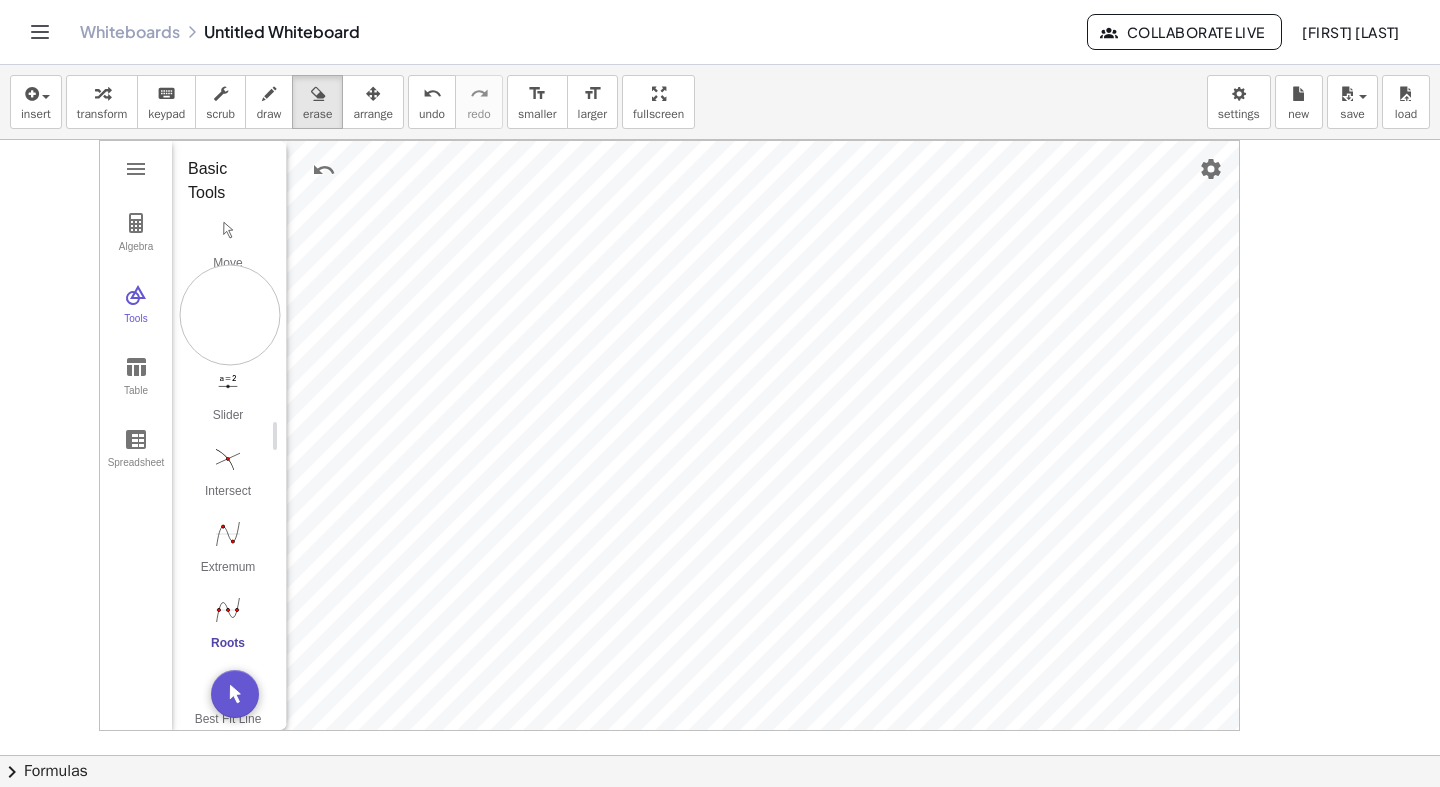 click at bounding box center [720, 820] 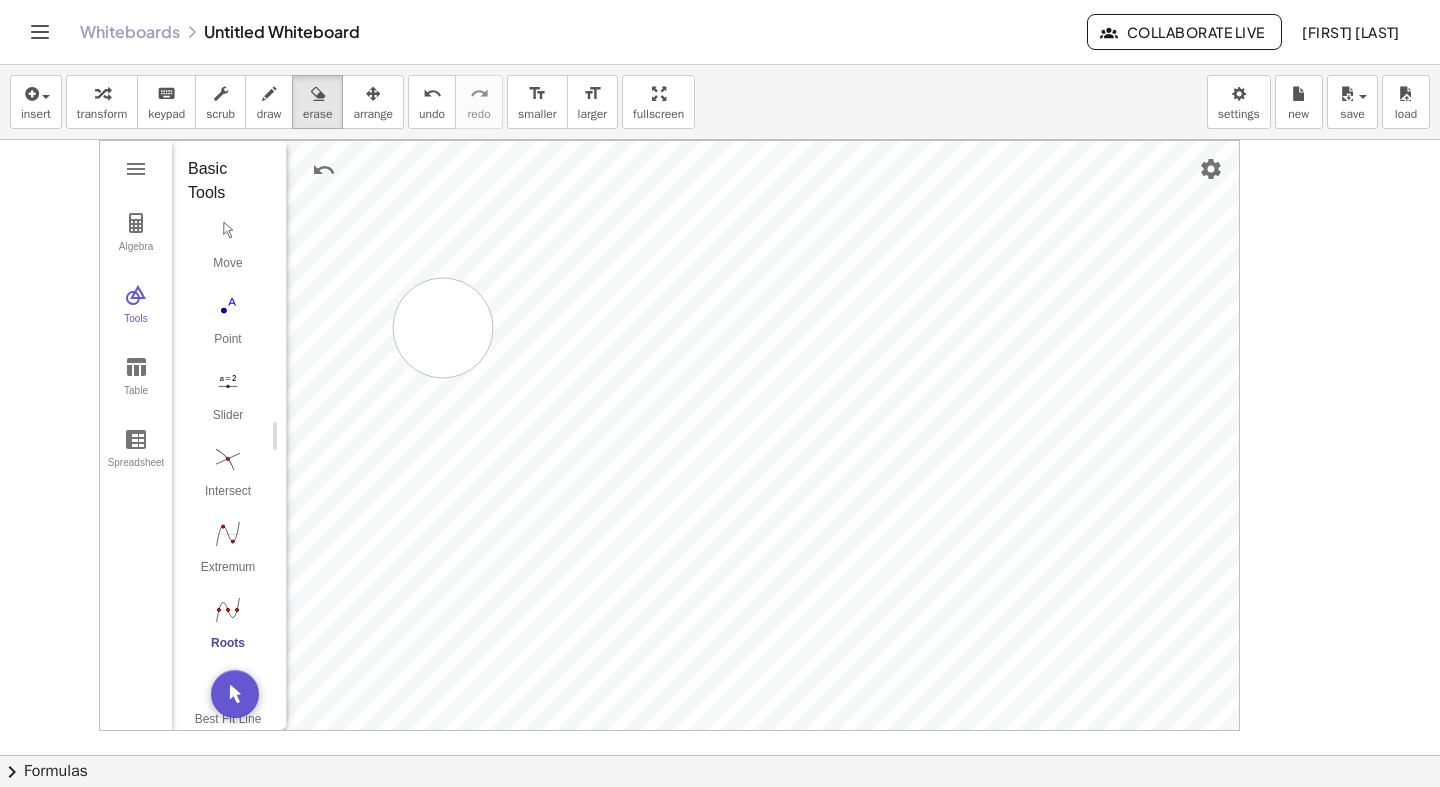 click at bounding box center [720, 820] 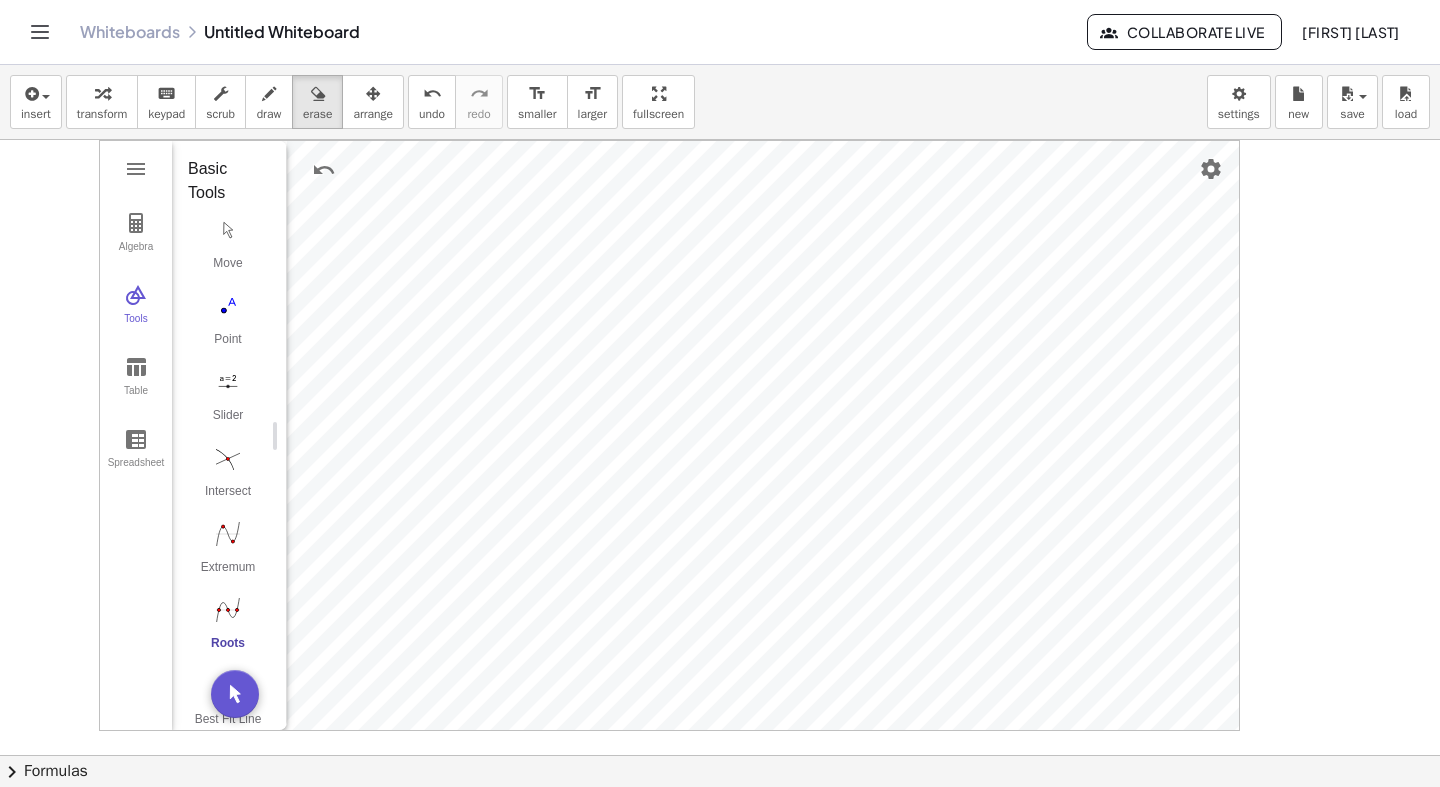 click at bounding box center (720, 820) 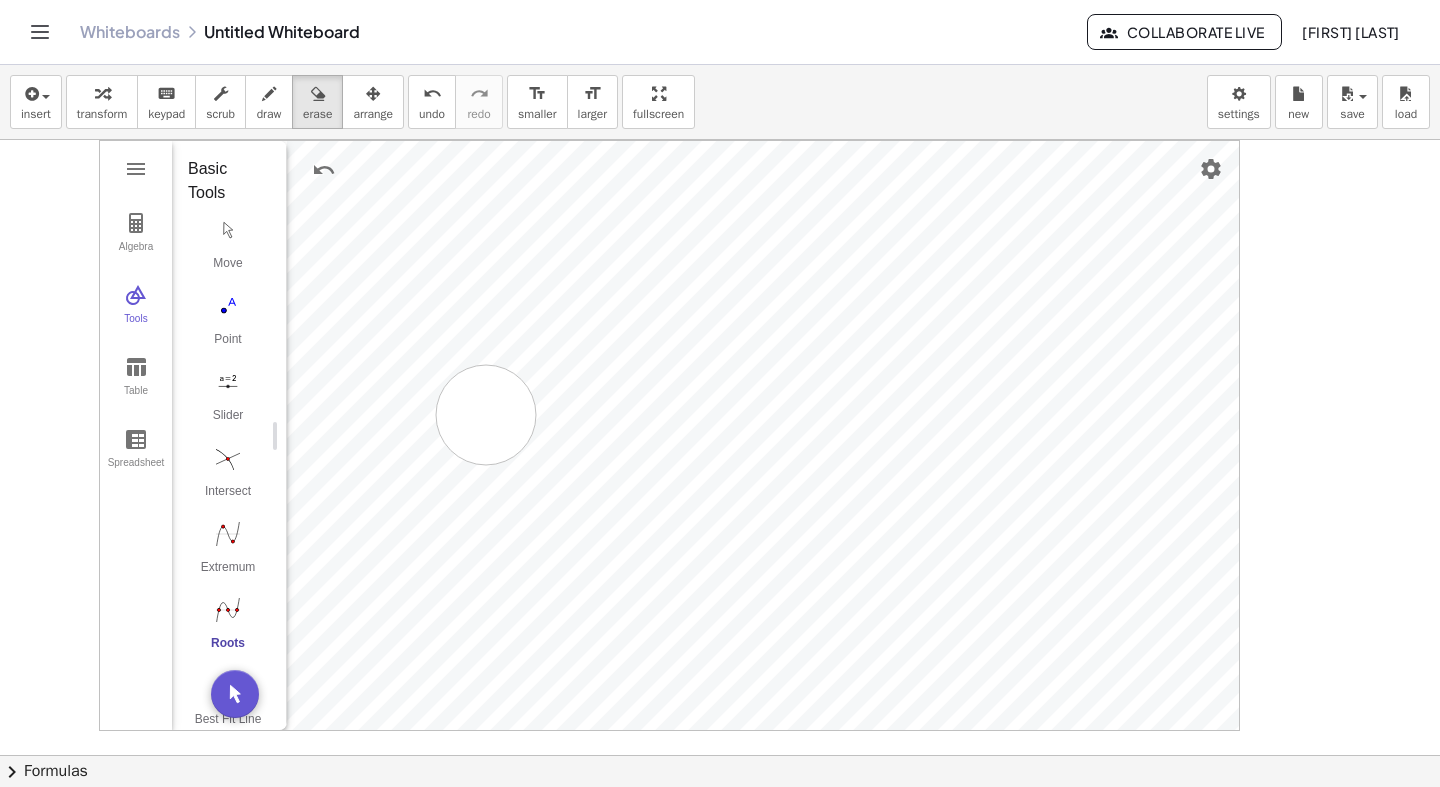 click at bounding box center [720, 820] 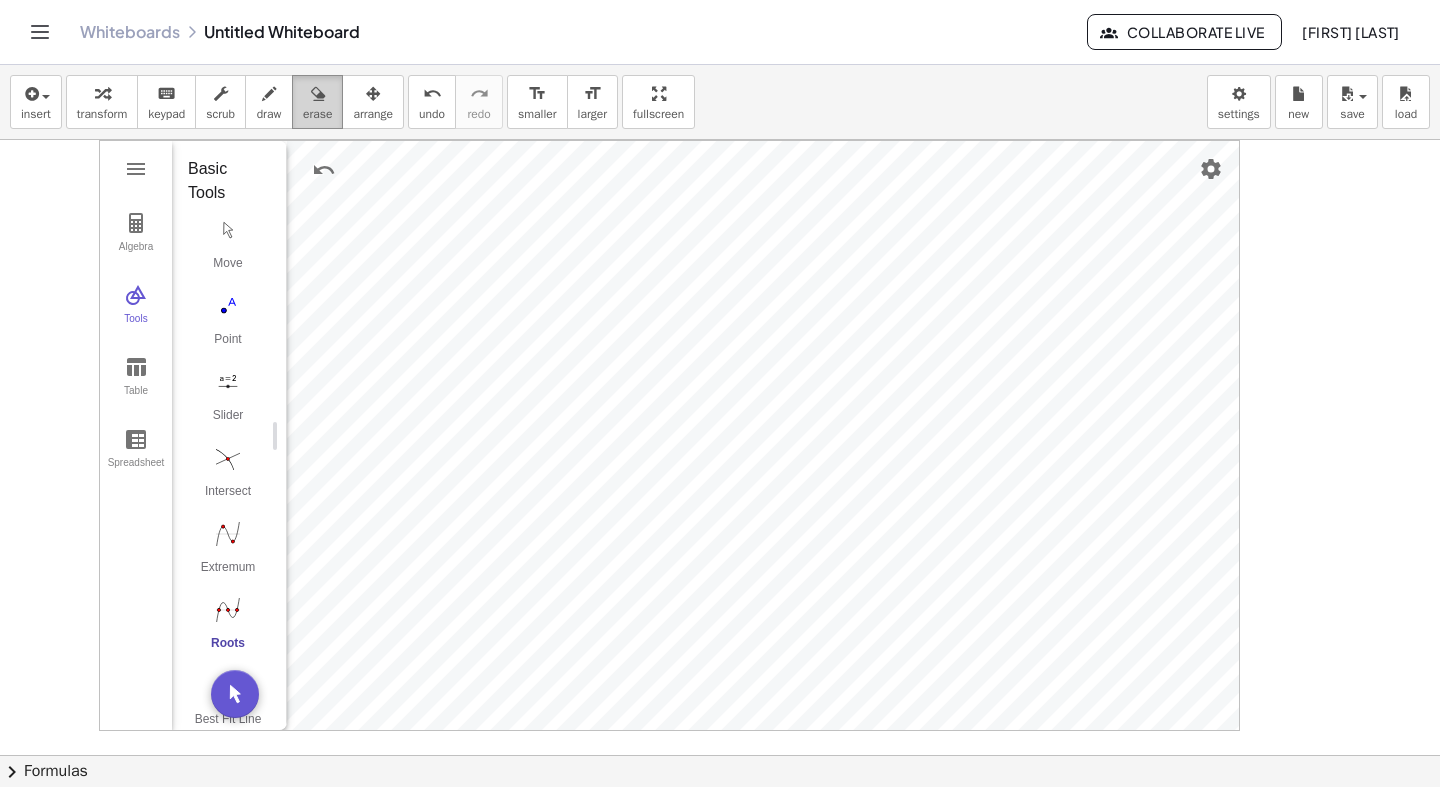 click on "erase" at bounding box center (317, 114) 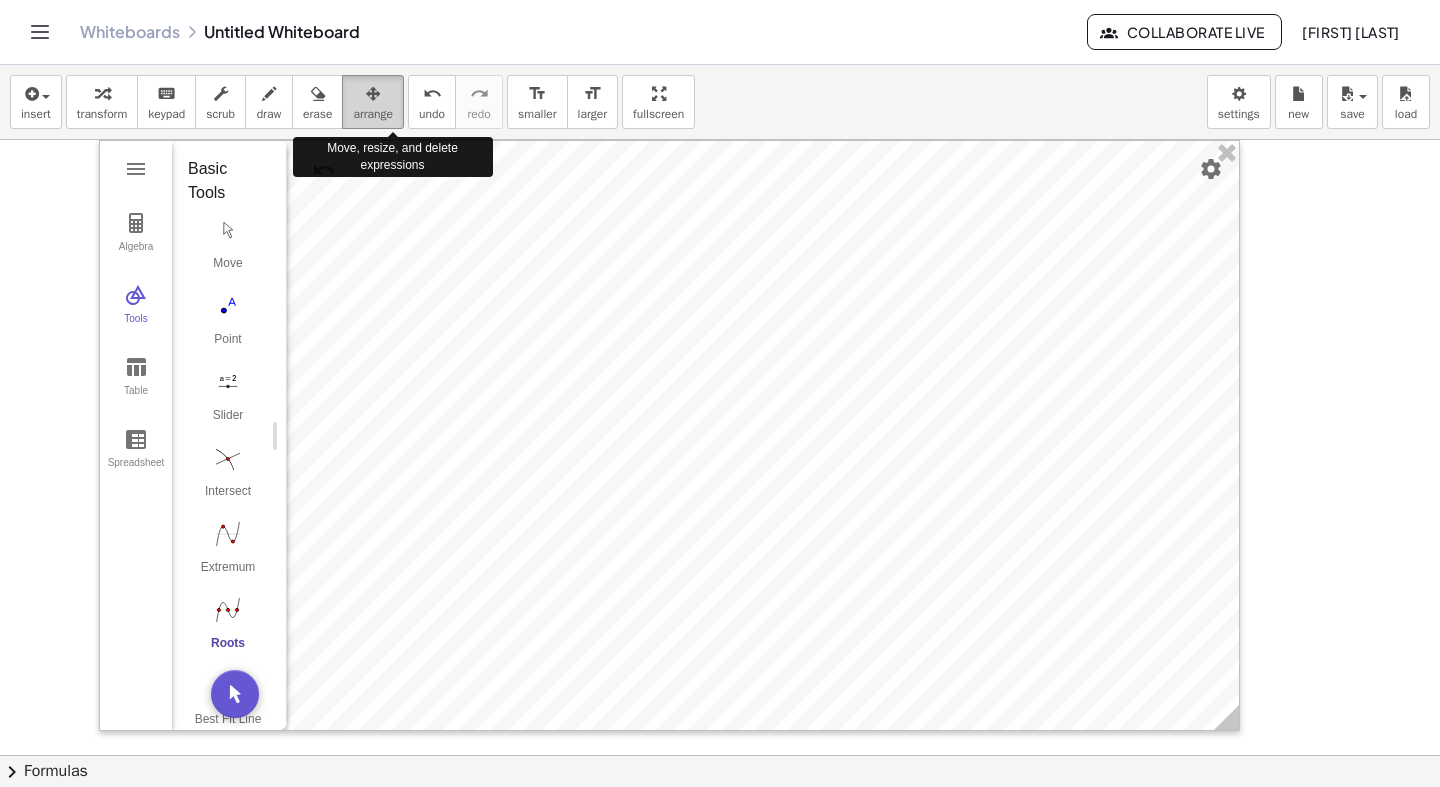 click on "arrange" at bounding box center [373, 114] 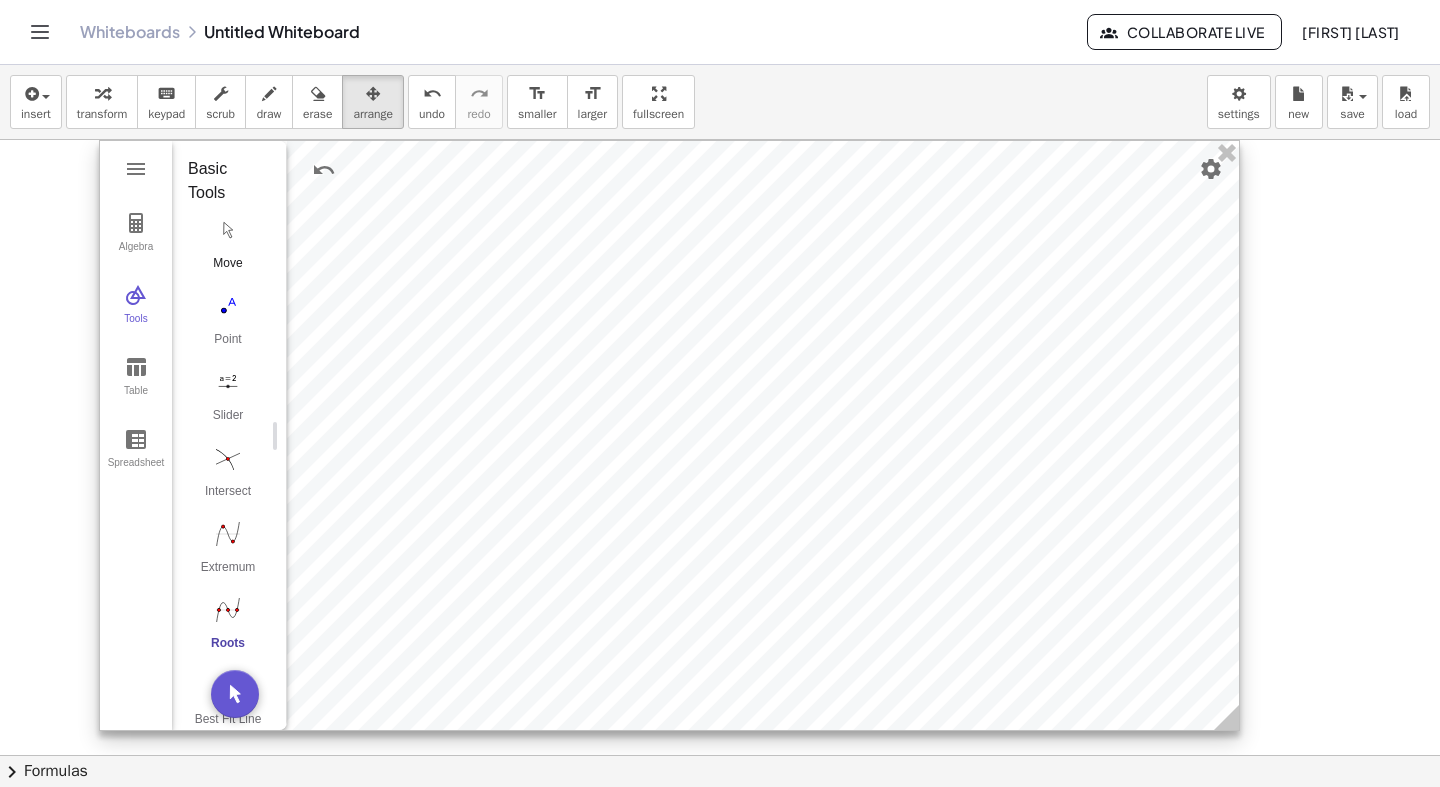 click at bounding box center [228, 230] 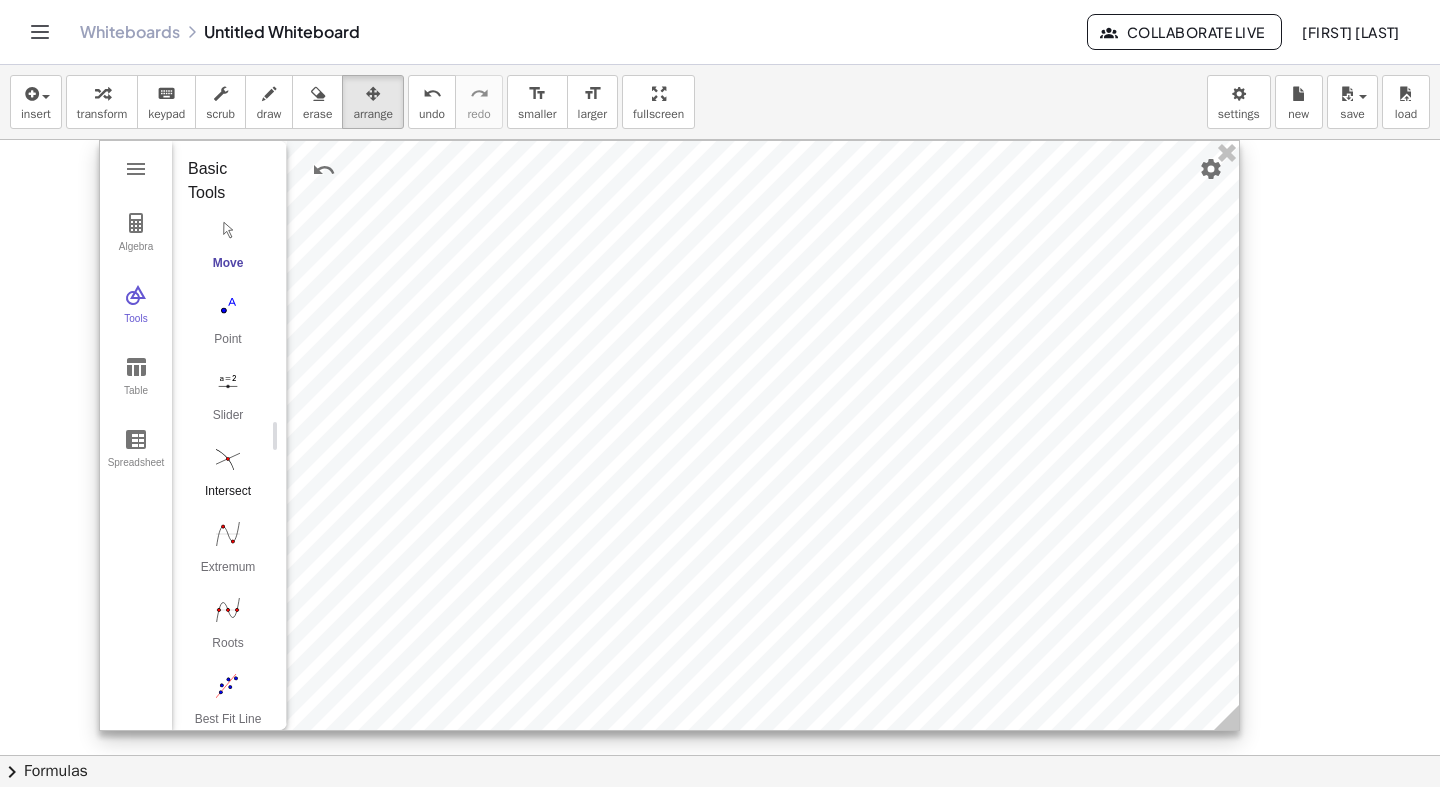 click at bounding box center (228, 458) 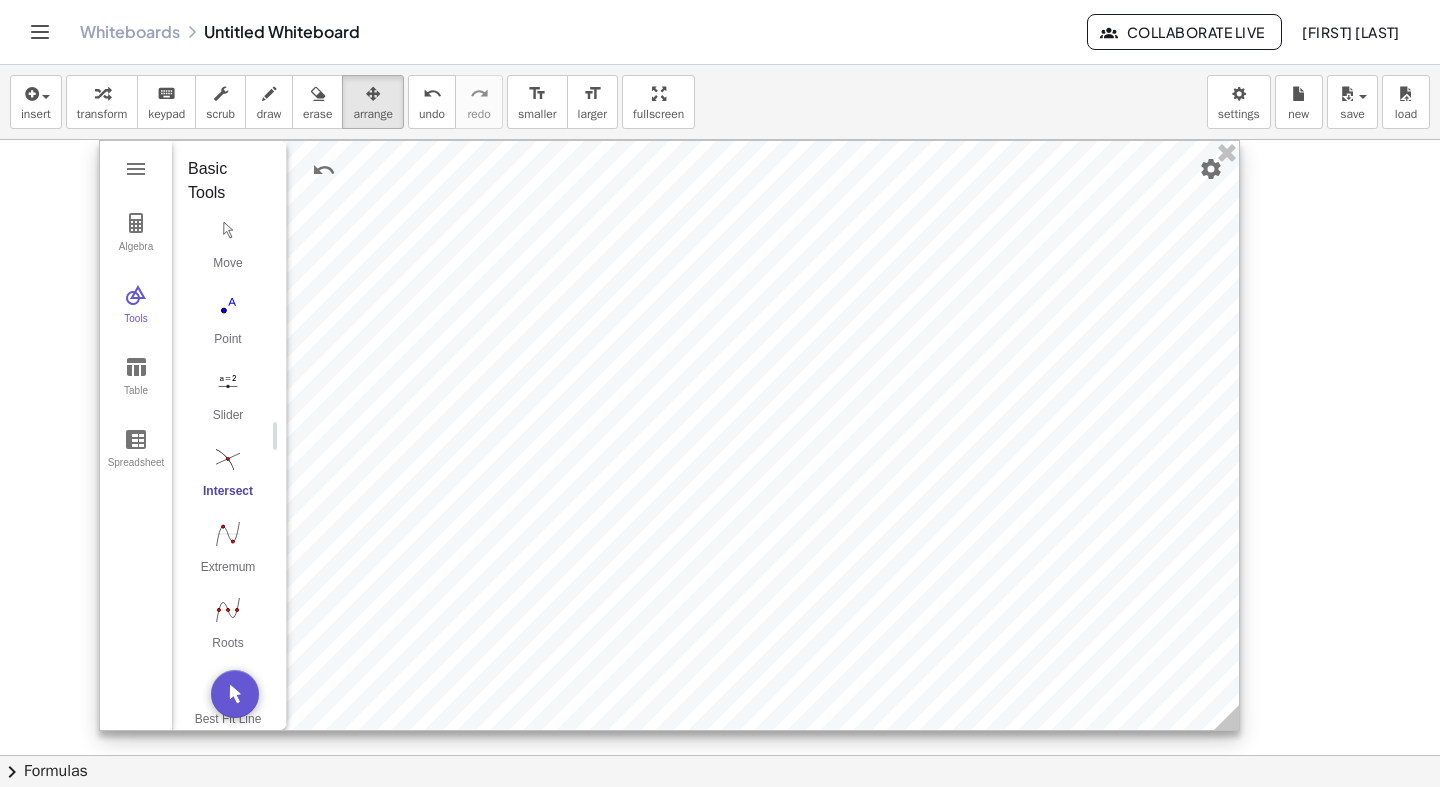 click at bounding box center [669, 435] 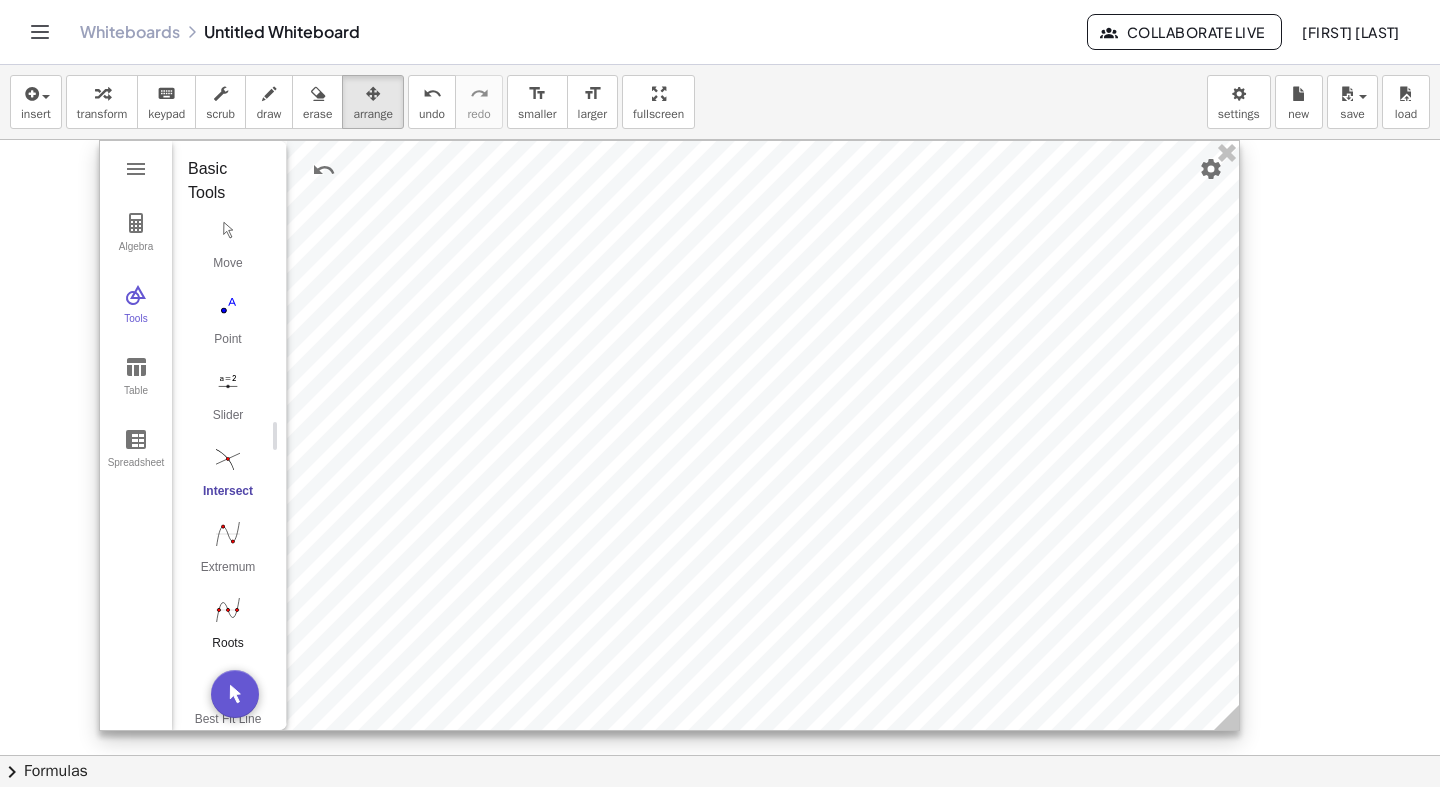 click on "Roots" at bounding box center (228, 629) 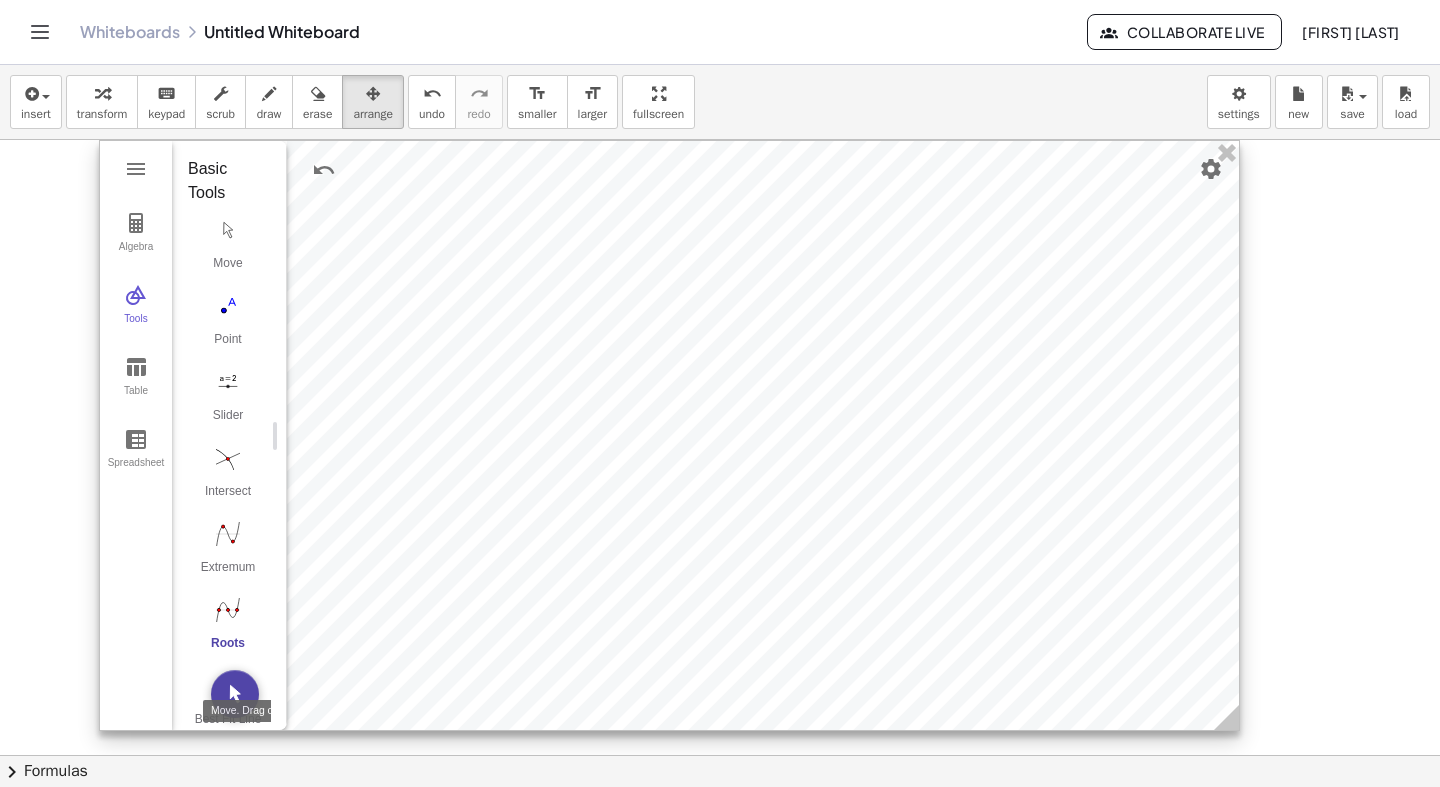 click at bounding box center (235, 694) 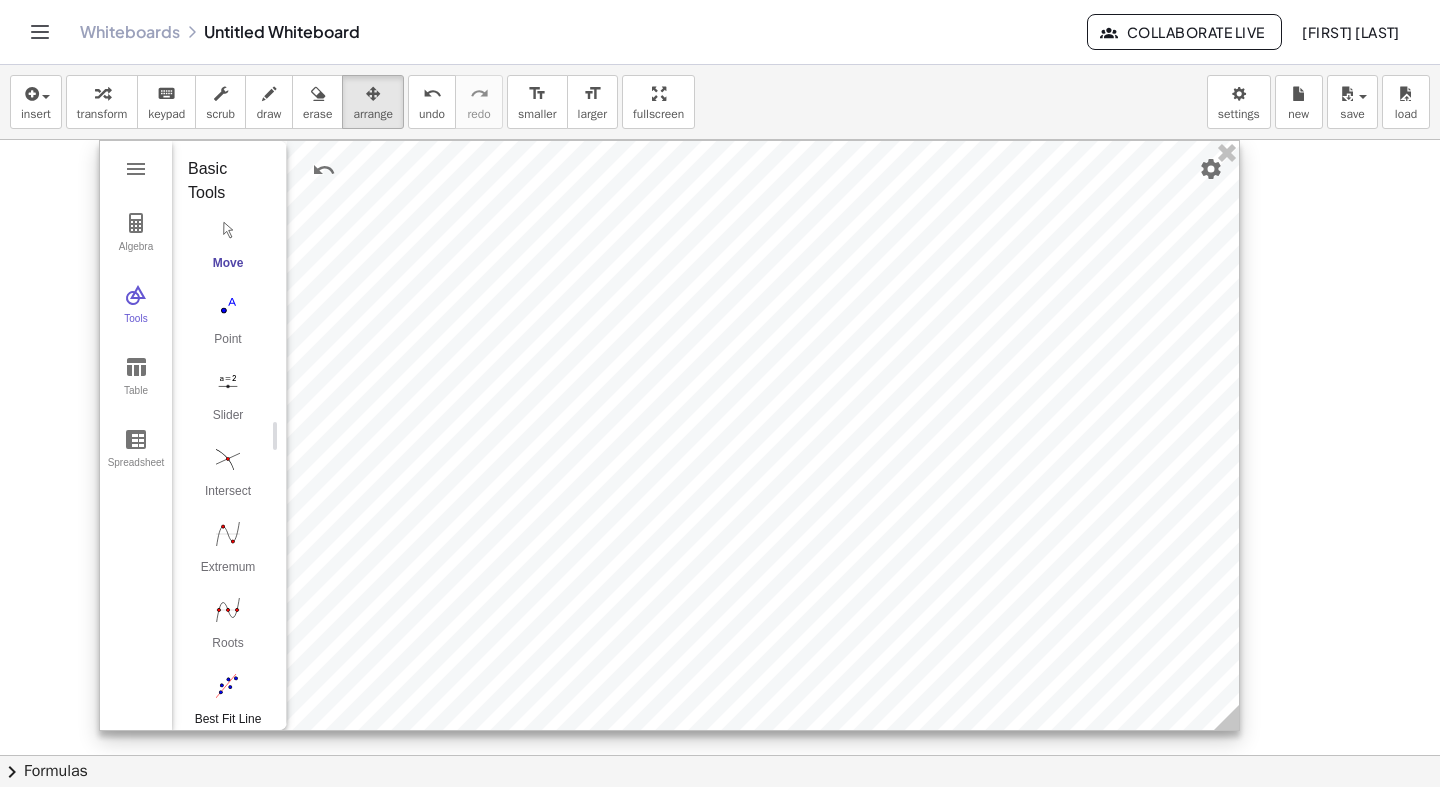 click on "Best Fit Line" at bounding box center [228, 705] 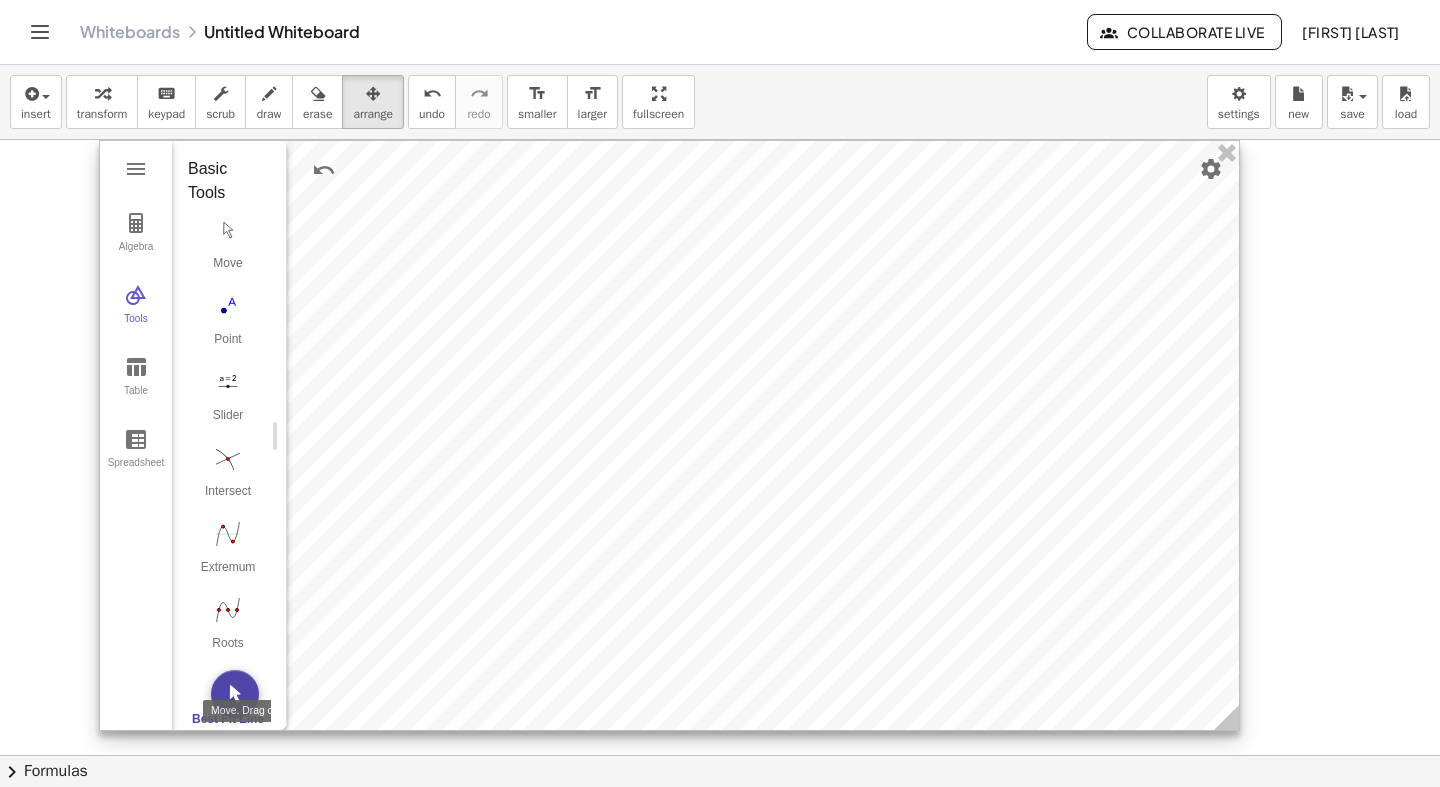 click at bounding box center [235, 694] 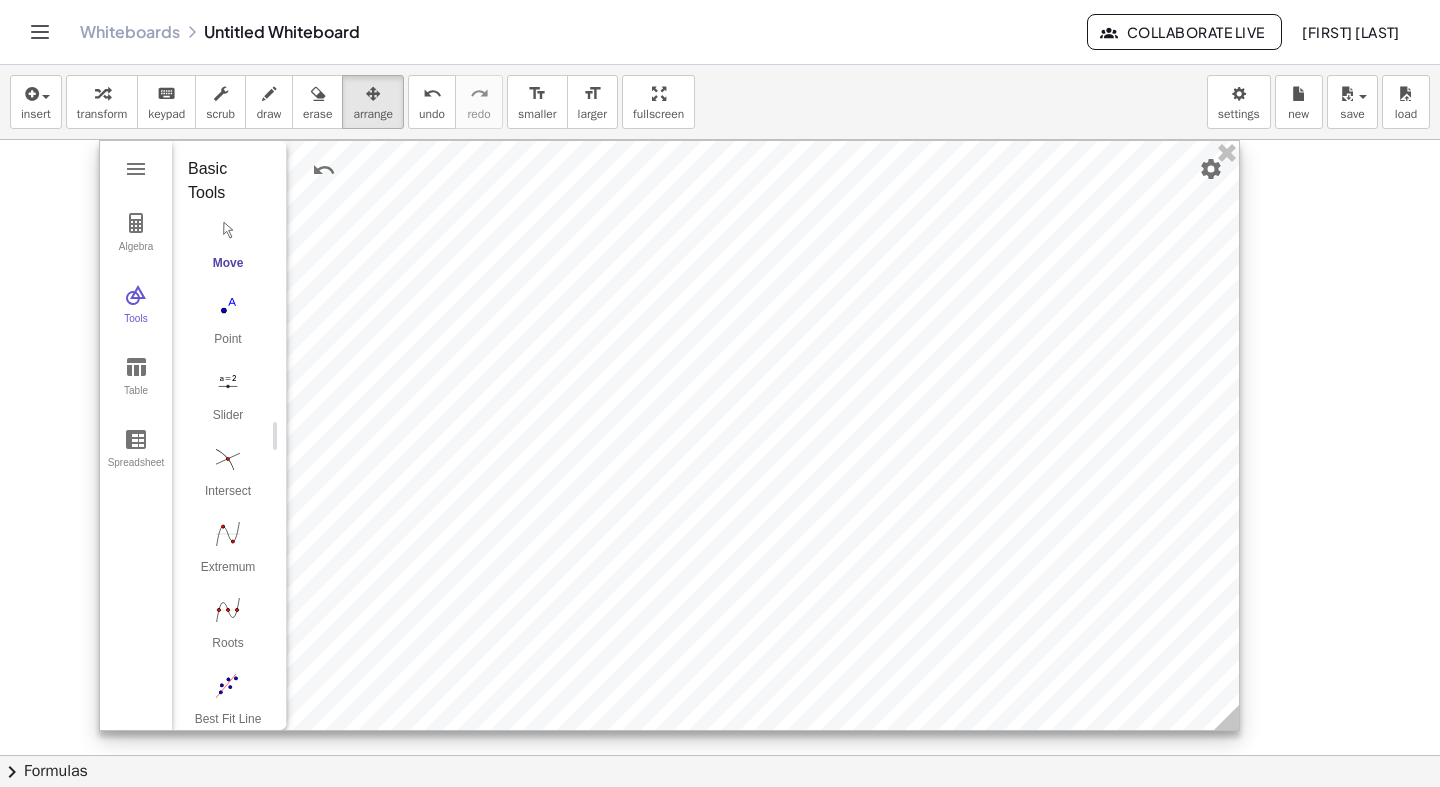 click at bounding box center (669, 435) 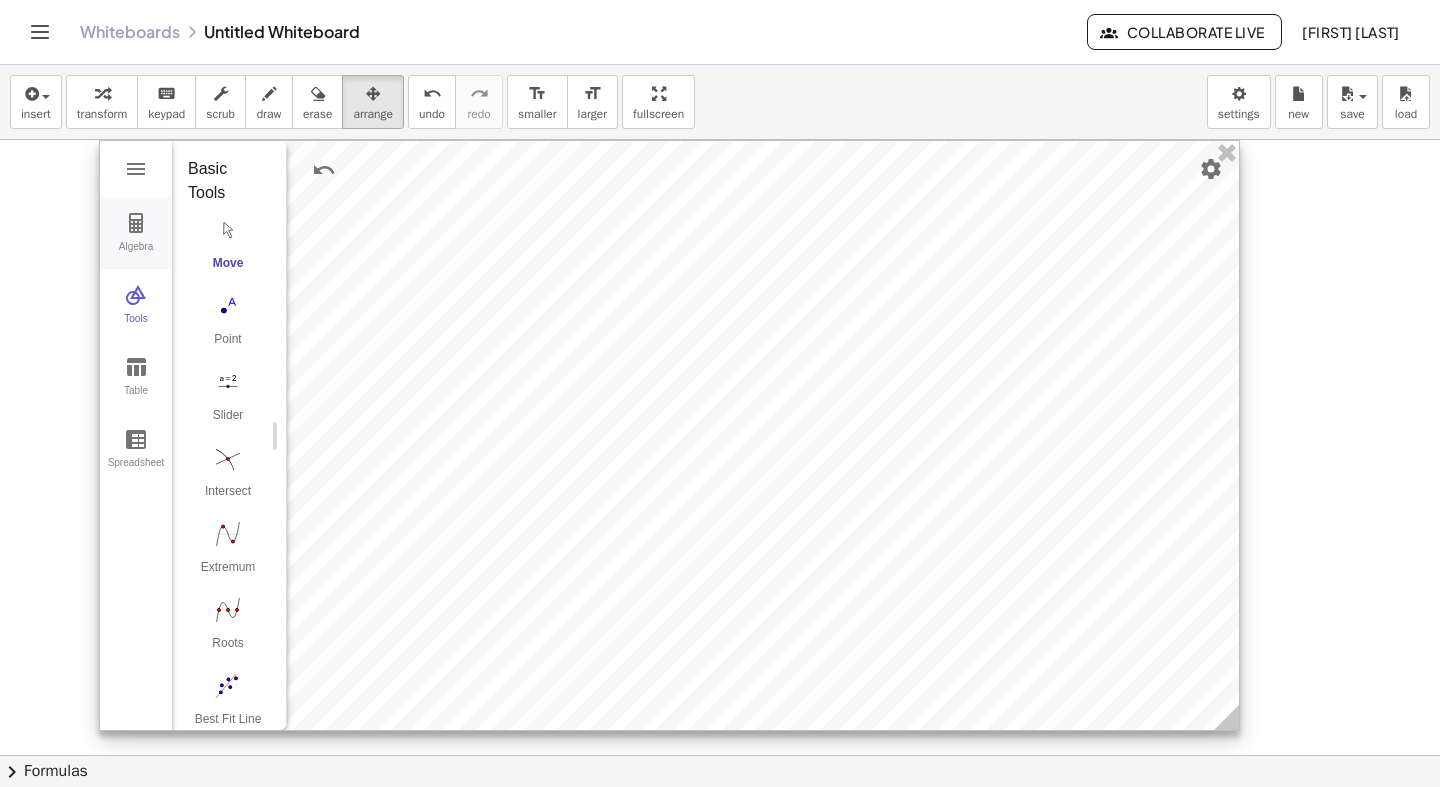 click on "Algebra" at bounding box center [136, 255] 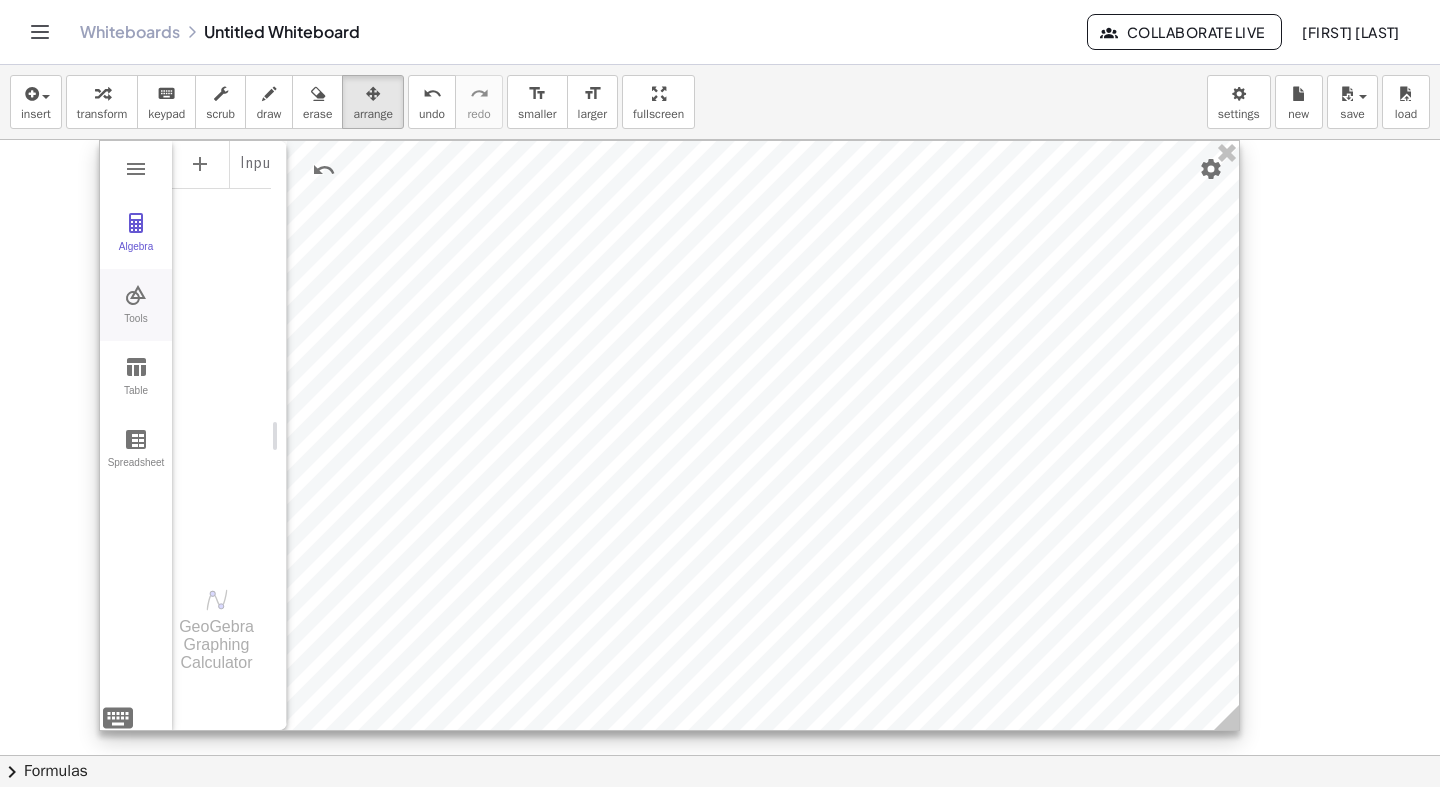 click on "Tools" at bounding box center [136, 305] 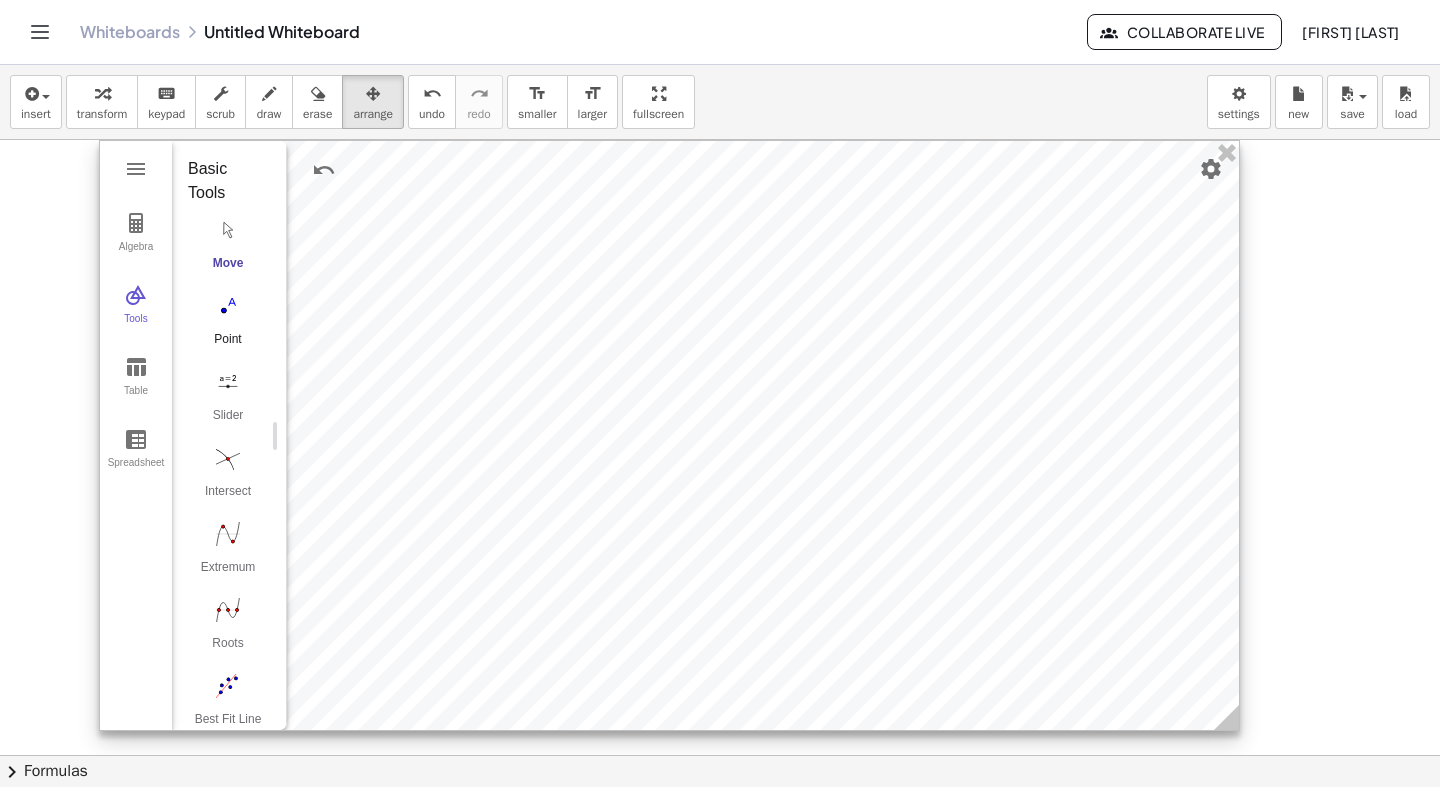 click at bounding box center (228, 306) 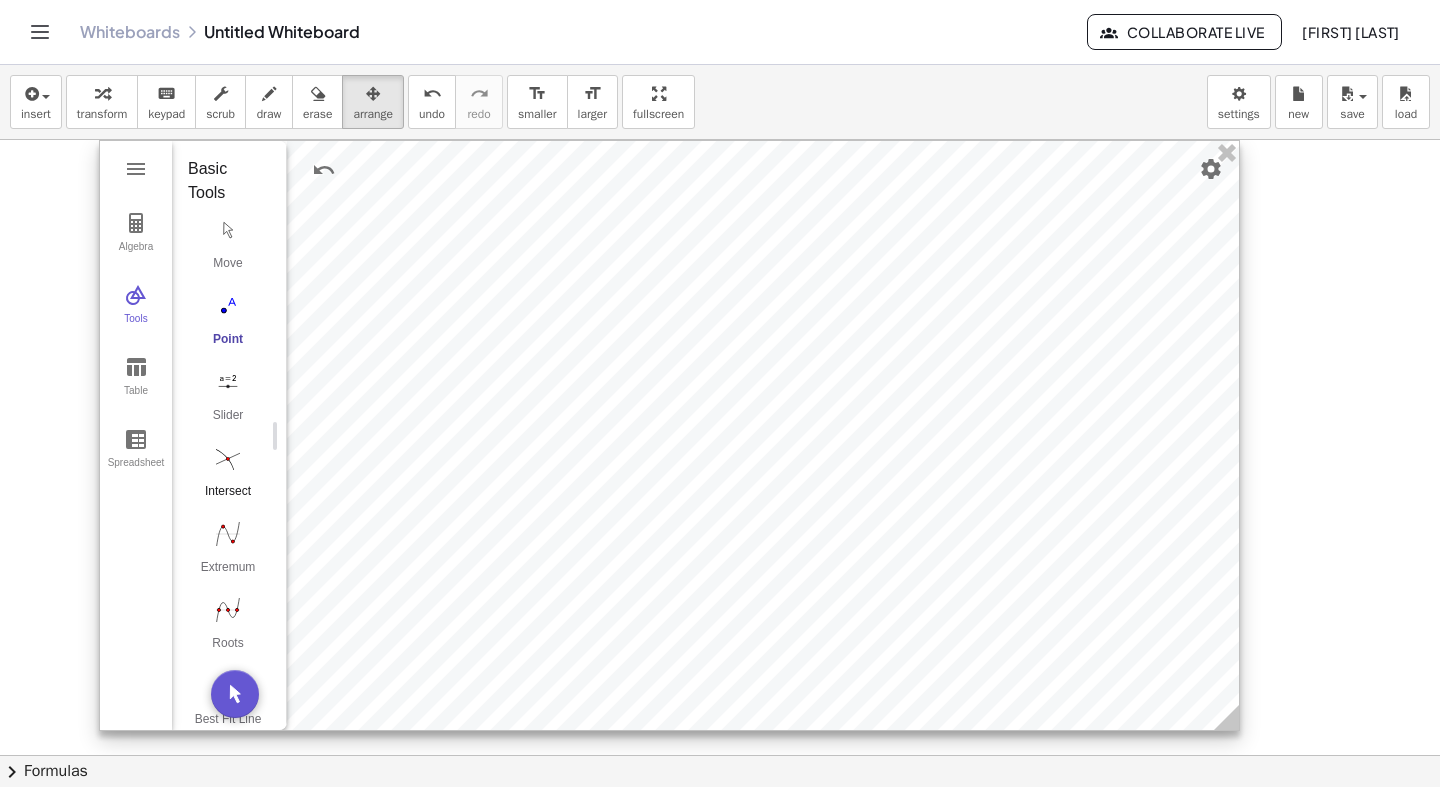 click on "Intersect" at bounding box center [228, 477] 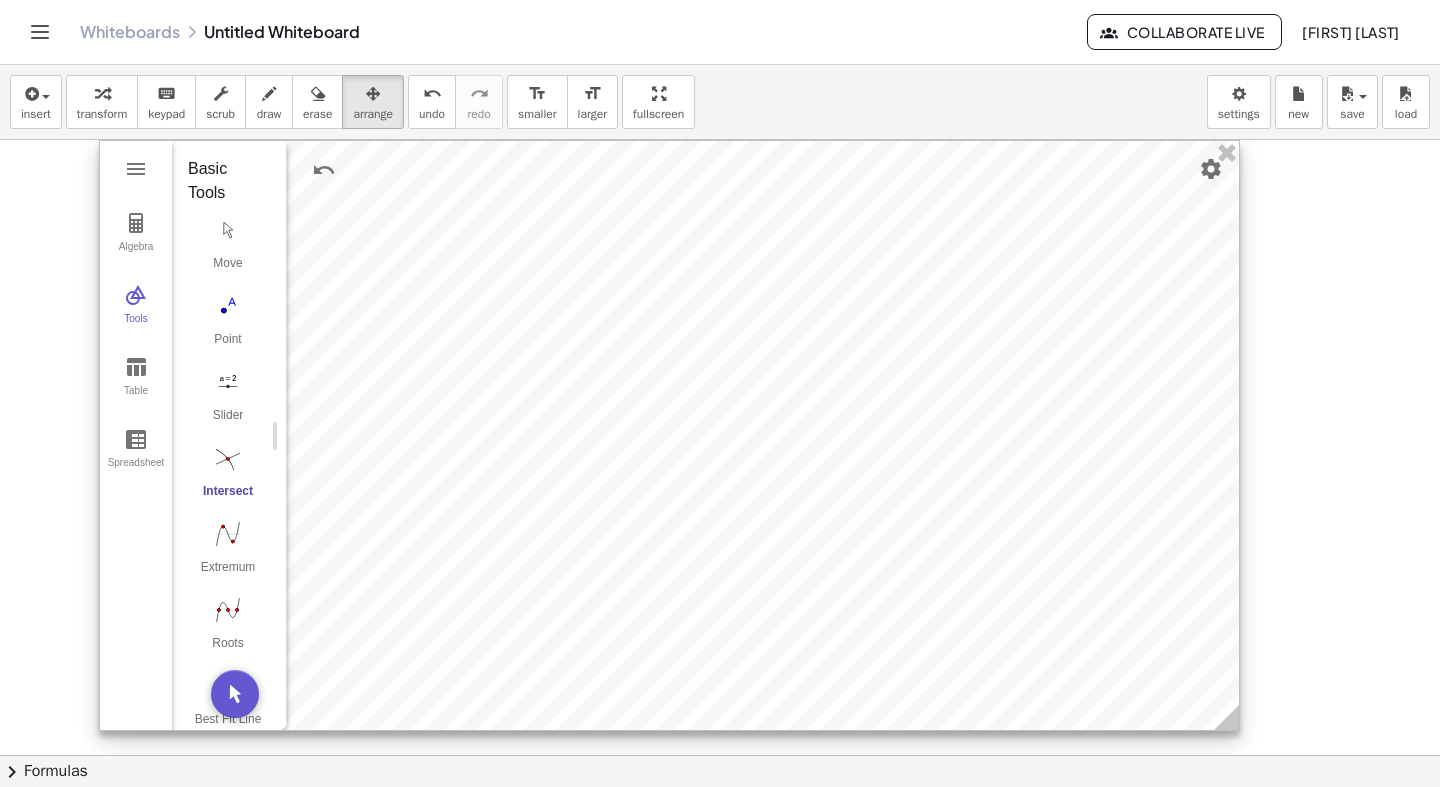 click on "Intersect" at bounding box center [228, 498] 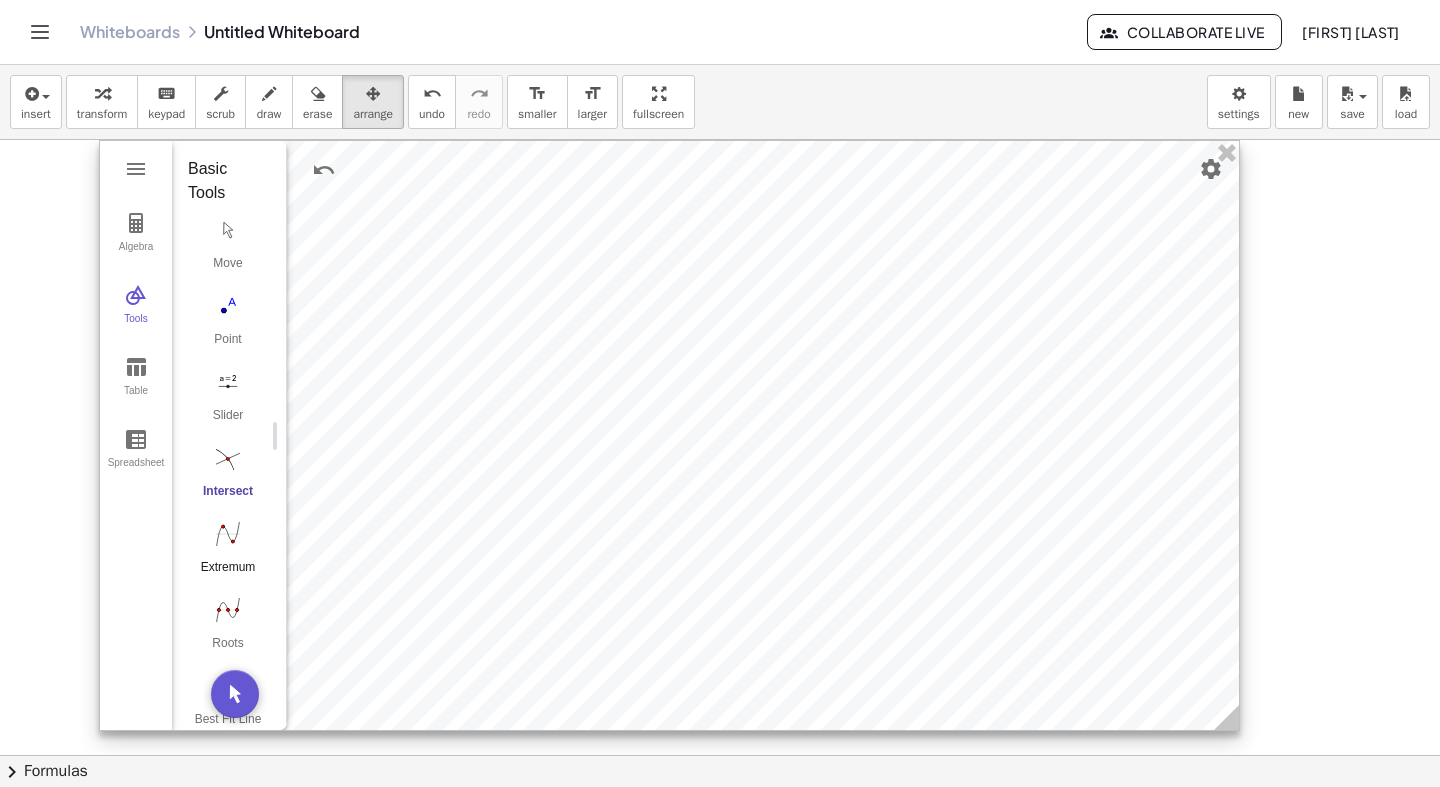 click on "Extremum" at bounding box center [228, 553] 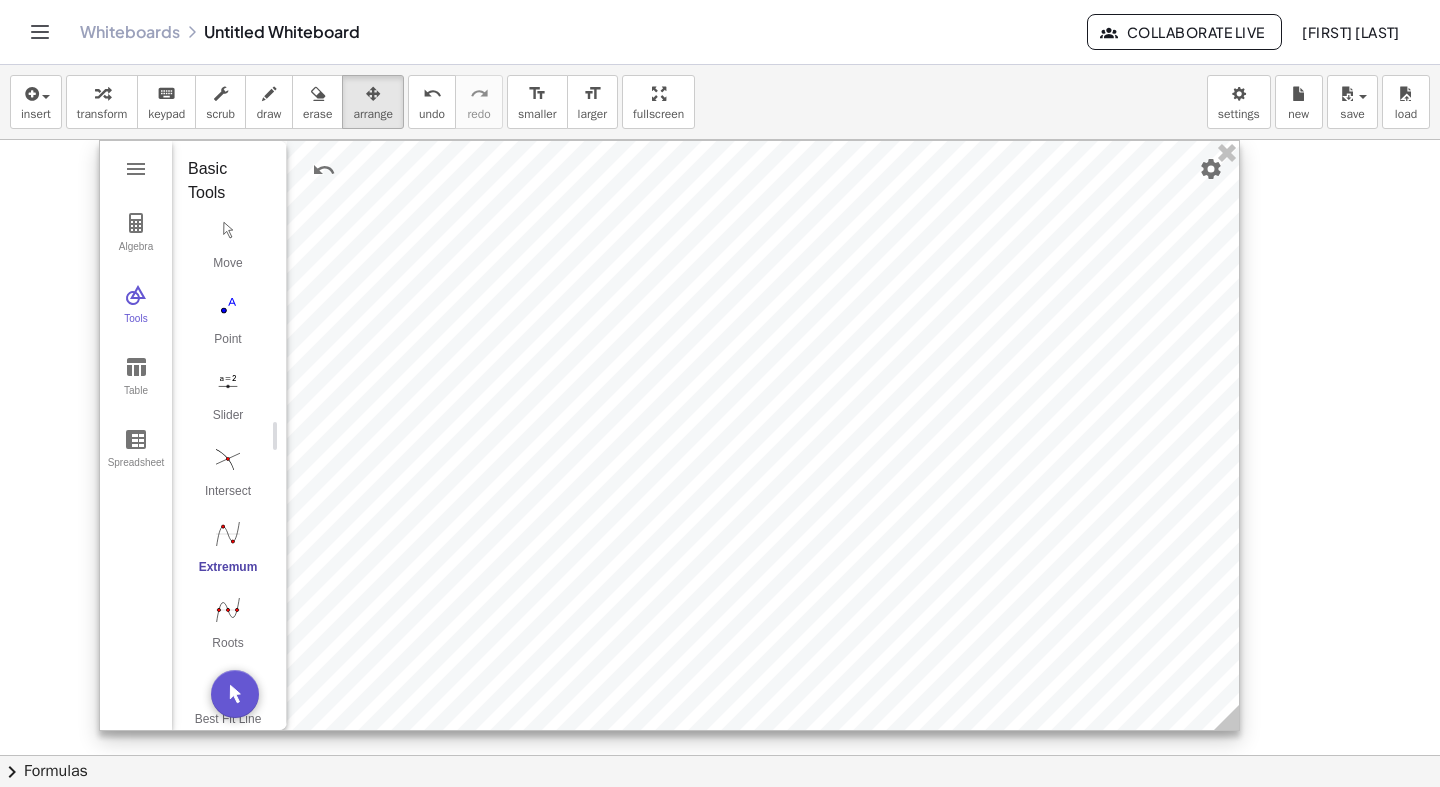 click at bounding box center (669, 435) 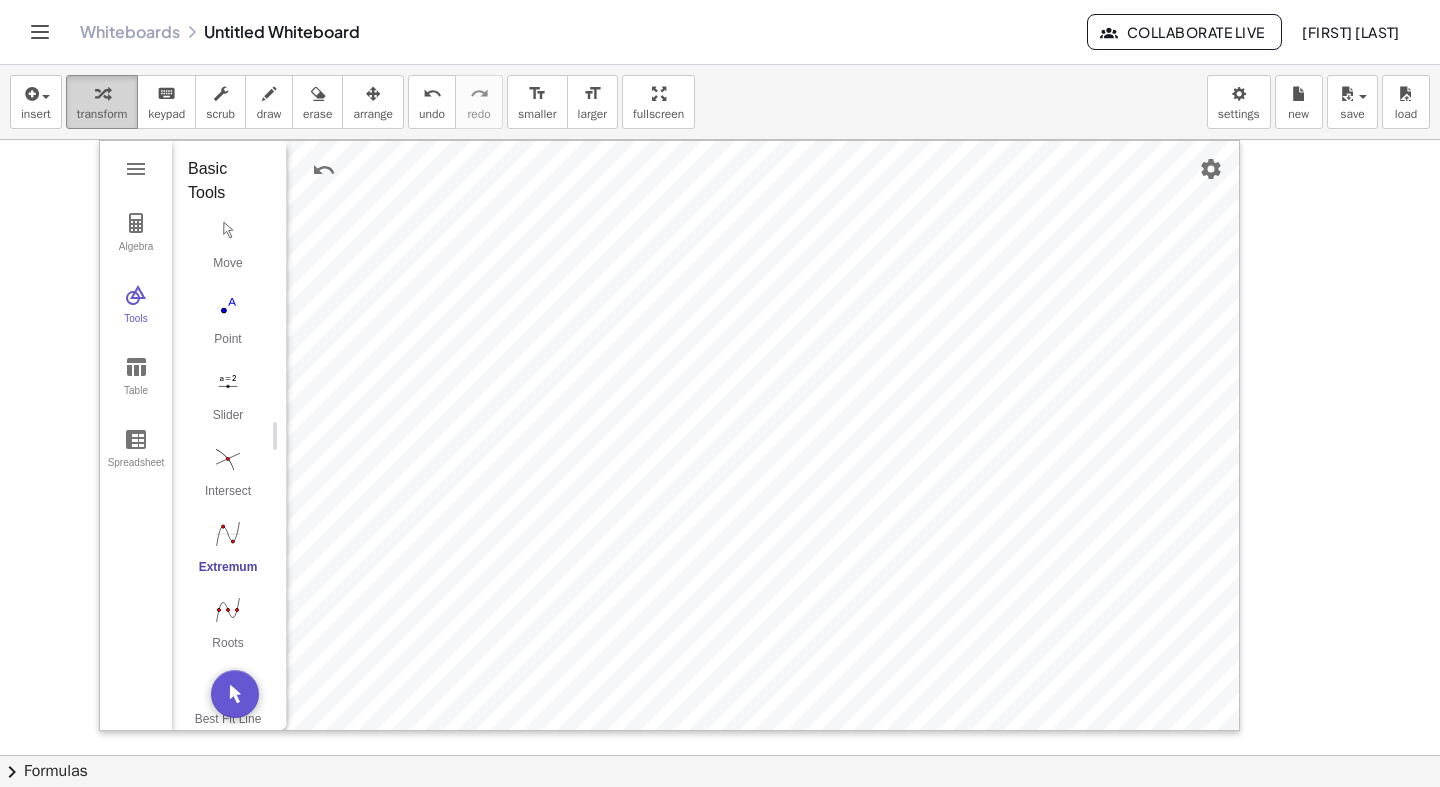 click at bounding box center [102, 94] 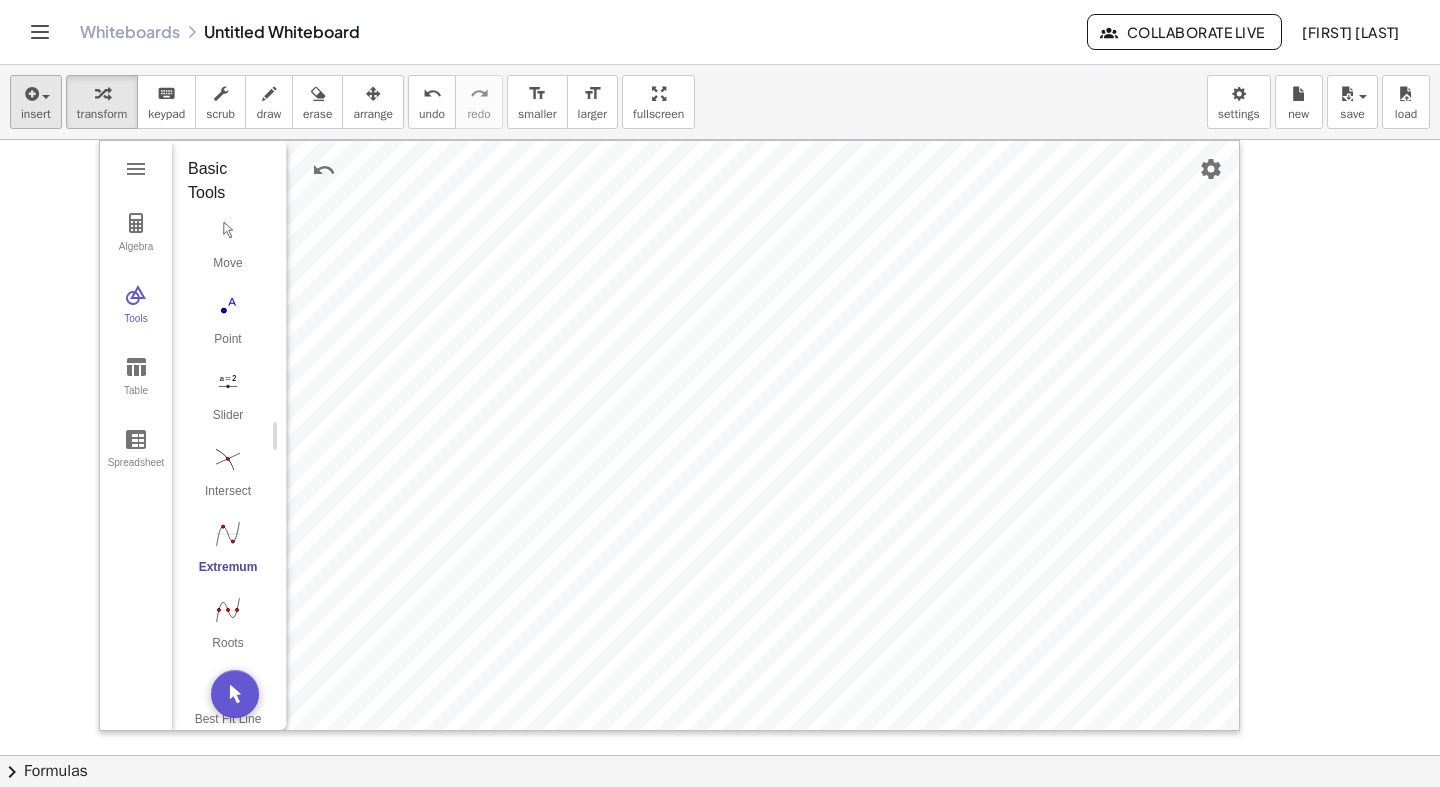 click at bounding box center [46, 97] 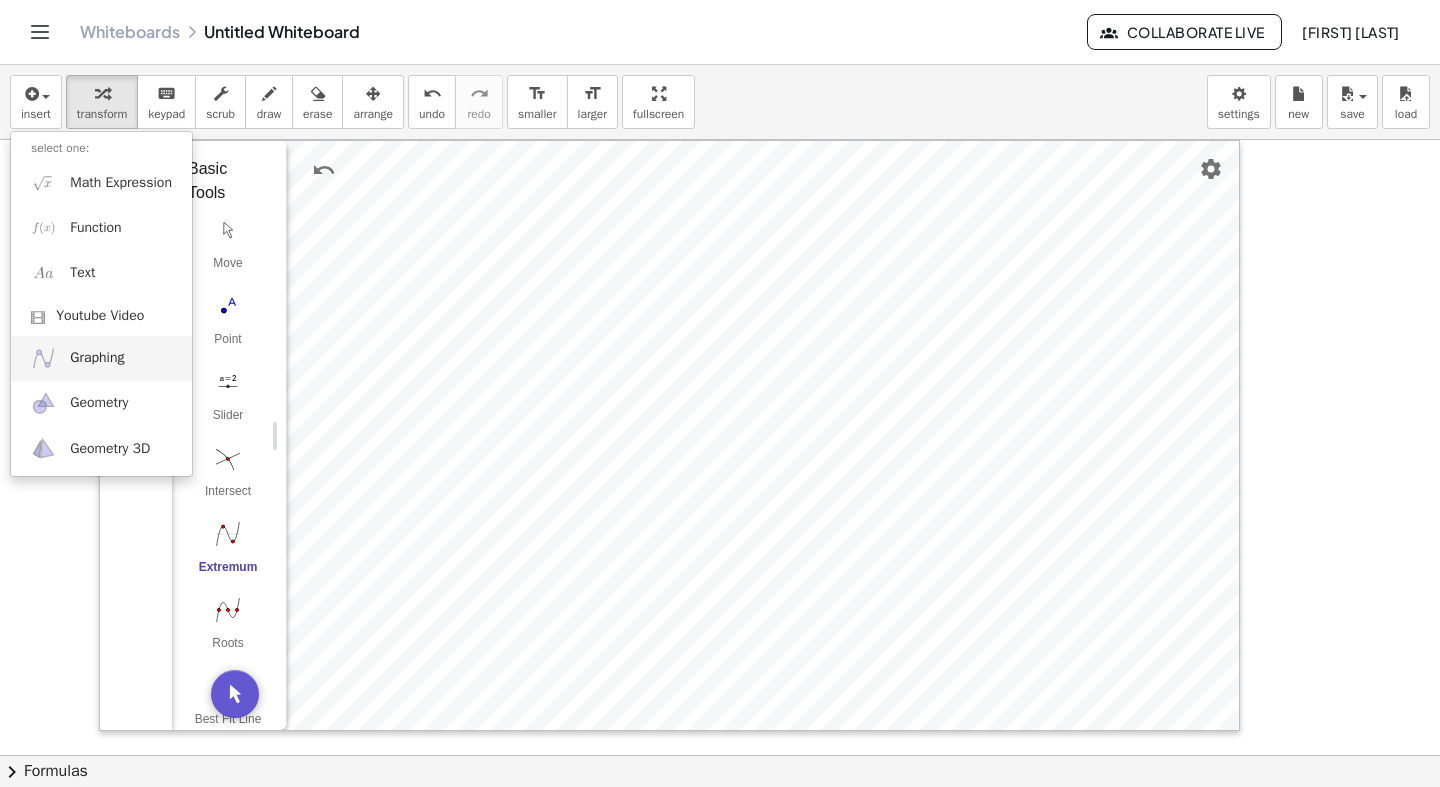 click on "Graphing" at bounding box center (97, 358) 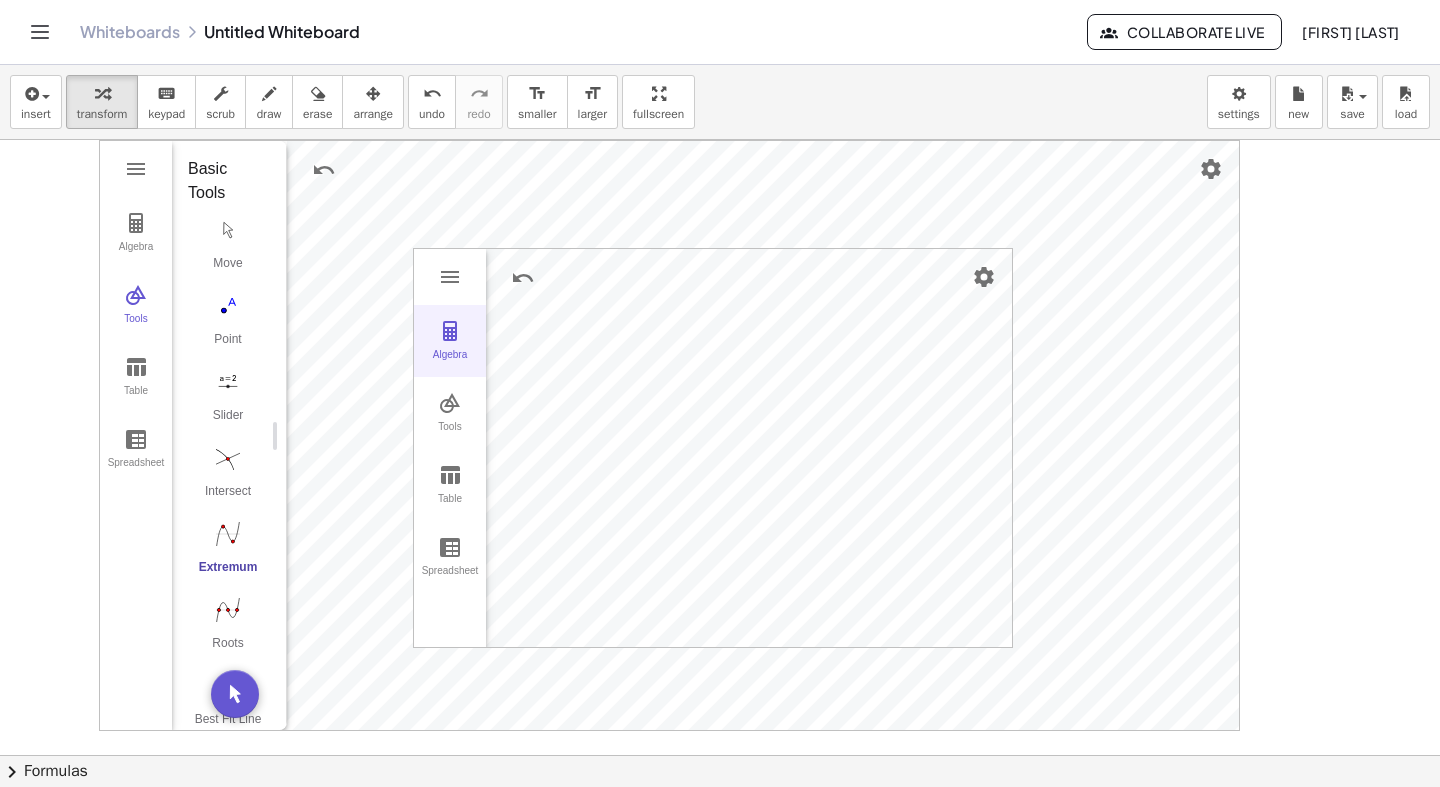 click on "Algebra" at bounding box center [450, 363] 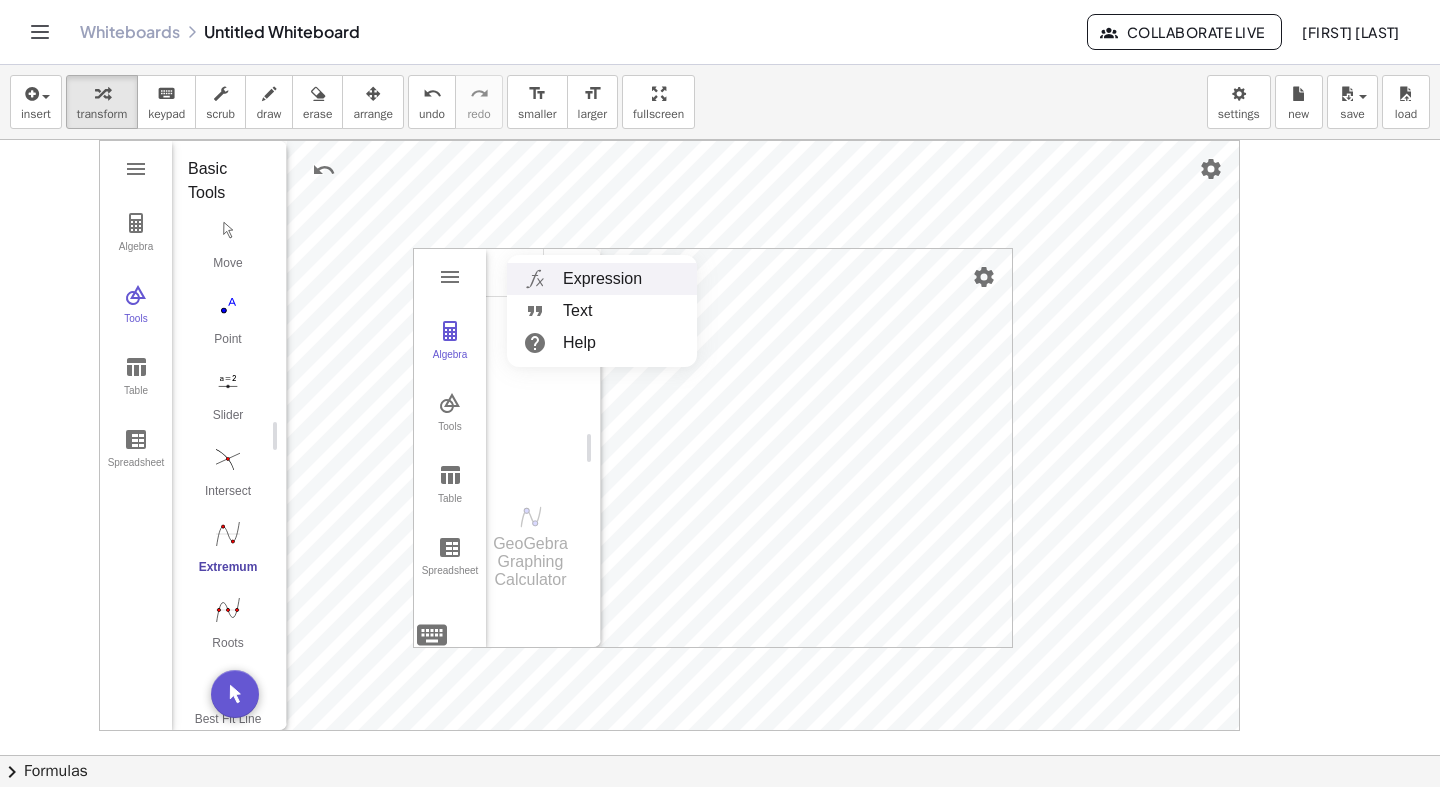 drag, startPoint x: 511, startPoint y: 284, endPoint x: 521, endPoint y: 321, distance: 38.327538 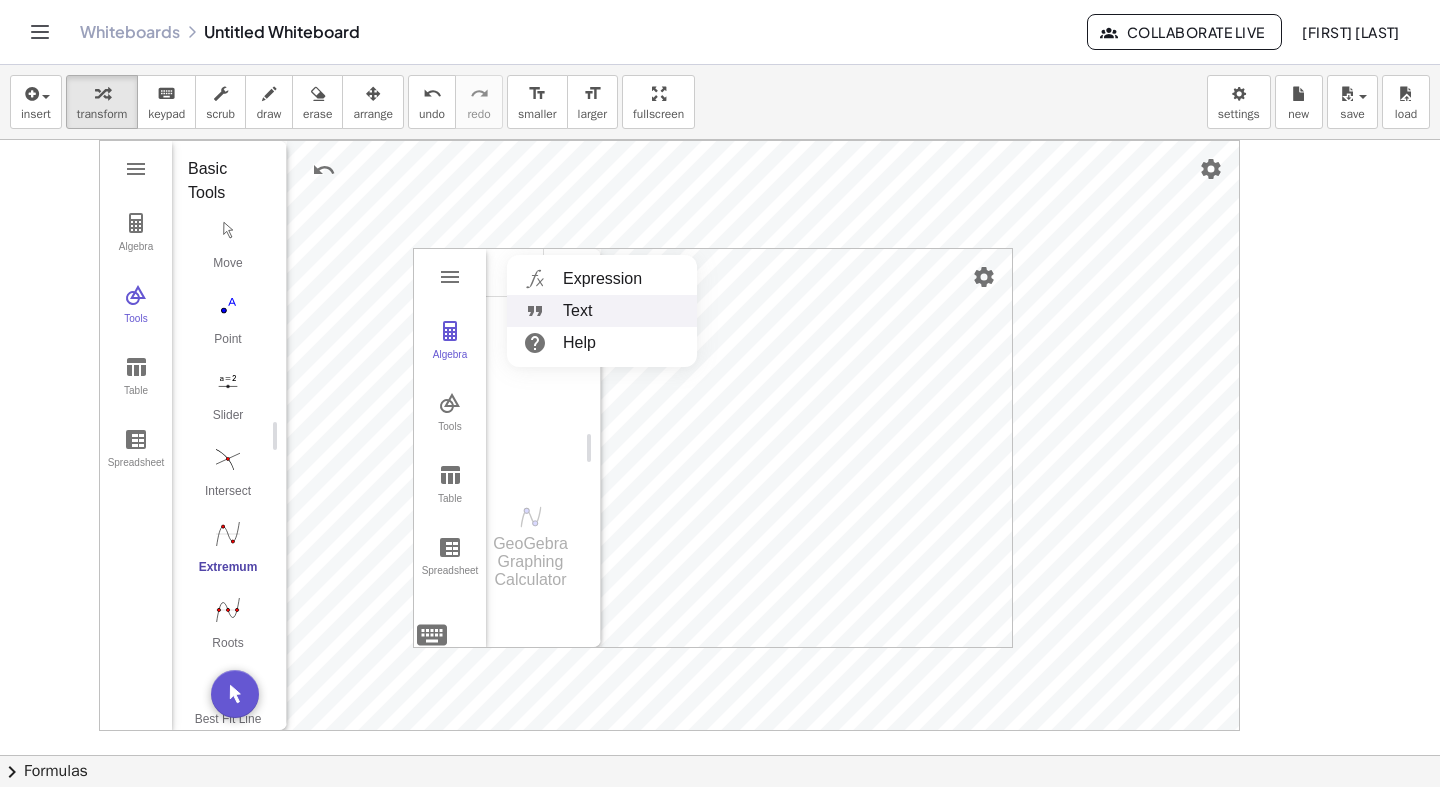 click on "Text" at bounding box center [602, 311] 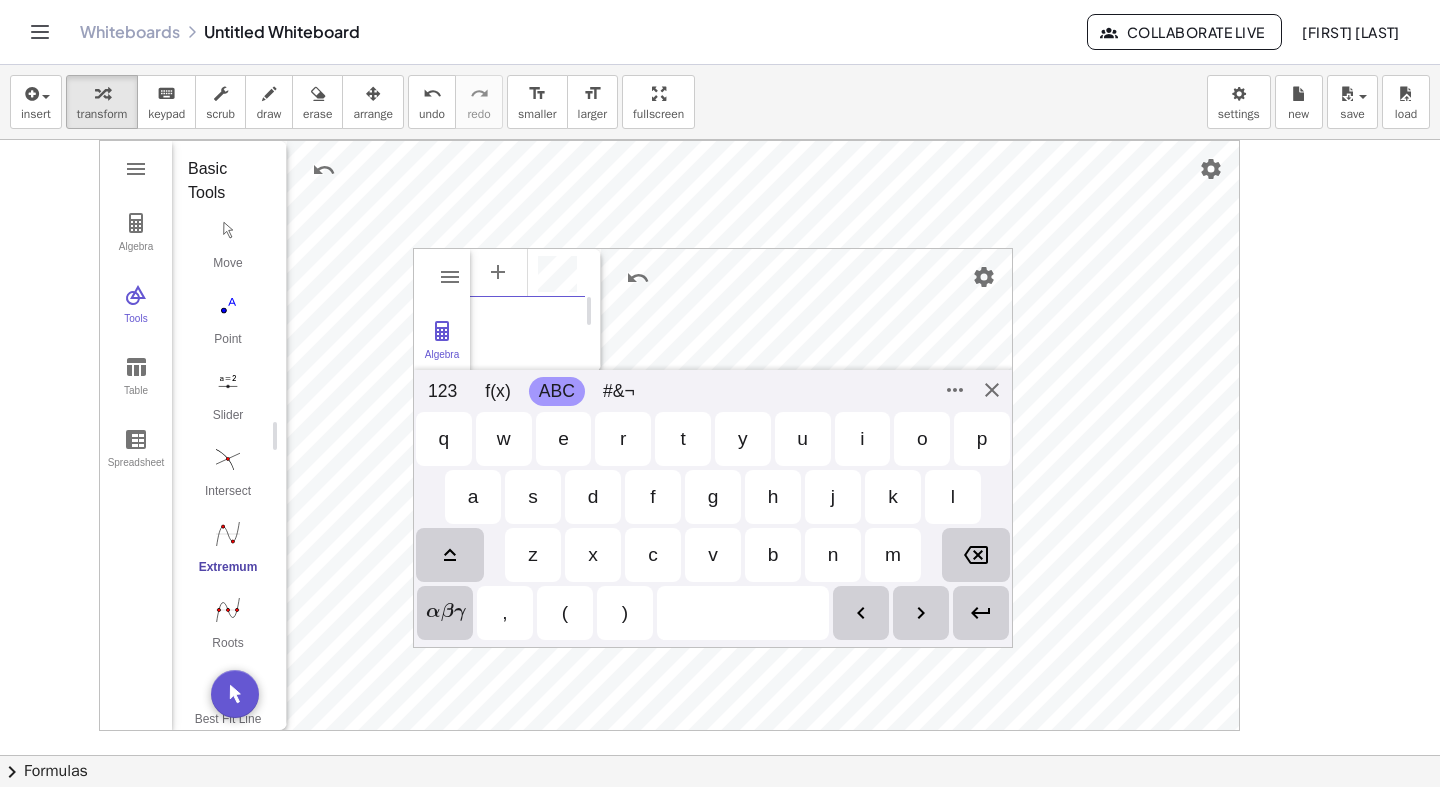 scroll, scrollTop: 17, scrollLeft: 0, axis: vertical 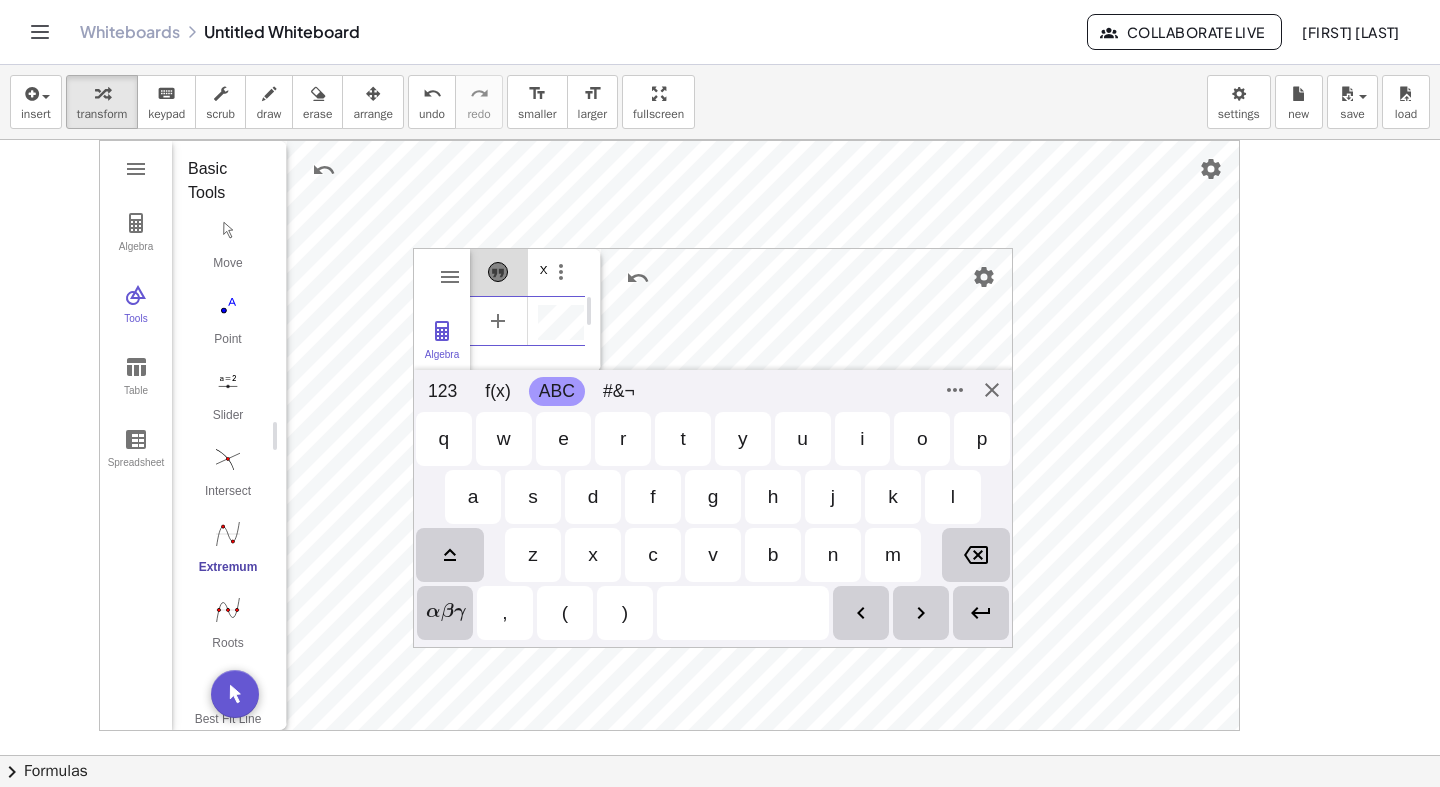 click at bounding box center (981, 613) 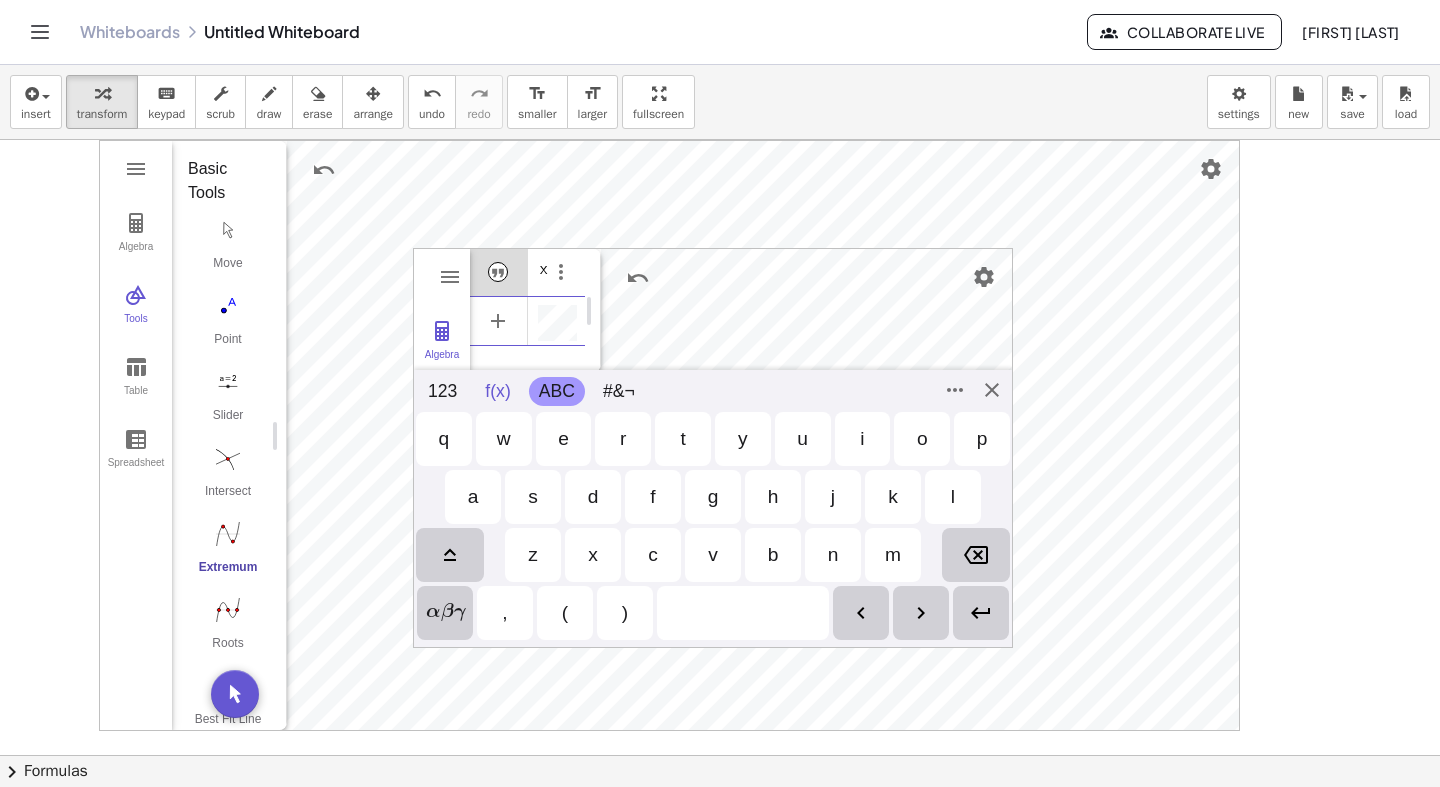 click on "f(x)" at bounding box center (497, 391) 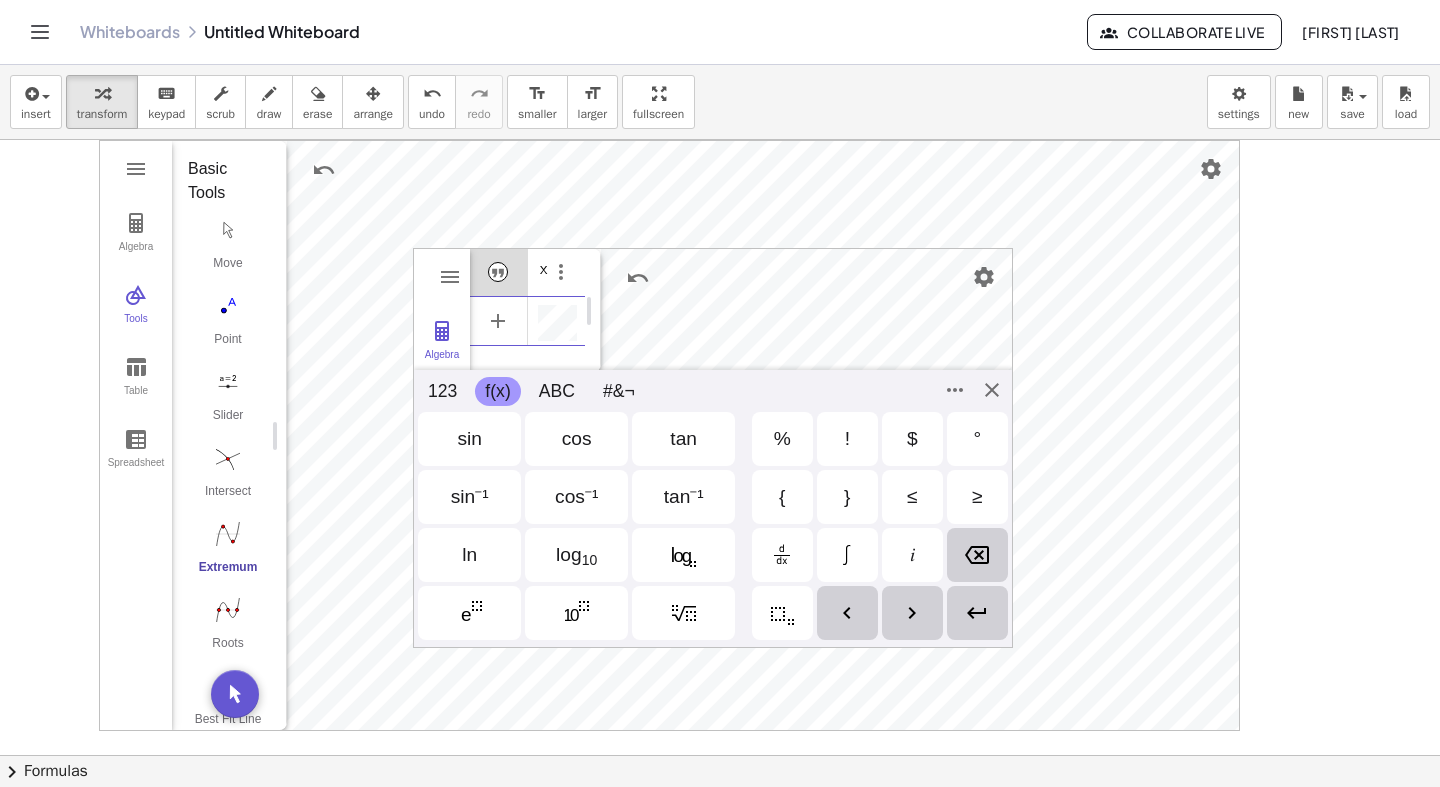 click on "cos" at bounding box center (577, 439) 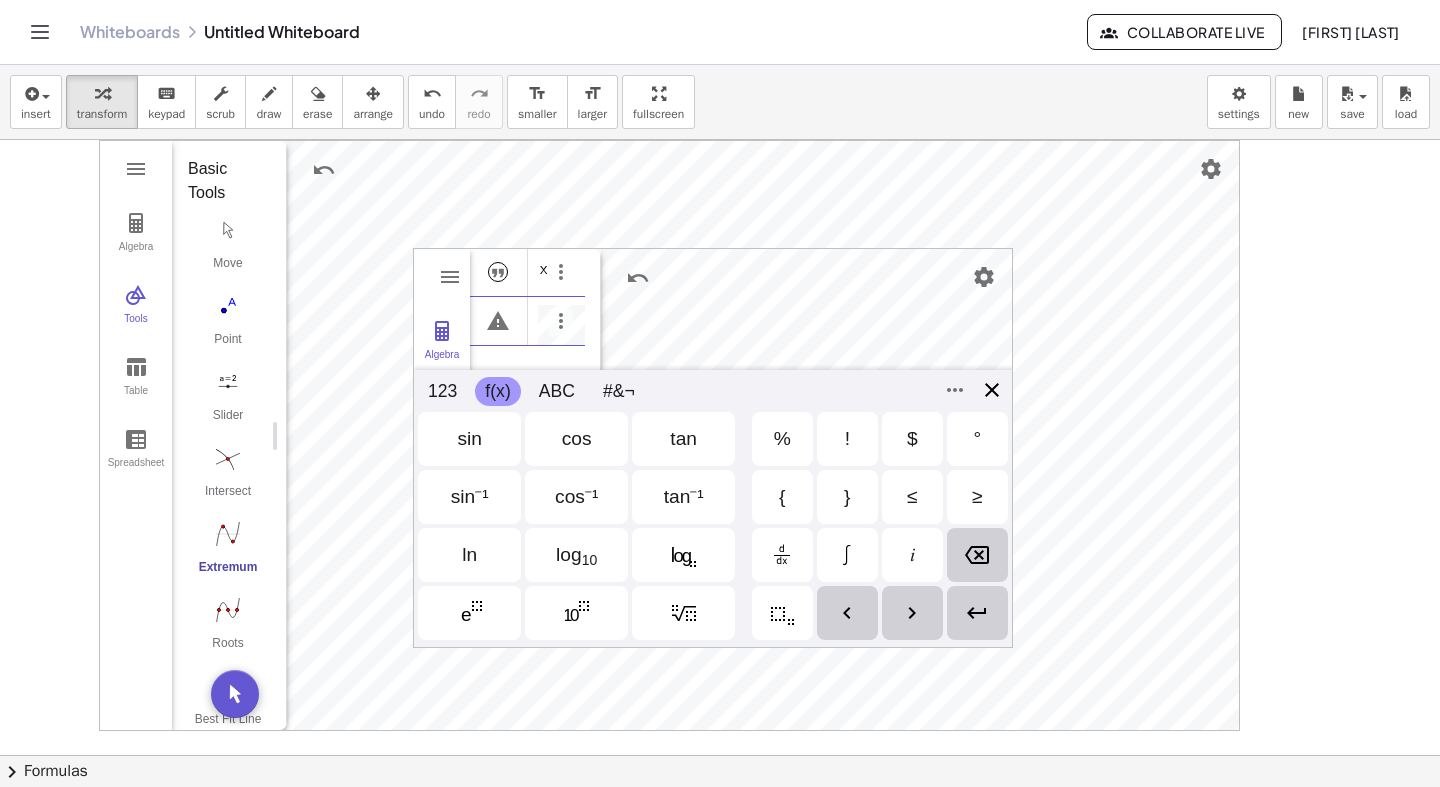 click on "Algebra Tools Table Spreadsheet x GeoGebra Graphing Calculator Basic Tools Move Point Slider Intersect Extremum Roots Best Fit Line Edit Select Objects Move Graphics View Delete Show / Hide Label Show / Hide Object Copy Visual Style Media Text Points Point Intersect Point on Object Attach / Detach Point Extremum Roots Complex Number List Lines Line Ray Vector Others Pen Freehand Function Button Check Box Input Box   123 123 f(x) ABC #&¬ 𝑥 𝑦 𝜋 𝑒 7 8 9 × ÷ 4 5 6 + − < > 1 2 3 = ans , ( ) 0 . 𝑥 𝑦 𝑧 𝜋 7 8 9 × ÷ 𝑒 4 5 6 + − < > 1 2 3 = ( ) , 0 . sin cos tan % ! $ ° sin⁻¹ cos⁻¹ tan⁻¹ { } ≤ ≥ ln log 10 𝑖 q w e r t y u i o p a s d f g h j k l z x c v b n m αβγ , ( )" at bounding box center (713, 448) 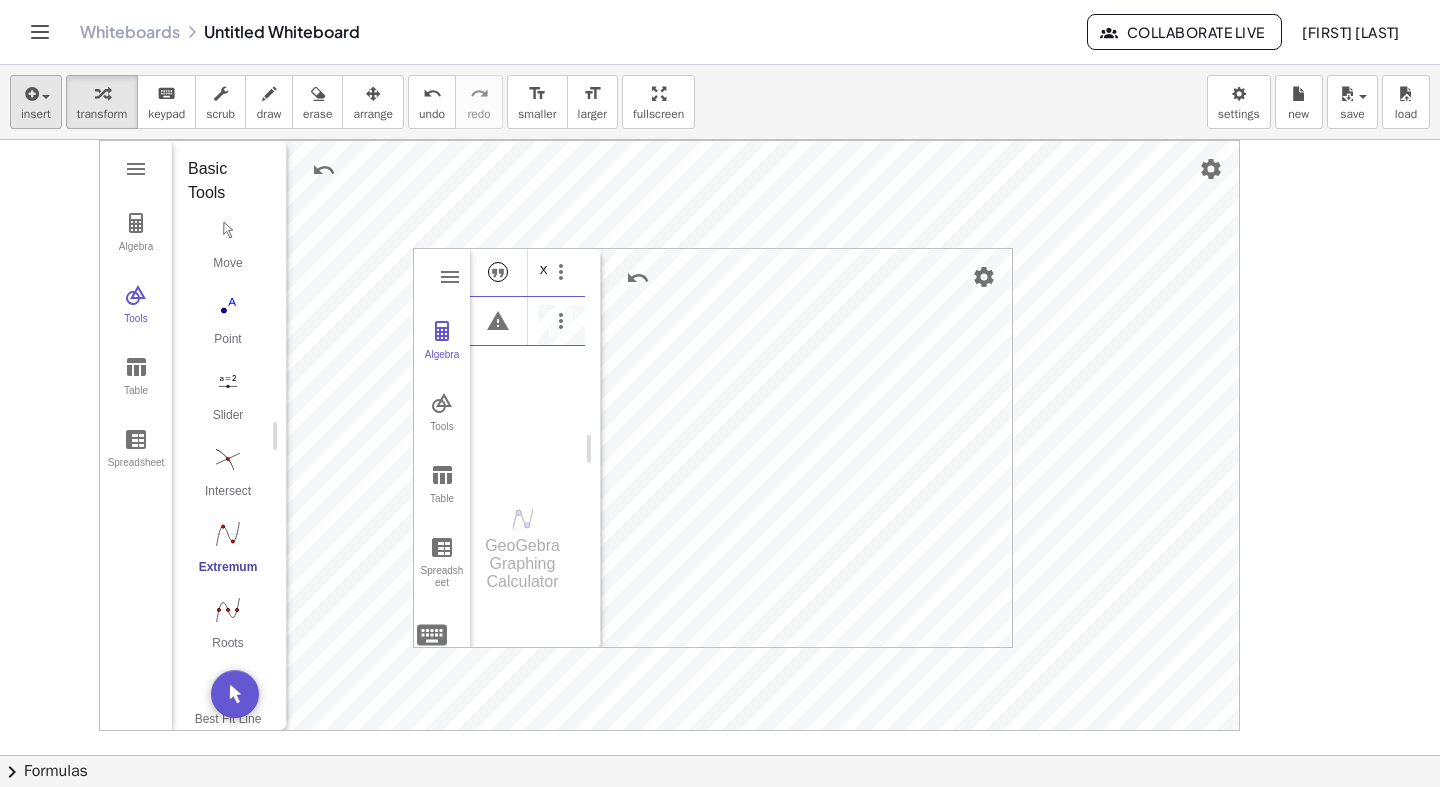 click on "insert" at bounding box center (36, 102) 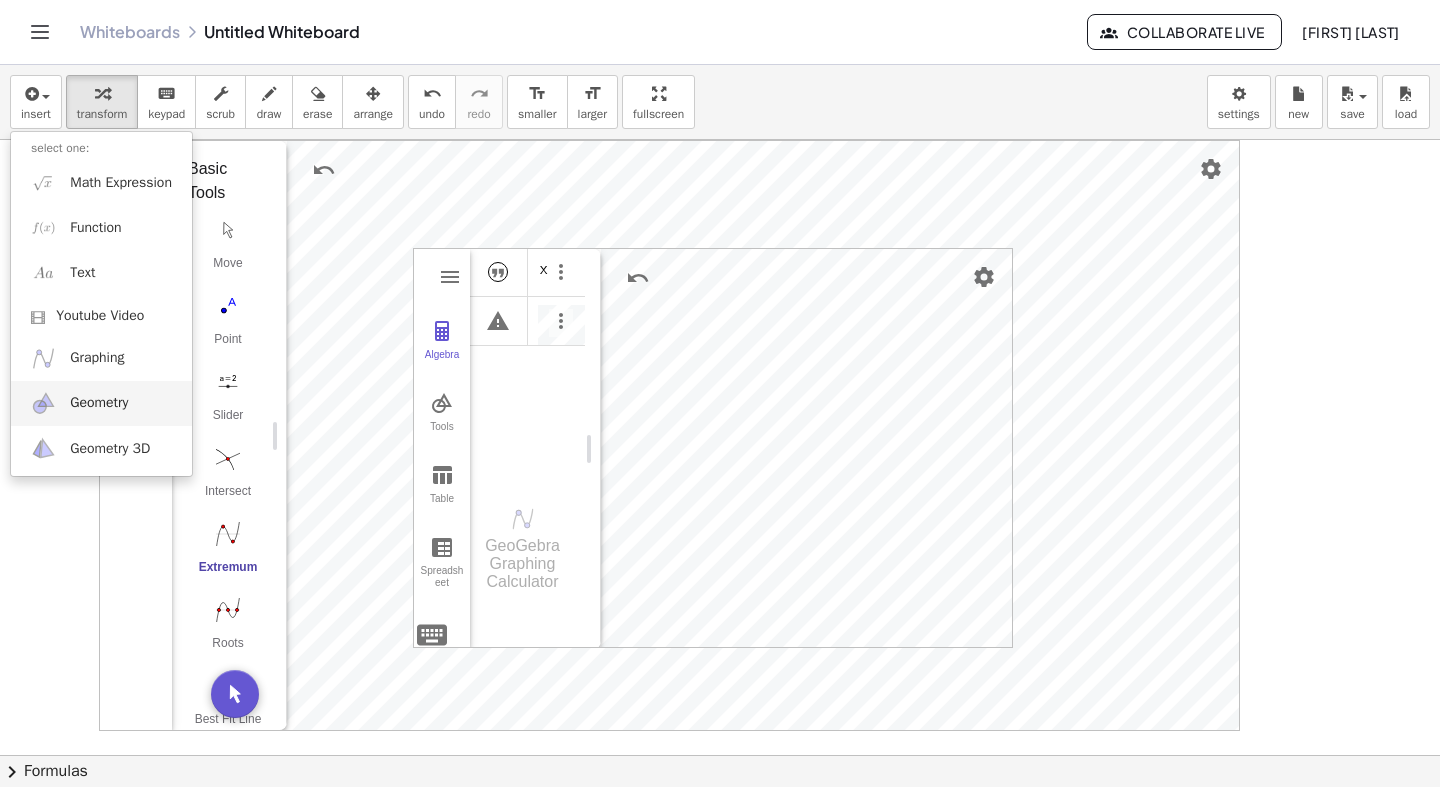 click on "Geometry" at bounding box center (99, 403) 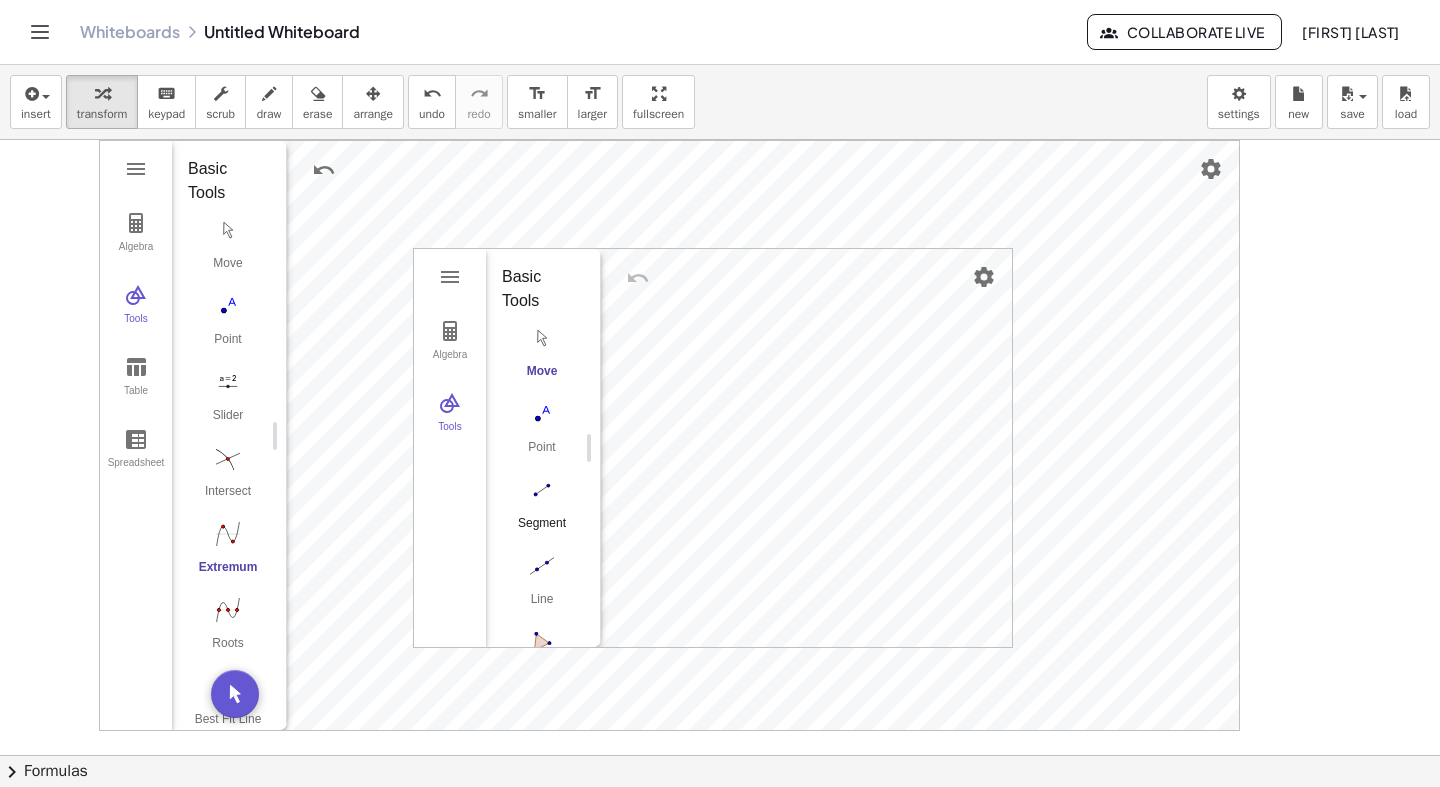 click at bounding box center [542, 490] 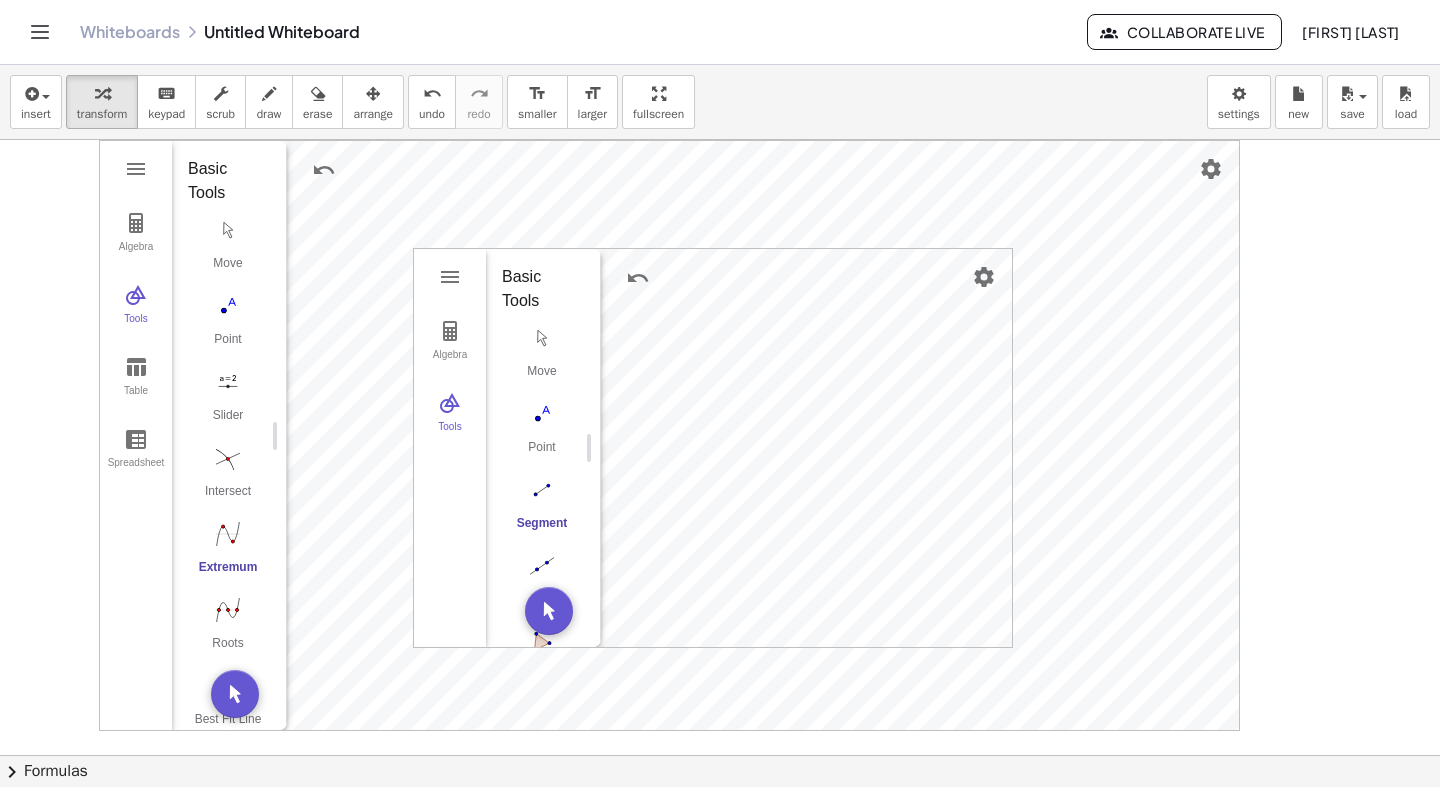 drag, startPoint x: 454, startPoint y: 427, endPoint x: 469, endPoint y: 455, distance: 31.764761 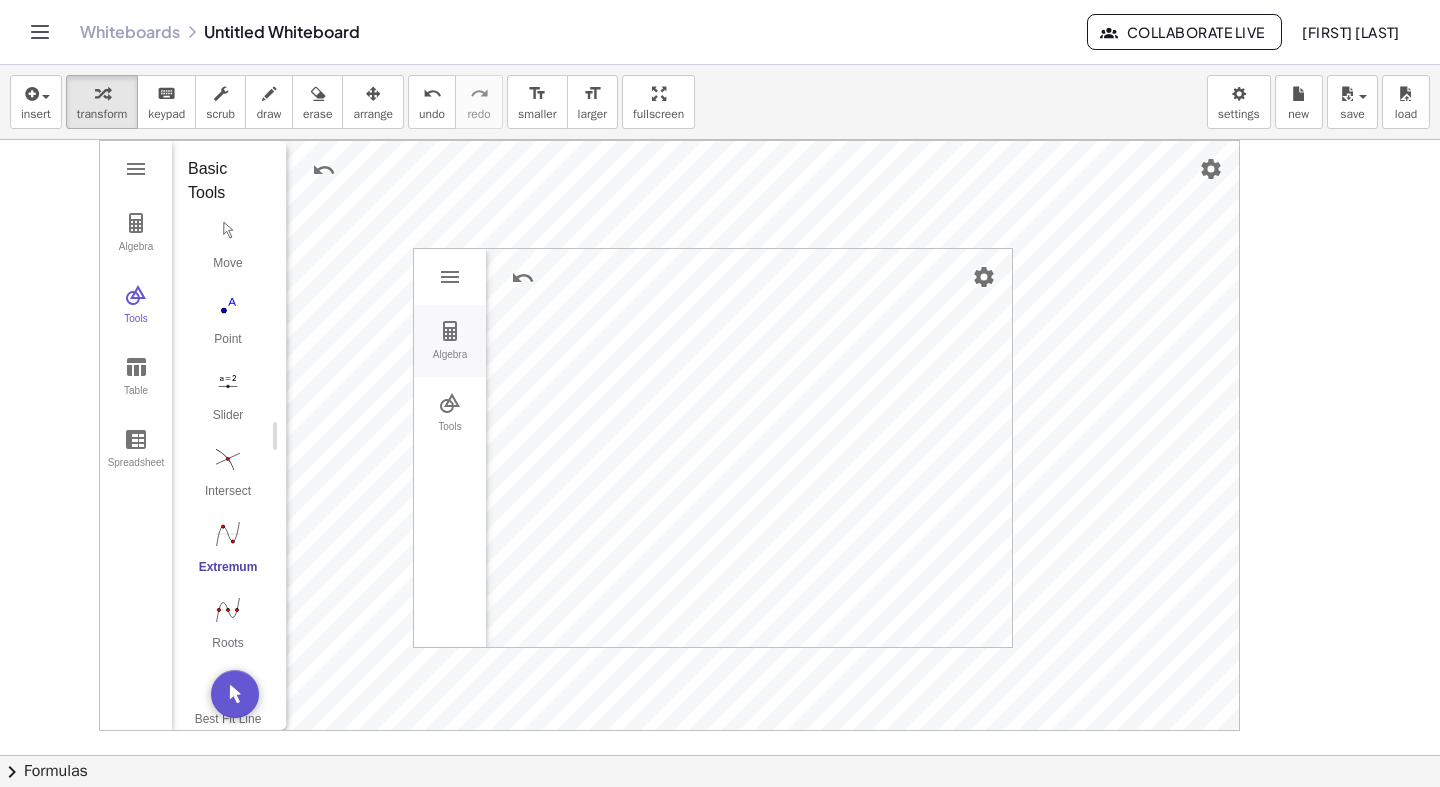 click on "Algebra" at bounding box center (450, 363) 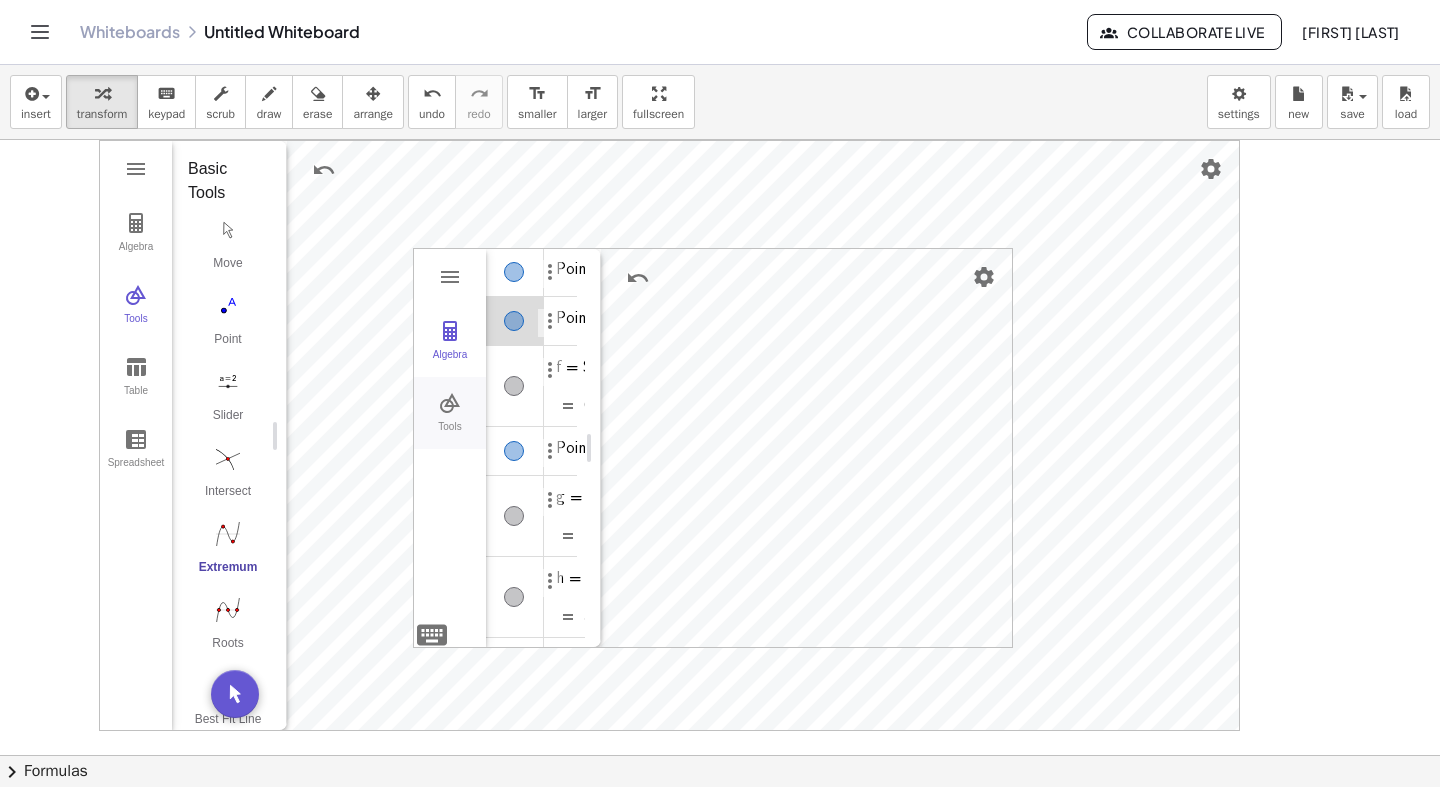 click at bounding box center (450, 403) 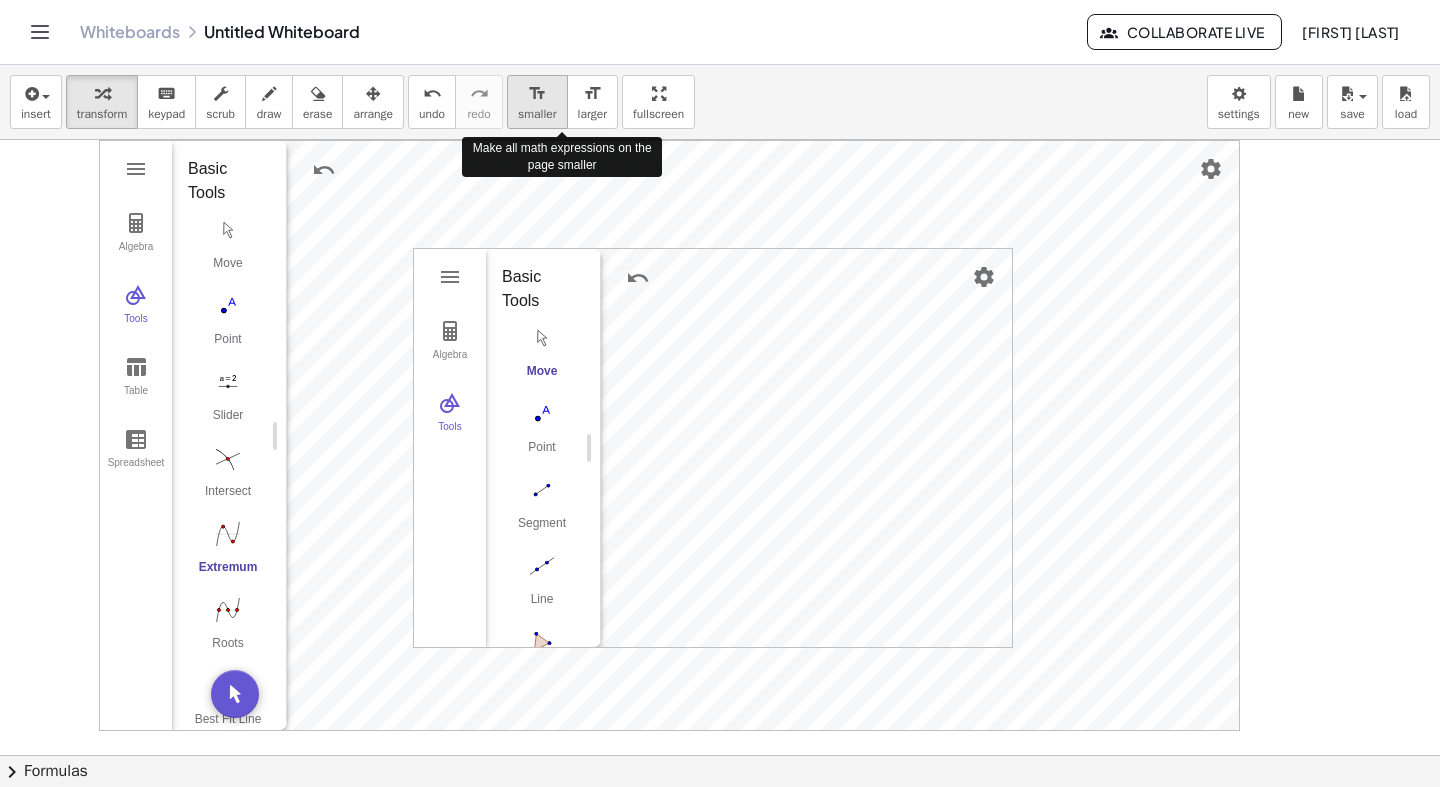 click on "smaller" at bounding box center [537, 114] 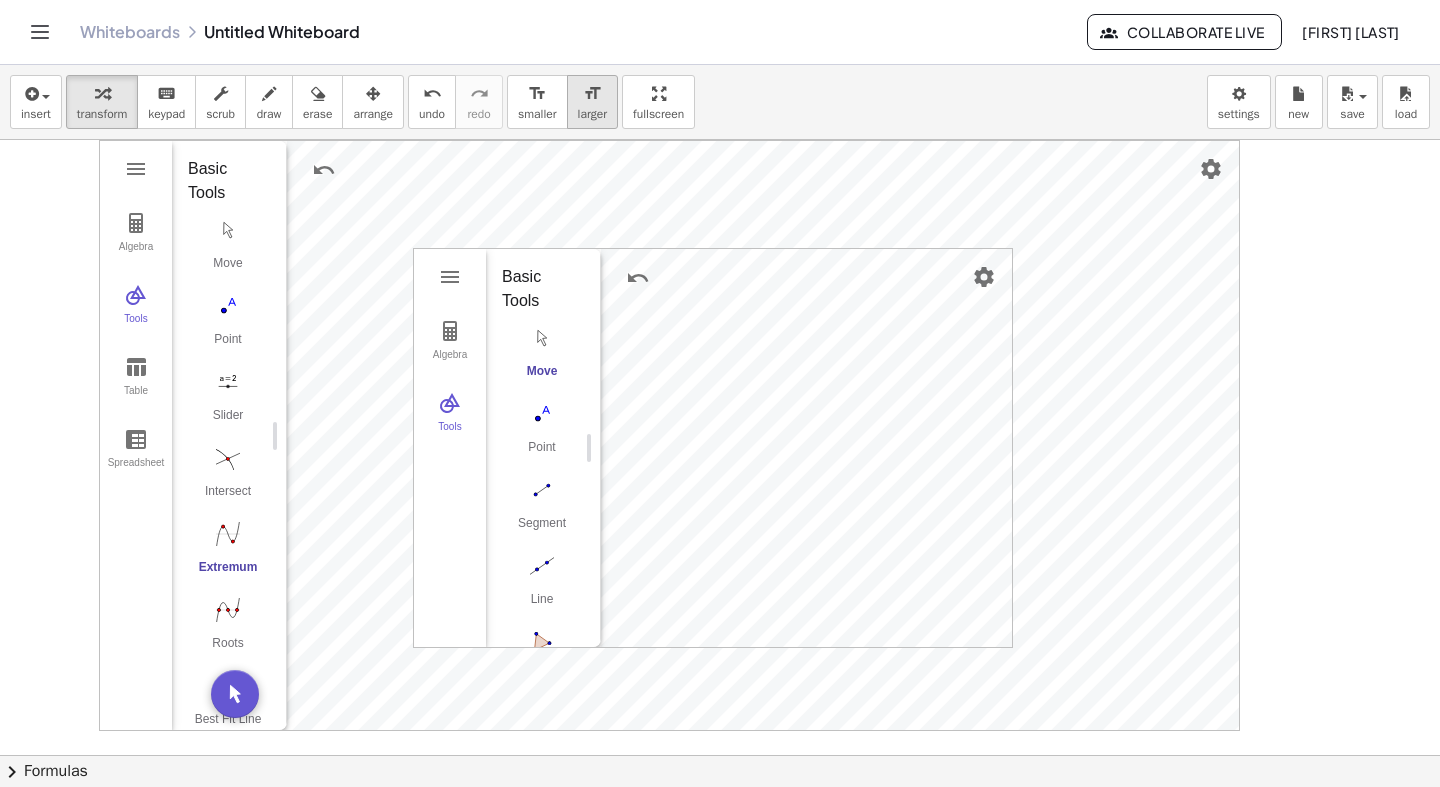click on "larger" at bounding box center (592, 114) 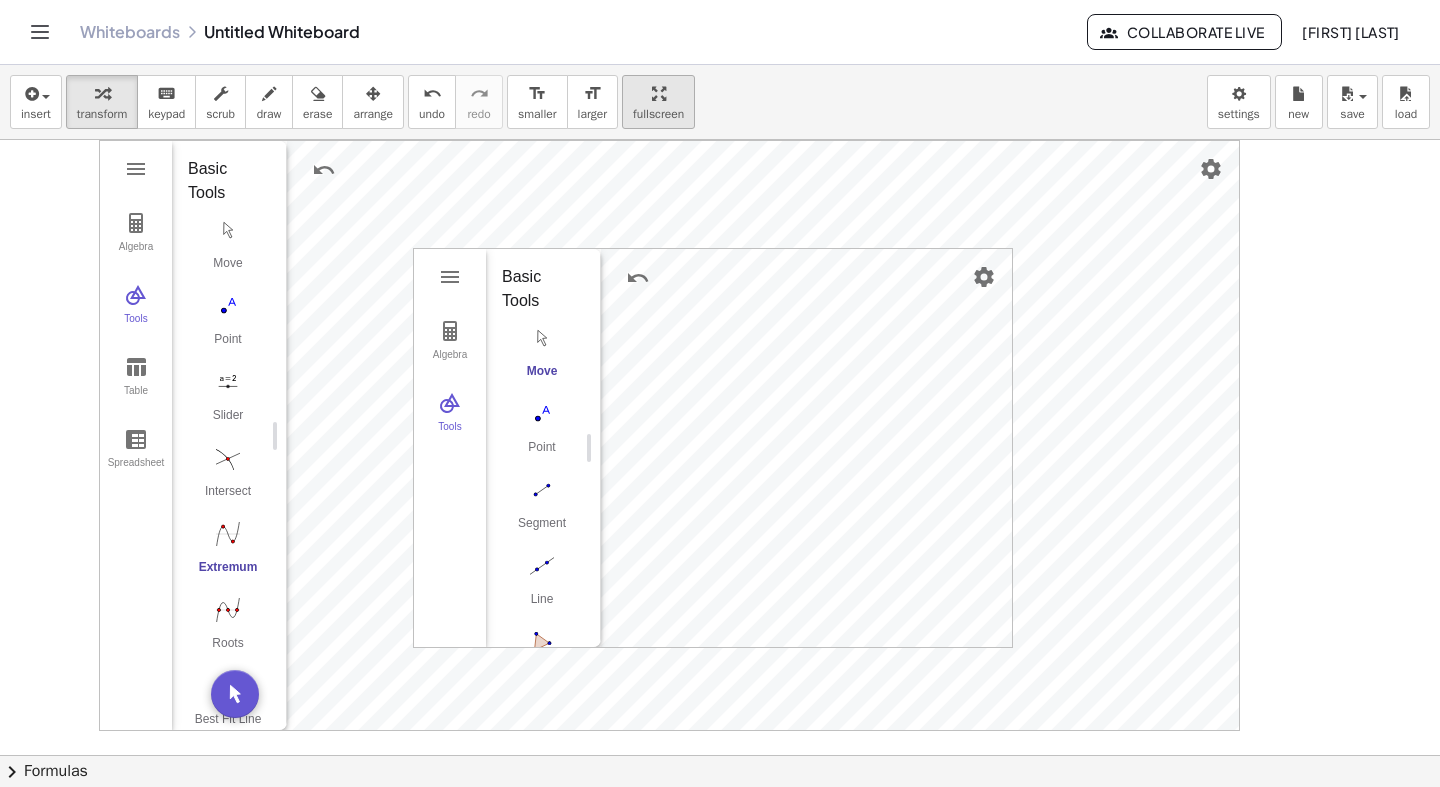 click on "insert select one: Math Expression Function Text Youtube Video Graphing Geometry Geometry 3D transform keyboard keypad scrub draw erase arrange undo undo redo redo format_size smaller format_size larger fullscreen load   save new settings Make all math expressions on the page larger     Algebra Tools Table Spreadsheet Input… GeoGebra Graphing Calculator Basic Tools Move Point Slider Intersect Extremum Roots Best Fit Line Edit Select Objects Move Graphics View Delete Show / Hide Label Show / Hide Object Copy Visual Style Media Text Points Point Intersect Point on Object Attach / Detach Point Extremum Roots Complex Number List Lines Line Ray Vector Others Pen Freehand Function Button Check Box Input Box x       Algebra Tools Table Spreadsheet x GeoGebra Graphing Calculator Basic Tools Move Point Slider Intersect Extremum Roots Best Fit Line Edit Select Objects Move Graphics View Delete Show / Hide Label Show / Hide Object Copy Visual Style Media Text Points Point Intersect Point on Object Extremum" at bounding box center (720, 426) 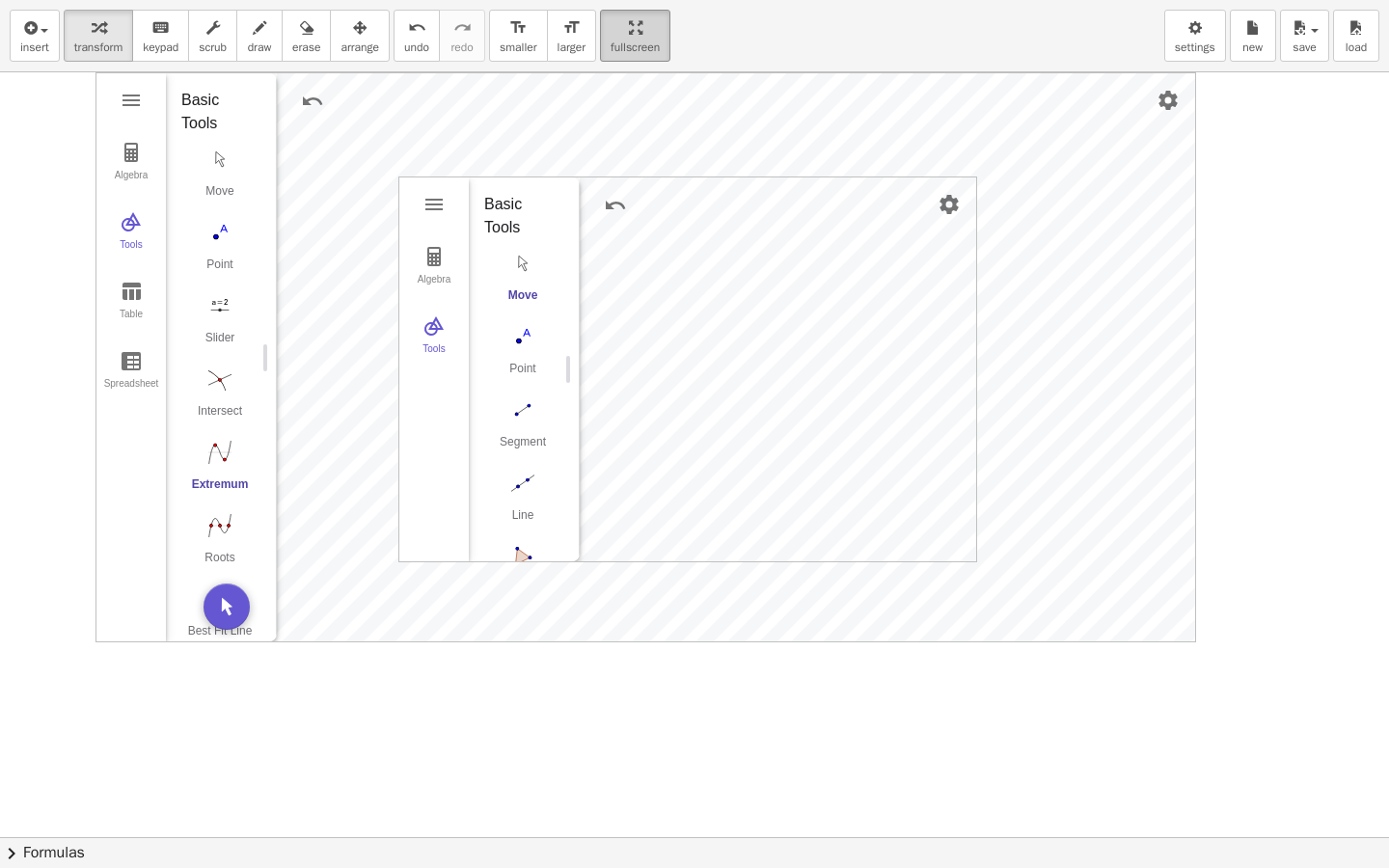 scroll, scrollTop: 16, scrollLeft: 0, axis: vertical 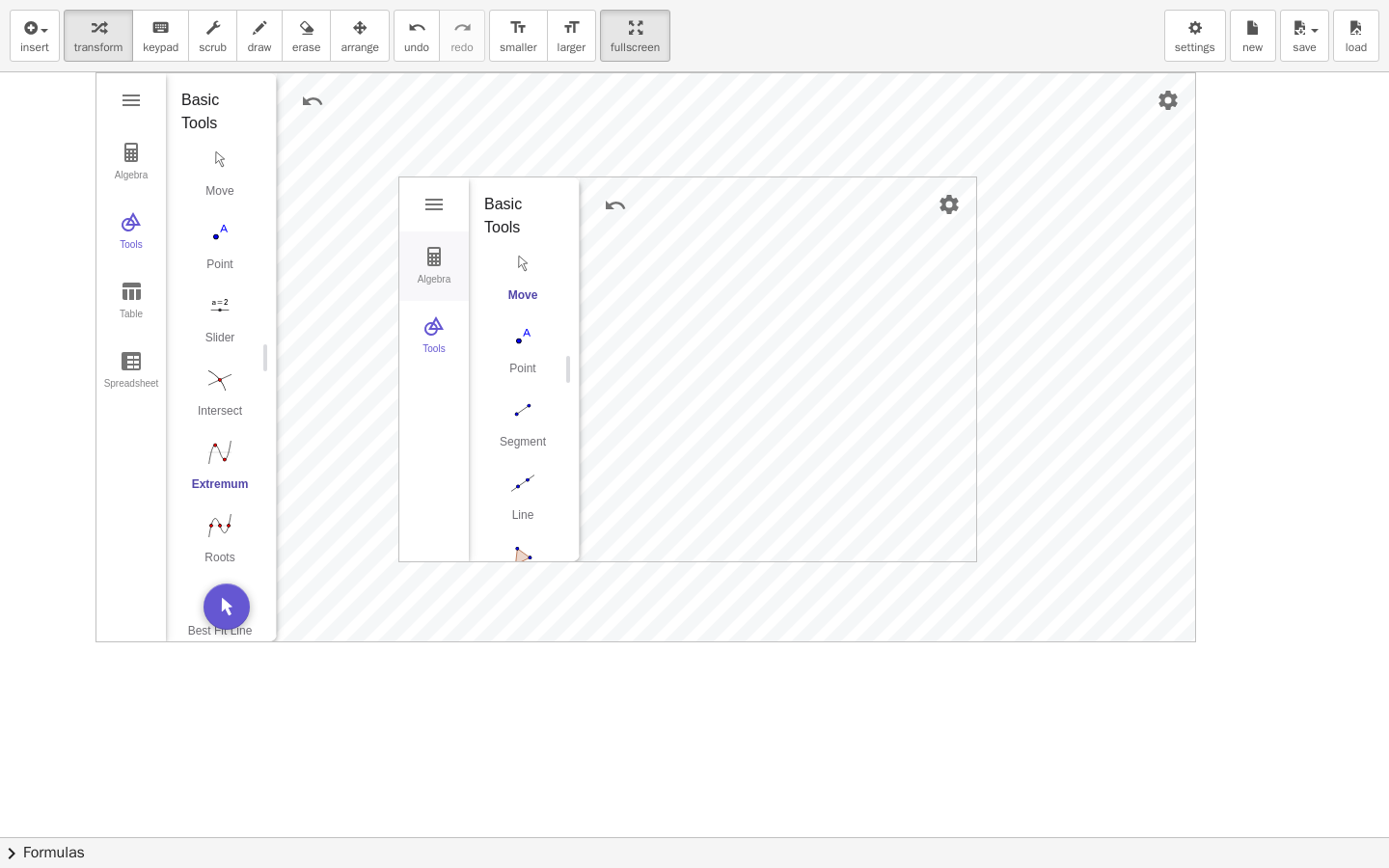 click at bounding box center (434, 257) 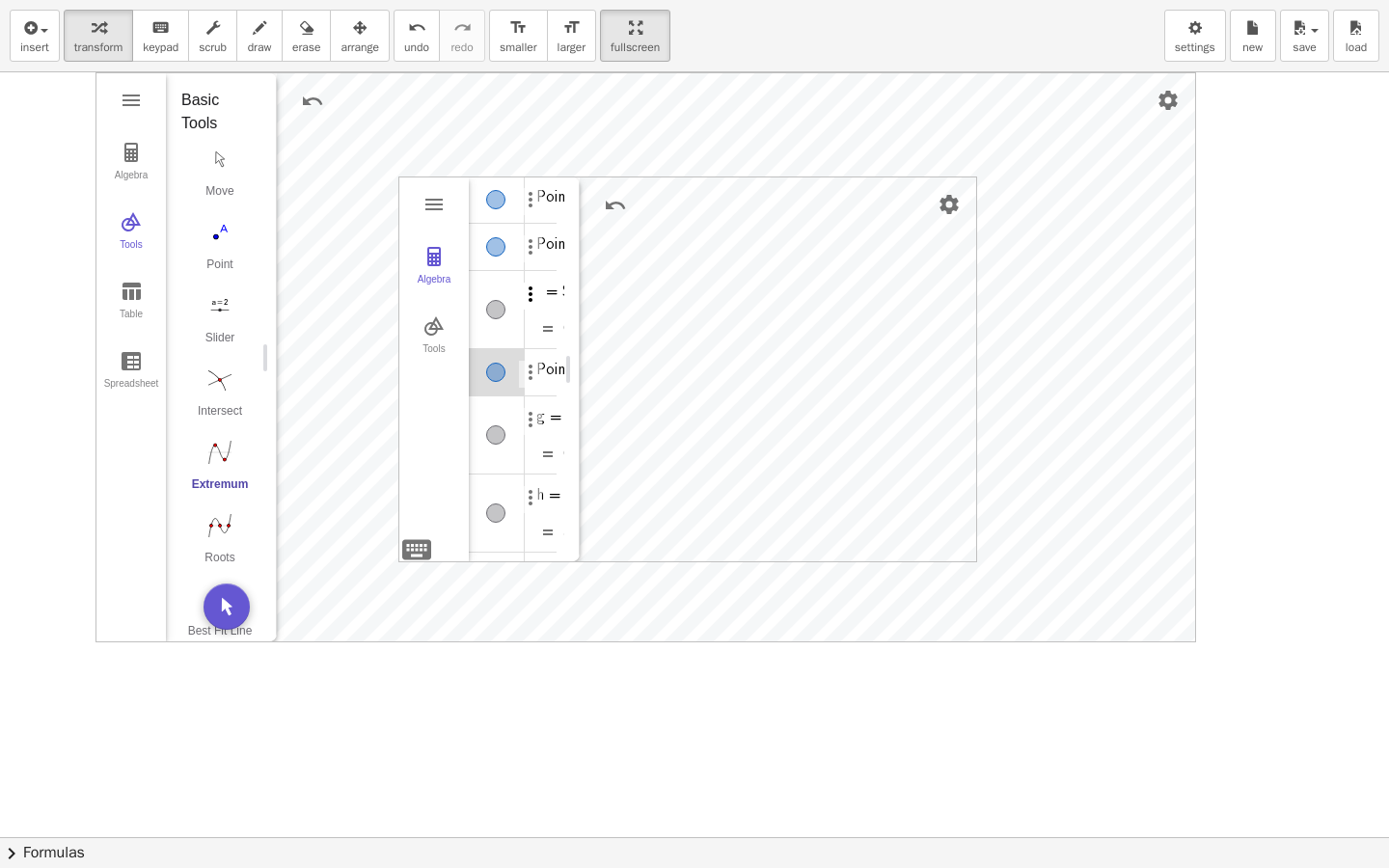 click at bounding box center (531, 294) 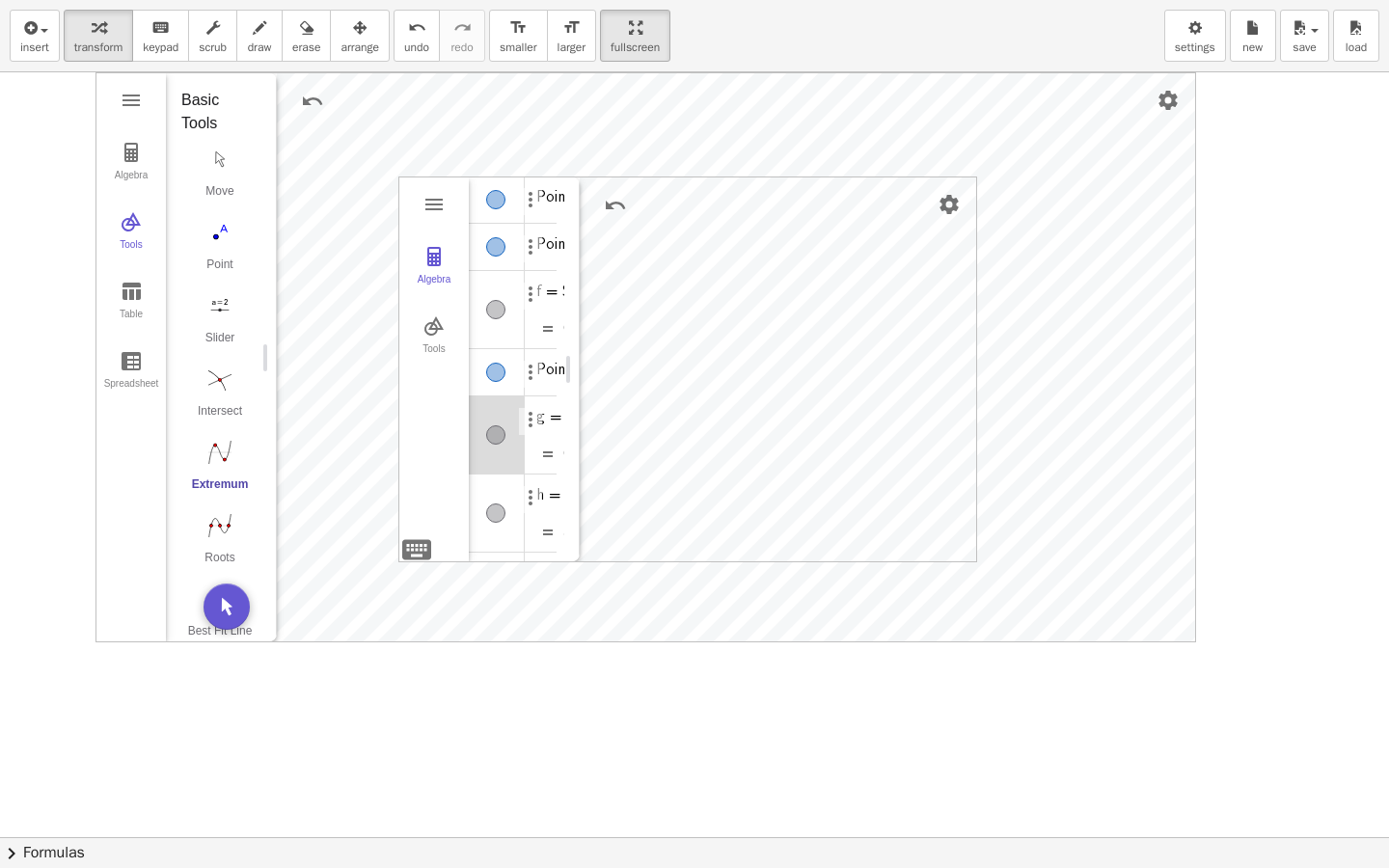 click at bounding box center (497, 435) 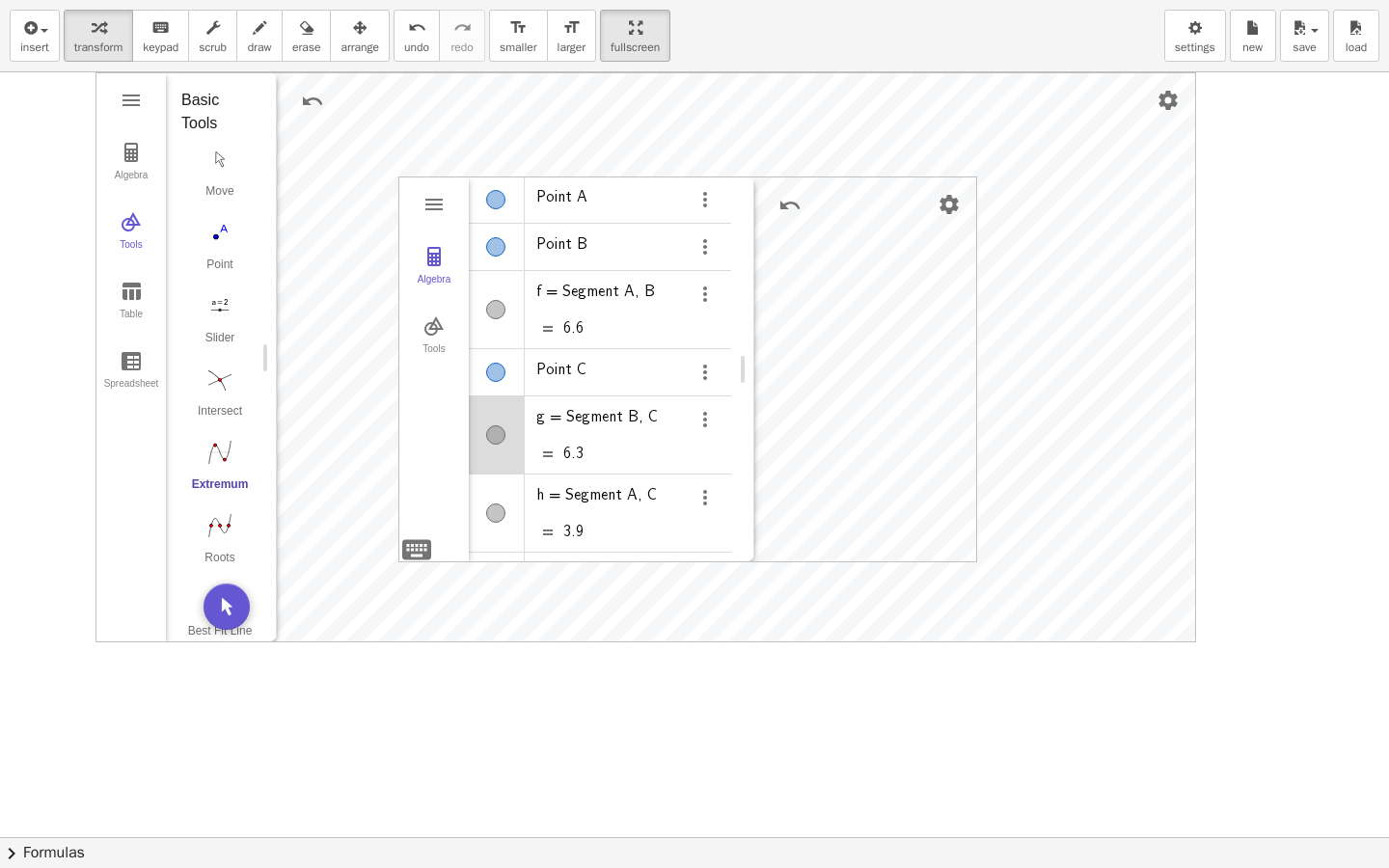drag, startPoint x: 574, startPoint y: 367, endPoint x: 749, endPoint y: 391, distance: 176.63805 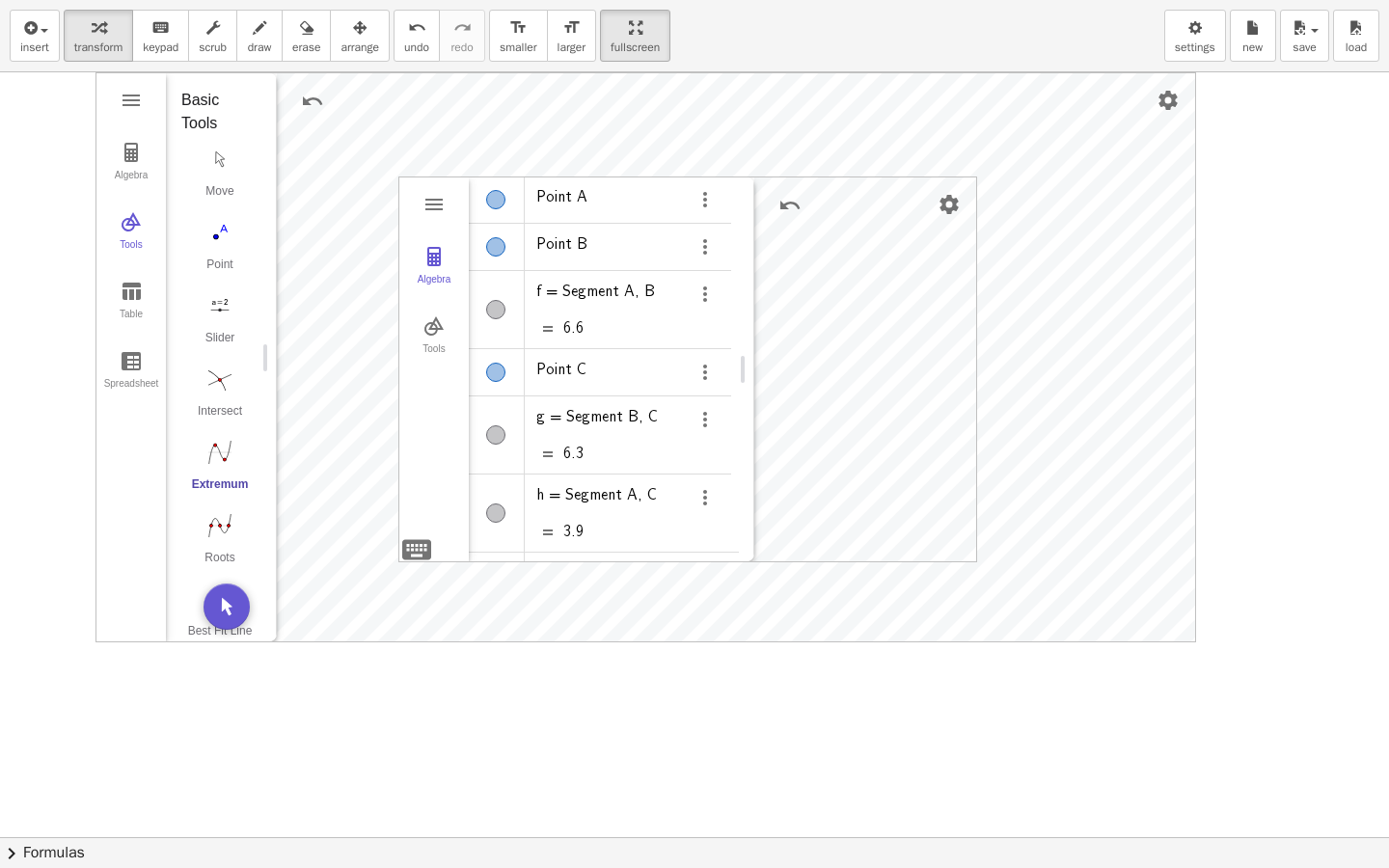 click on "Point A" at bounding box center (600, 200) 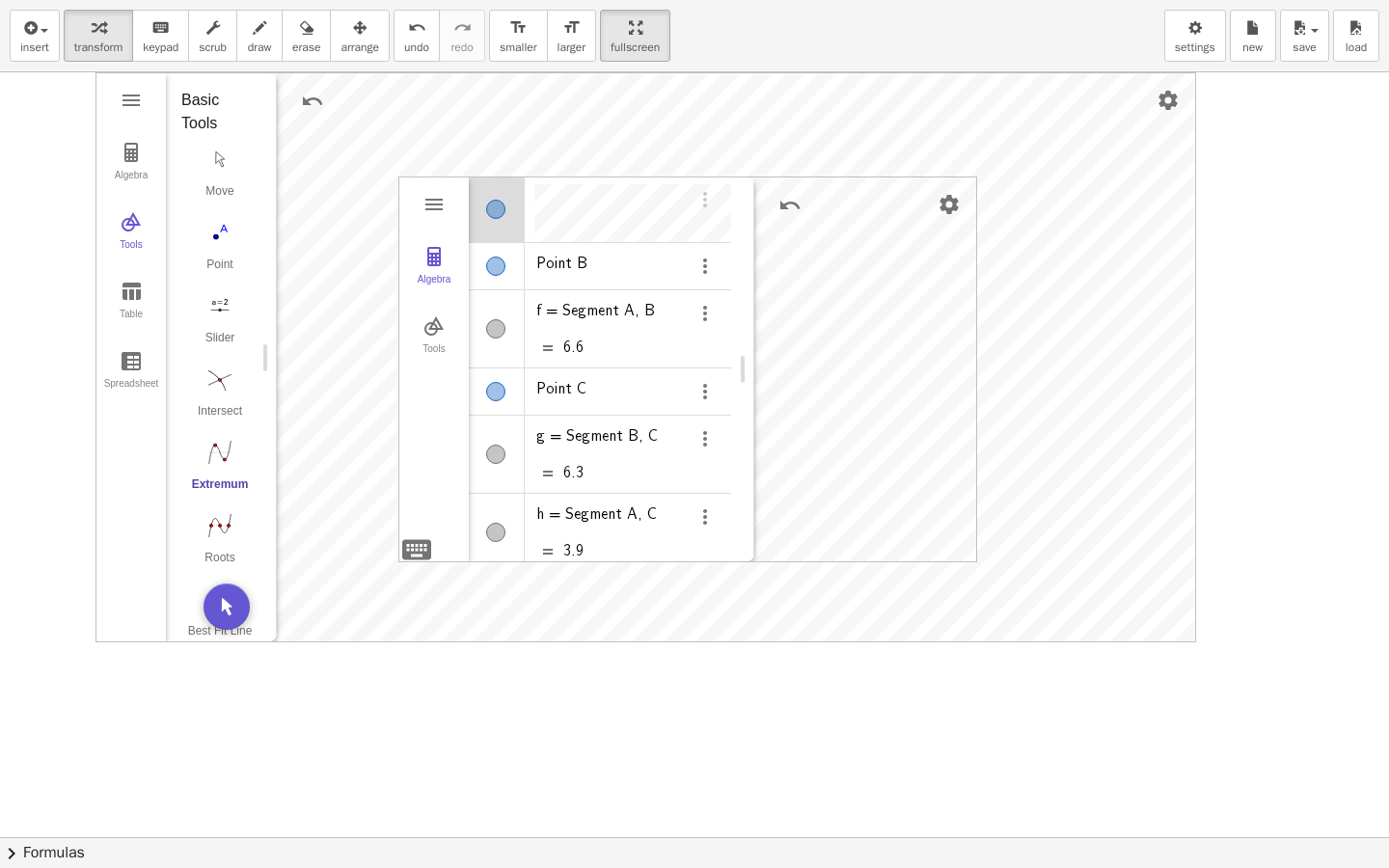 scroll, scrollTop: 16, scrollLeft: 0, axis: vertical 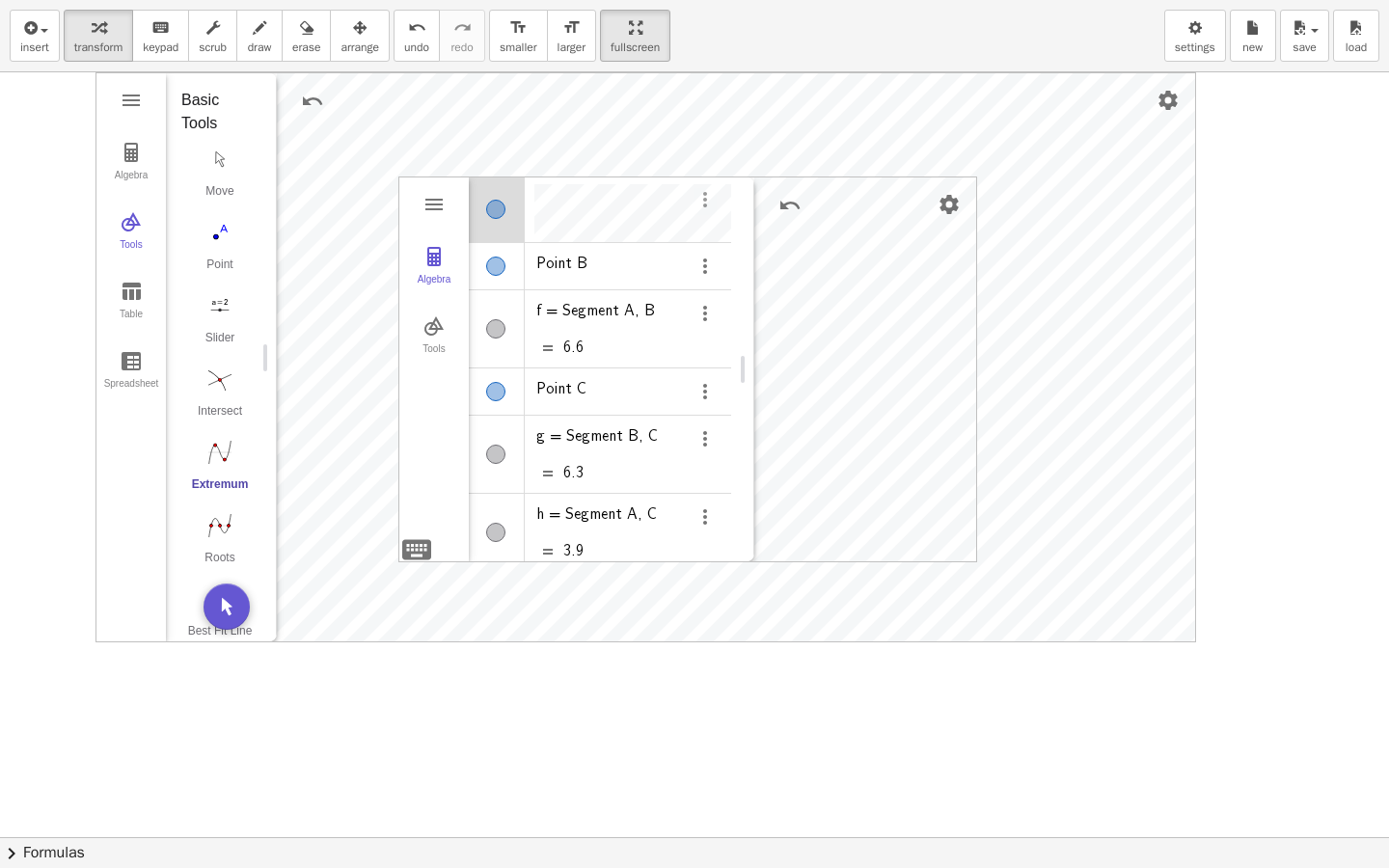 click at bounding box center (705, 200) 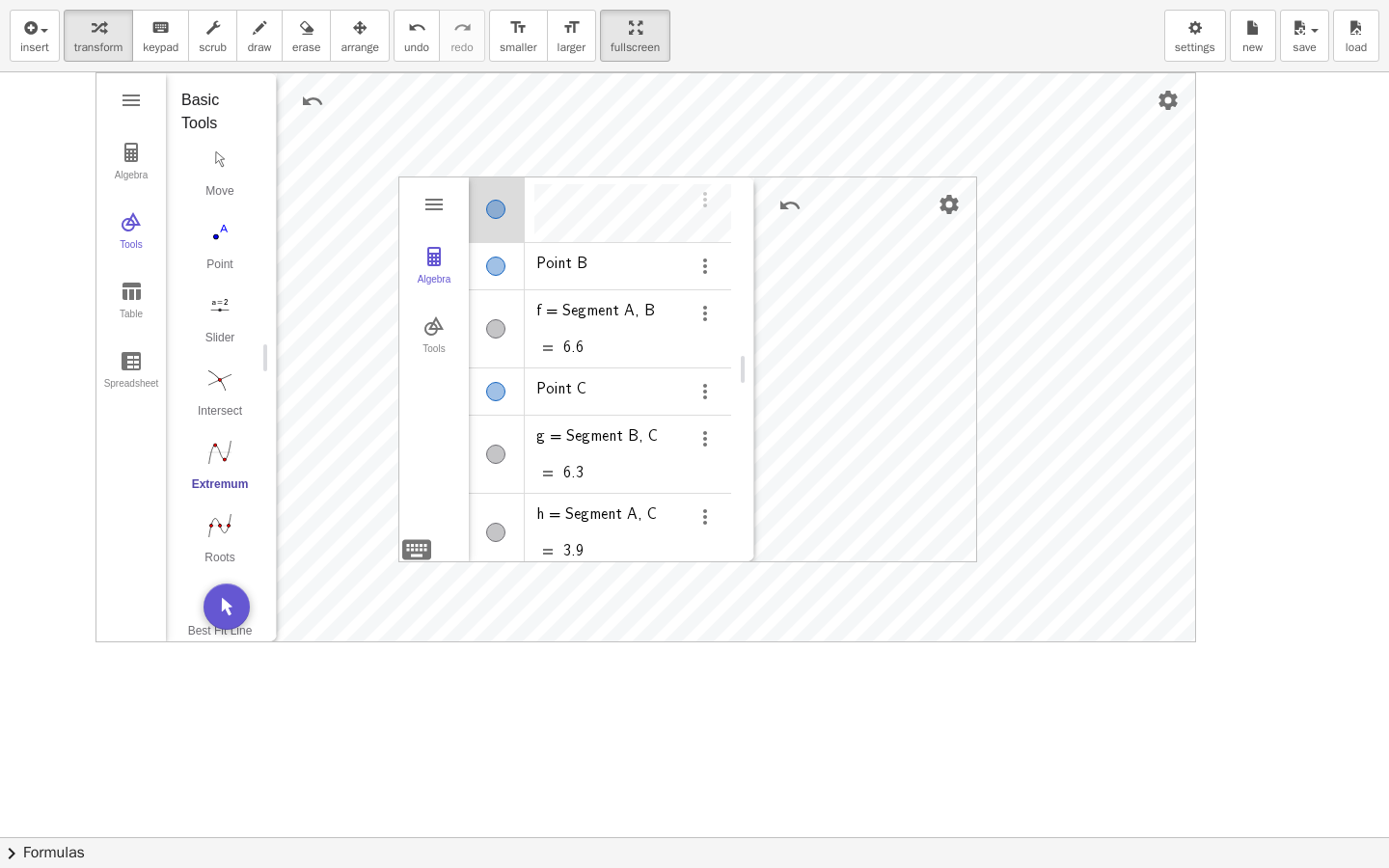 scroll, scrollTop: 16, scrollLeft: 0, axis: vertical 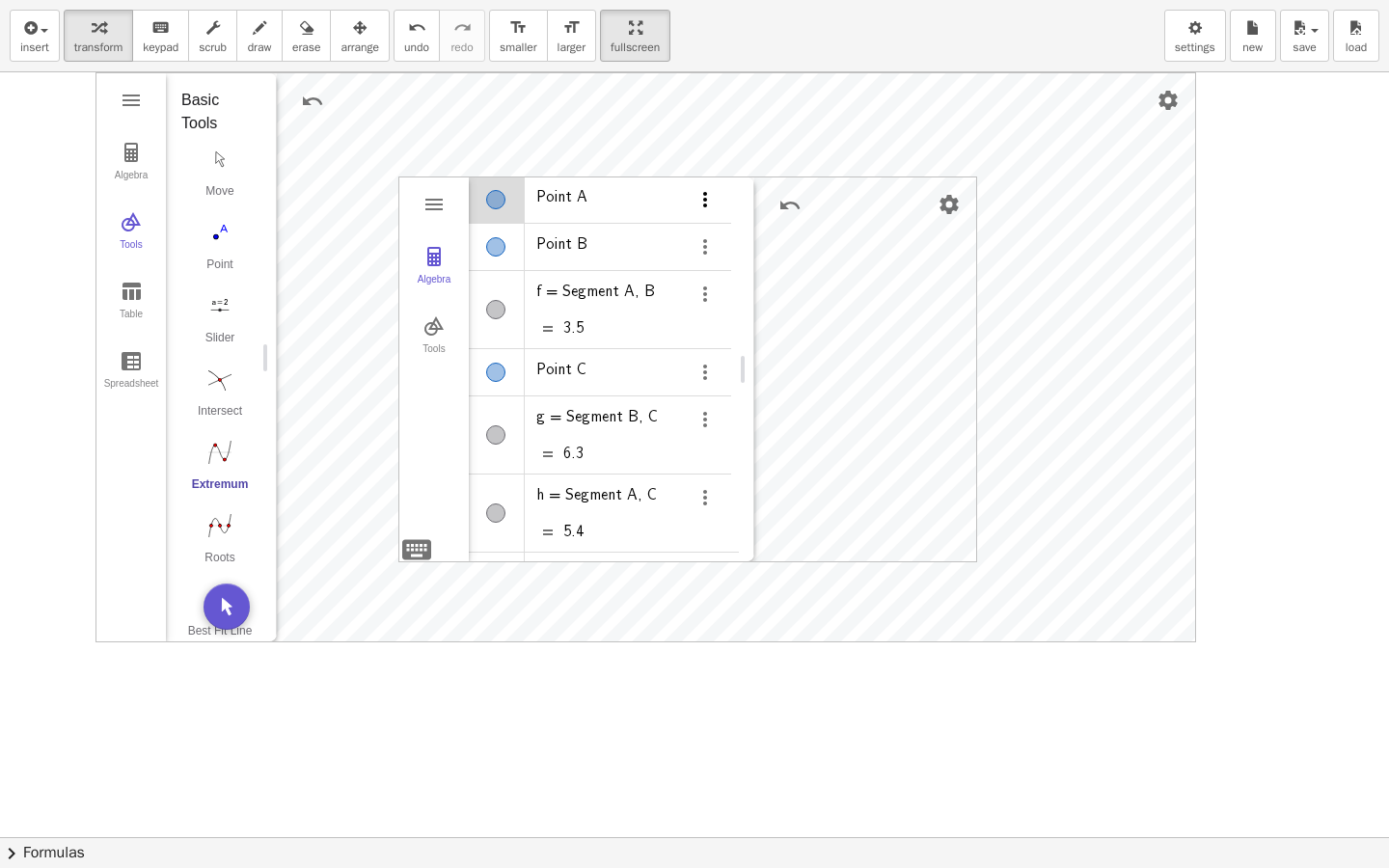 click at bounding box center (705, 200) 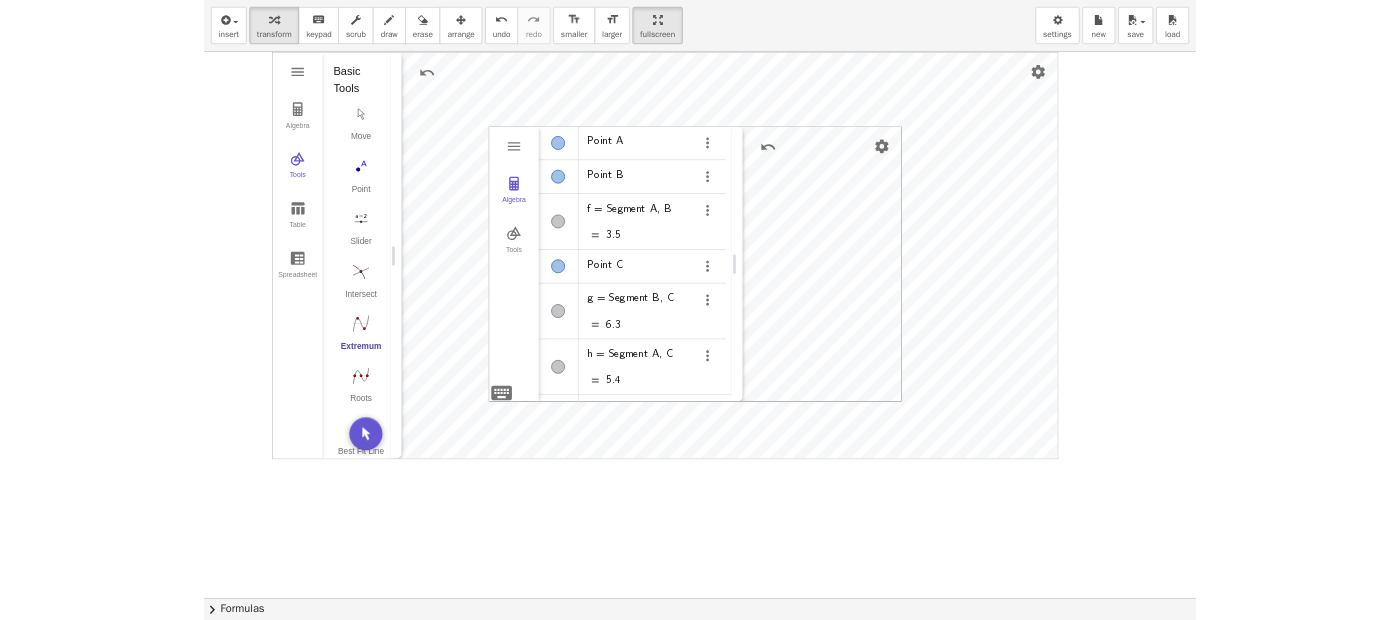 scroll, scrollTop: 17, scrollLeft: 0, axis: vertical 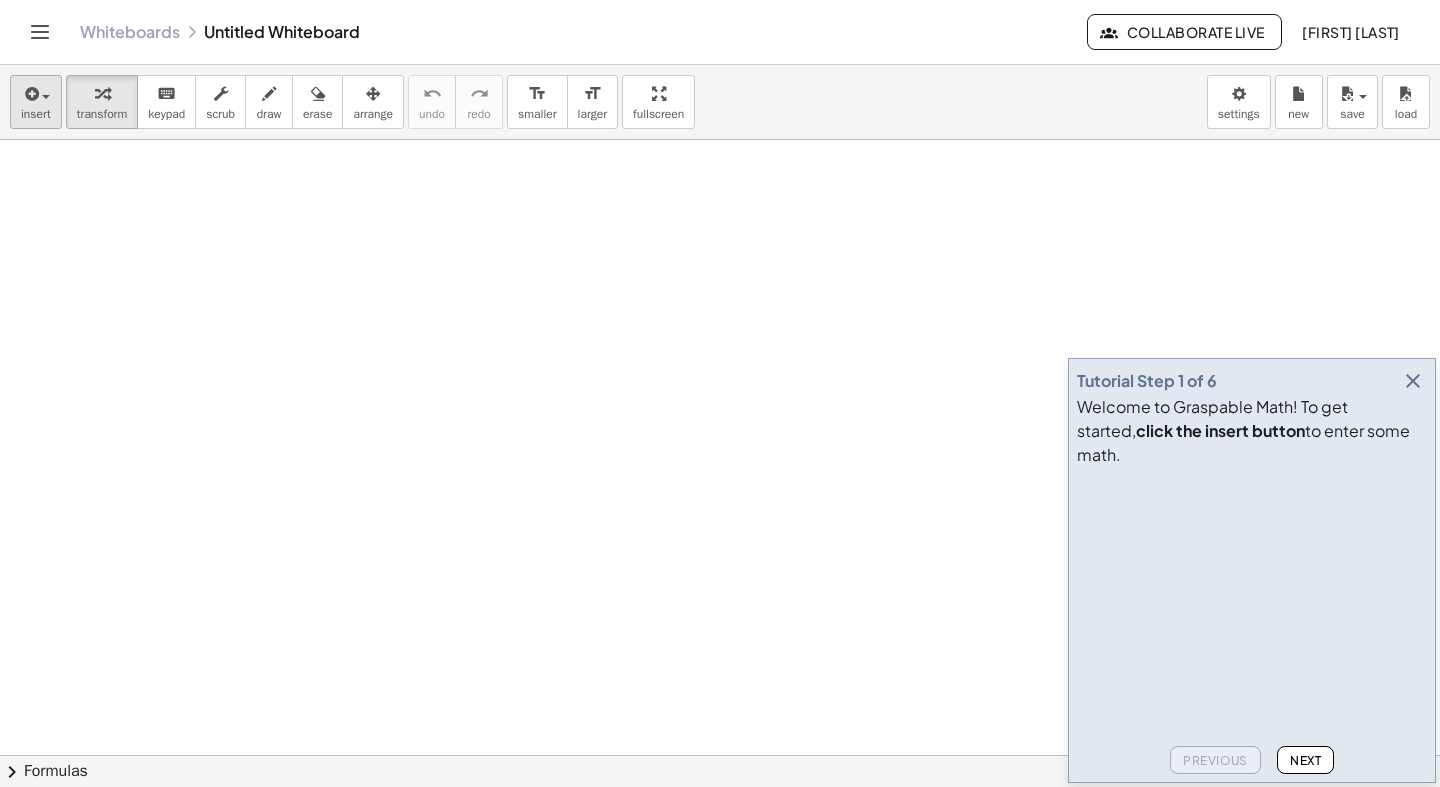 click on "insert" at bounding box center (36, 102) 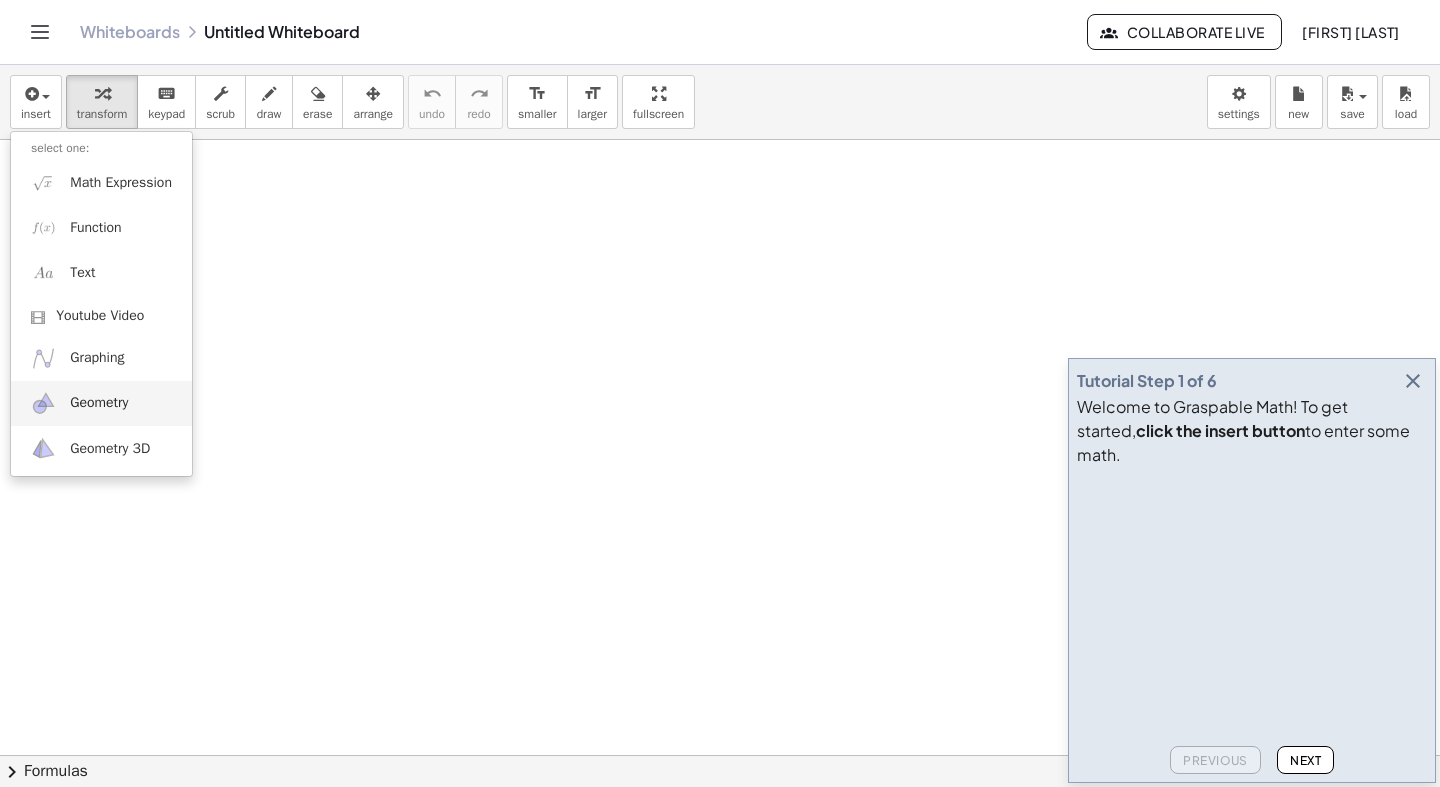 click on "Geometry" at bounding box center [99, 403] 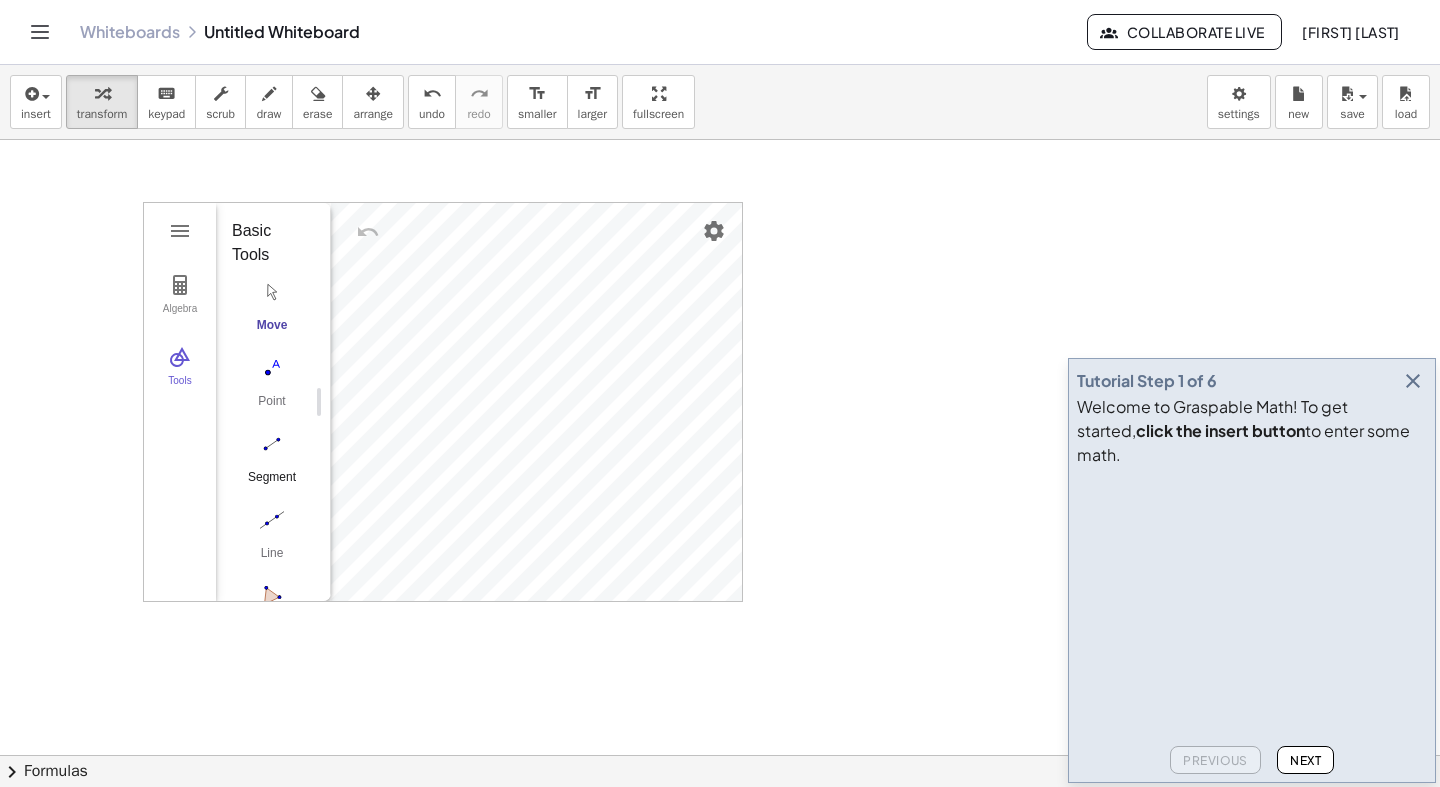 click at bounding box center [272, 444] 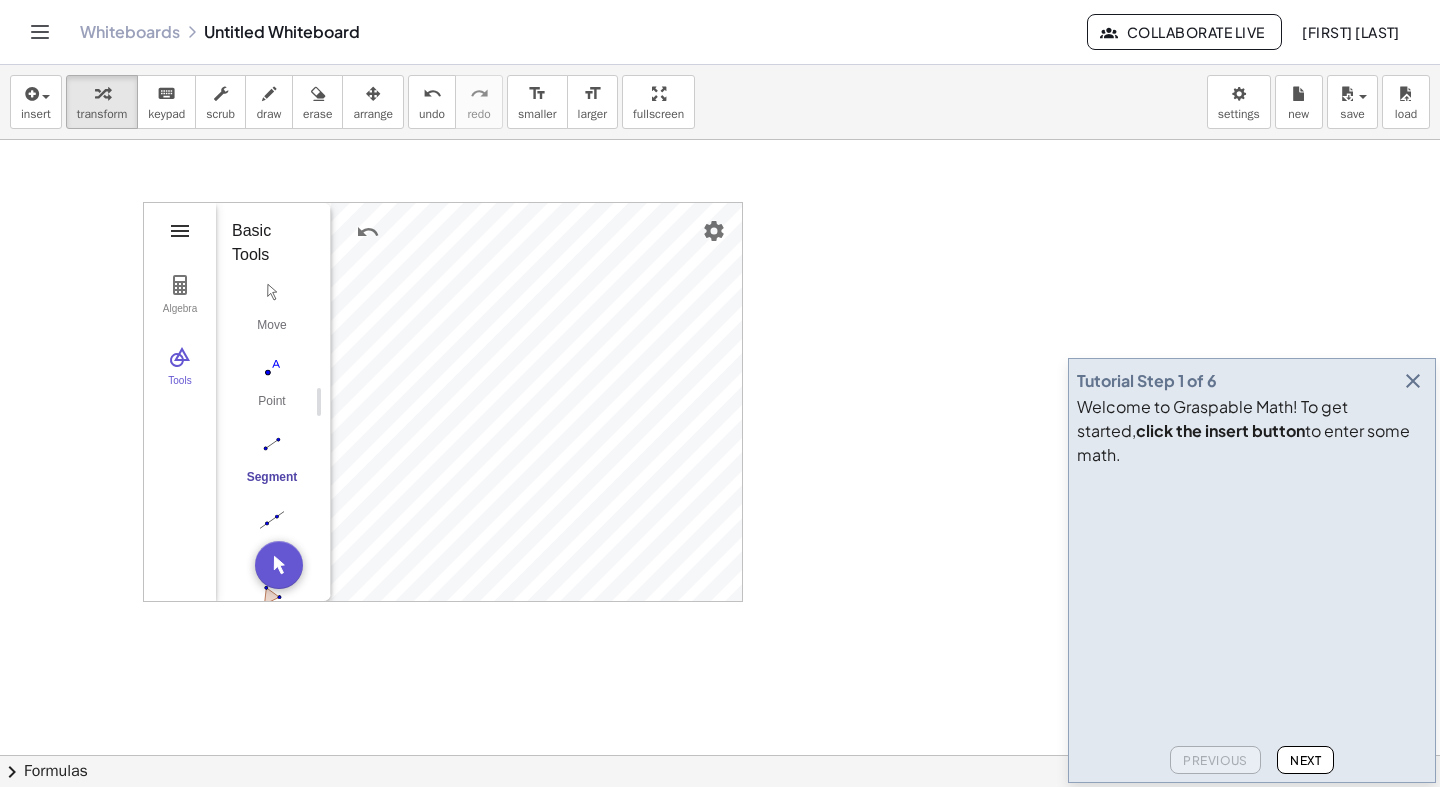 click at bounding box center (180, 231) 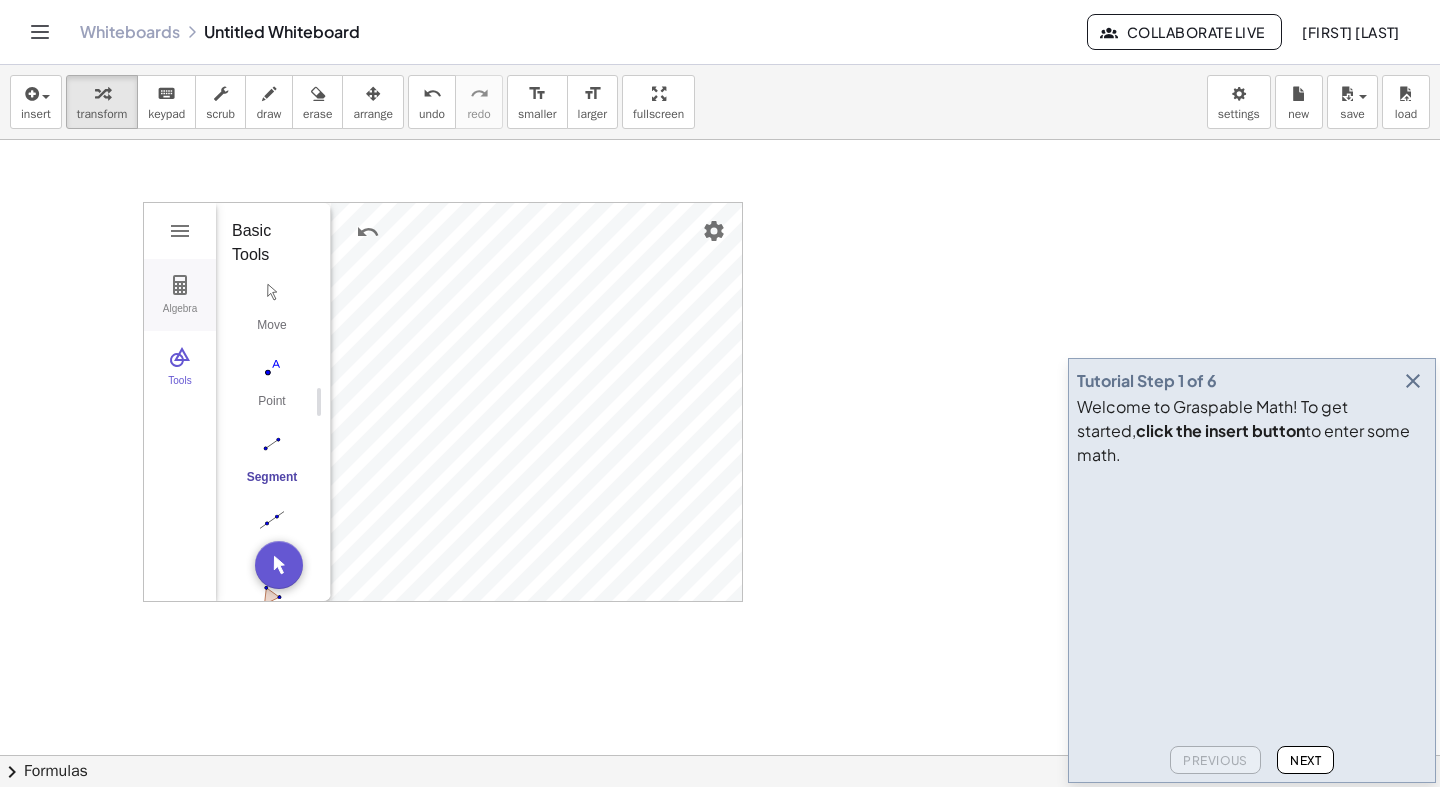 click on "Algebra" at bounding box center [180, 295] 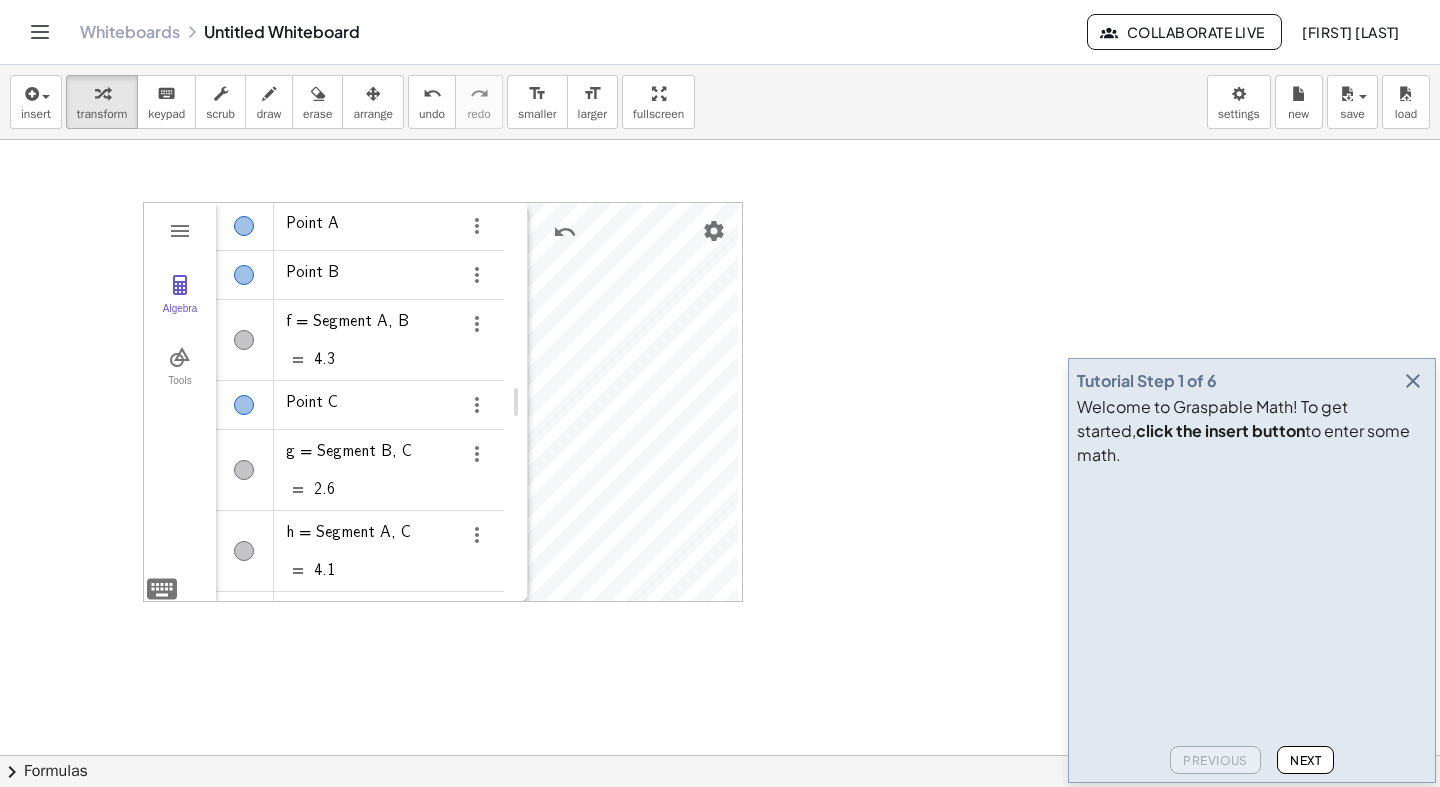 drag, startPoint x: 324, startPoint y: 414, endPoint x: 480, endPoint y: 417, distance: 156.02884 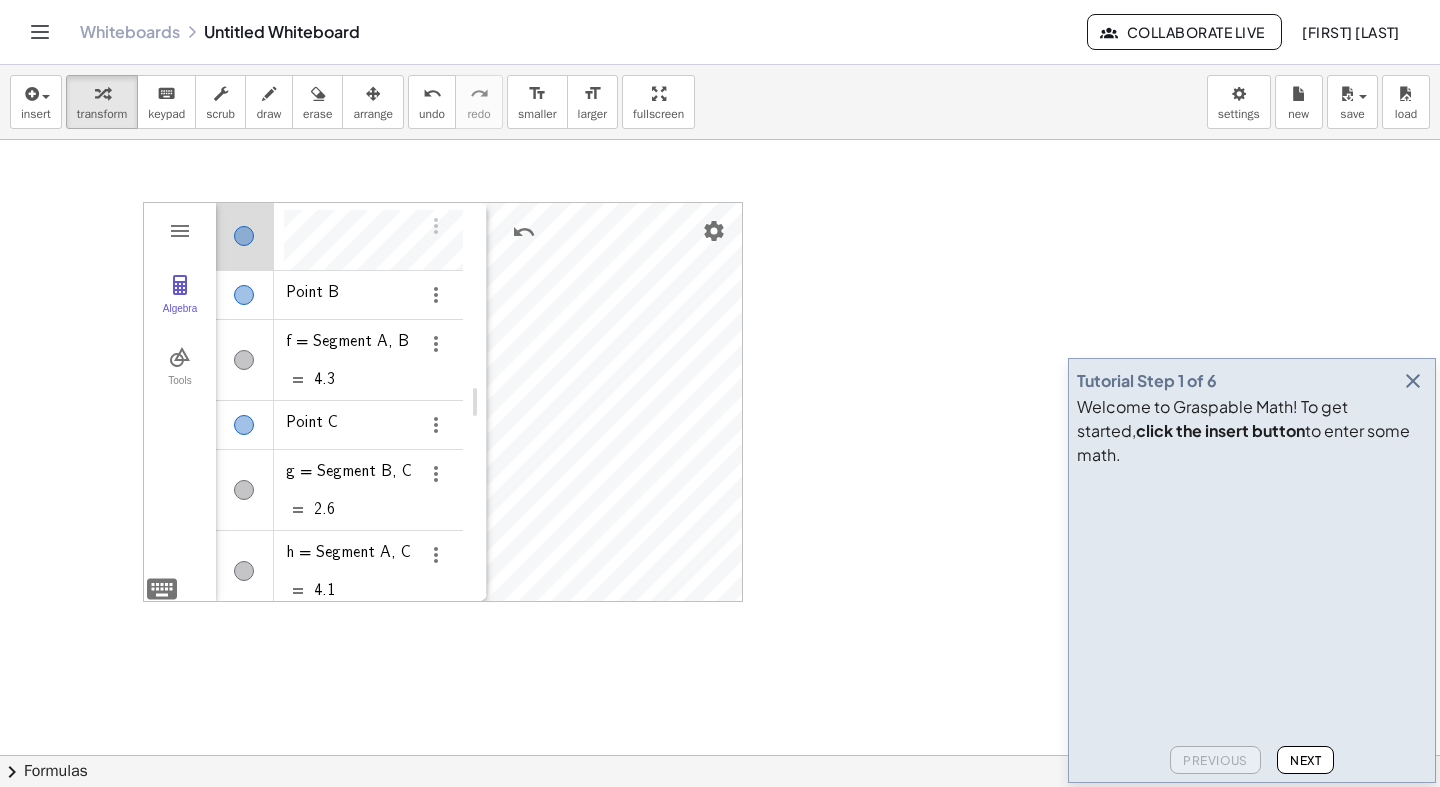 scroll, scrollTop: 17, scrollLeft: 0, axis: vertical 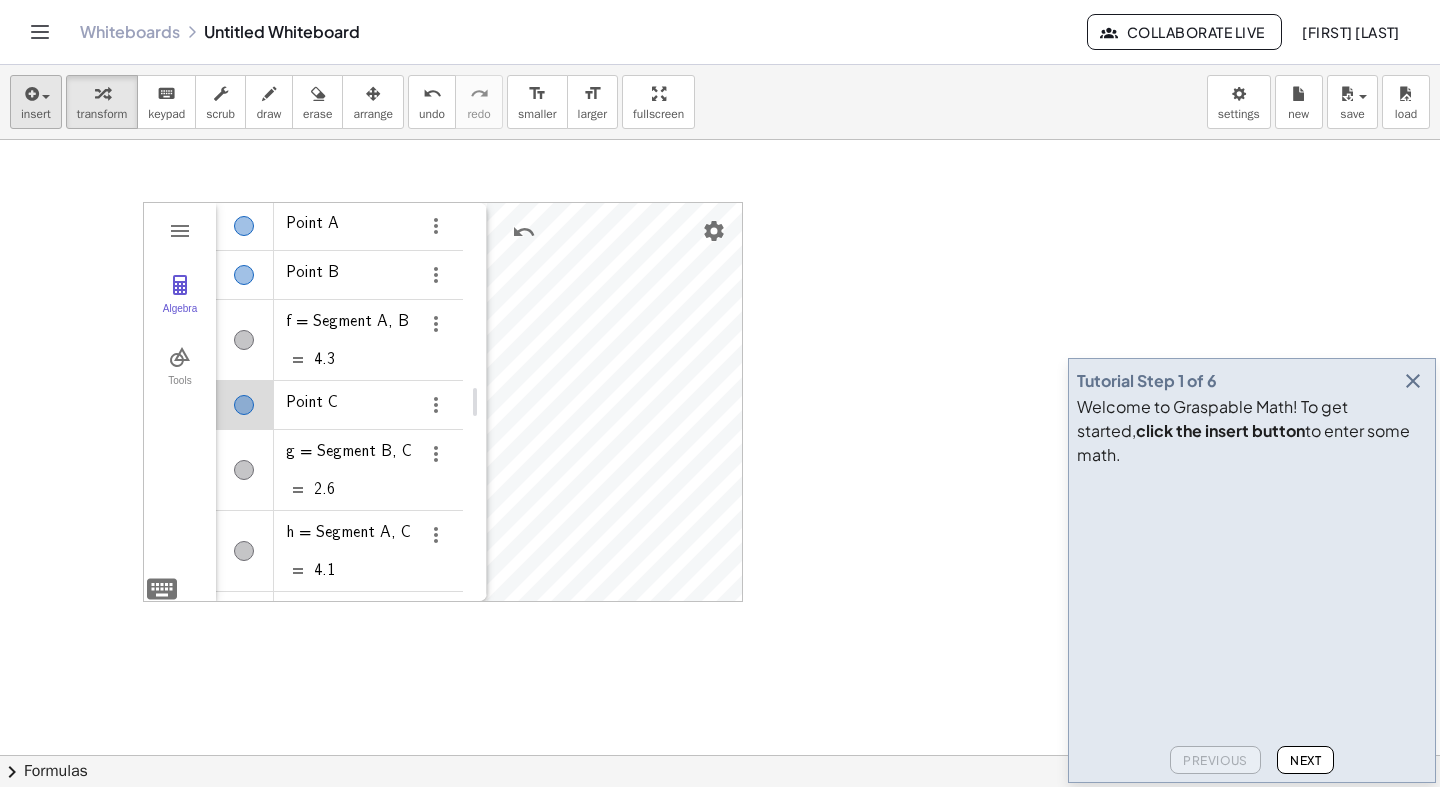 click on "insert" at bounding box center (36, 102) 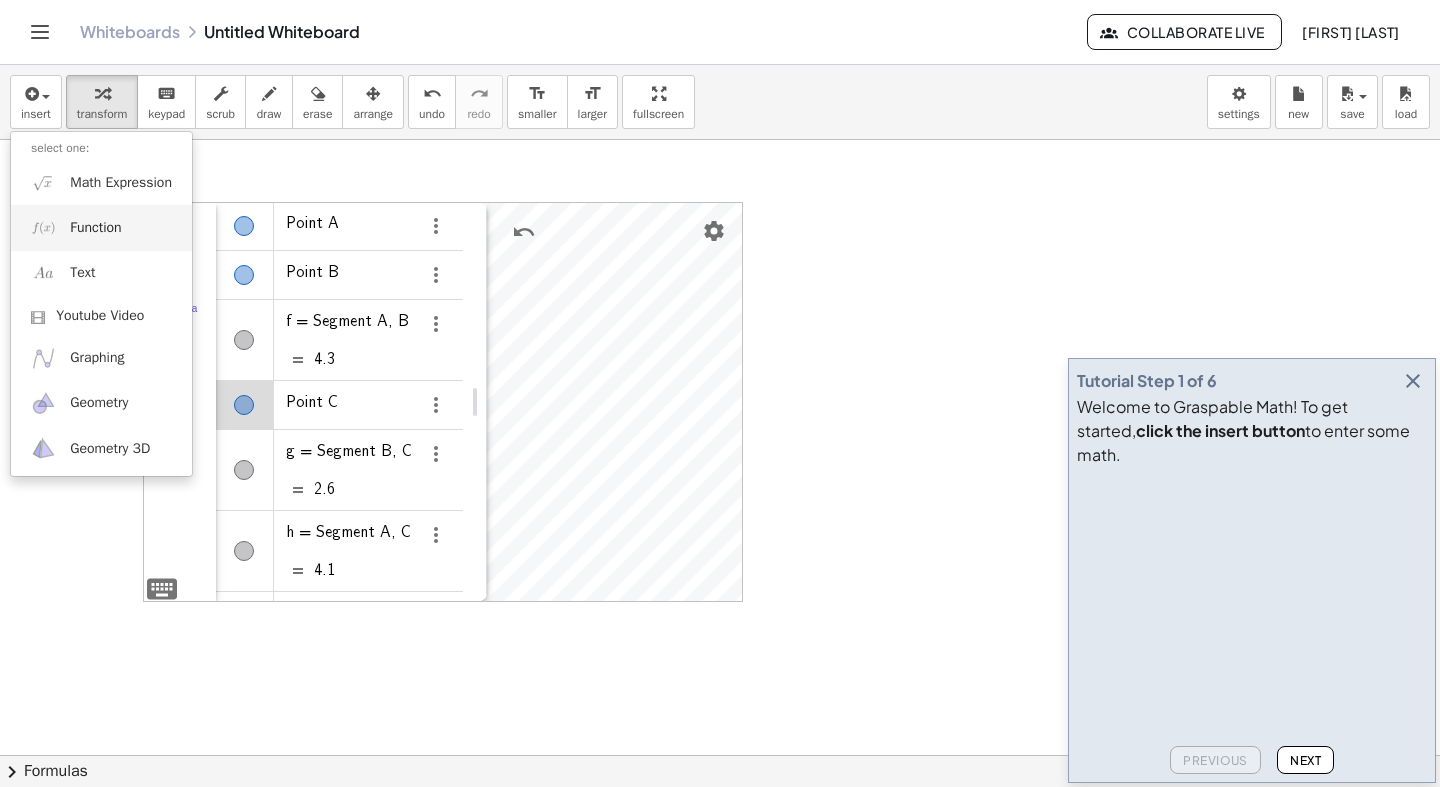 click on "Function" at bounding box center (101, 227) 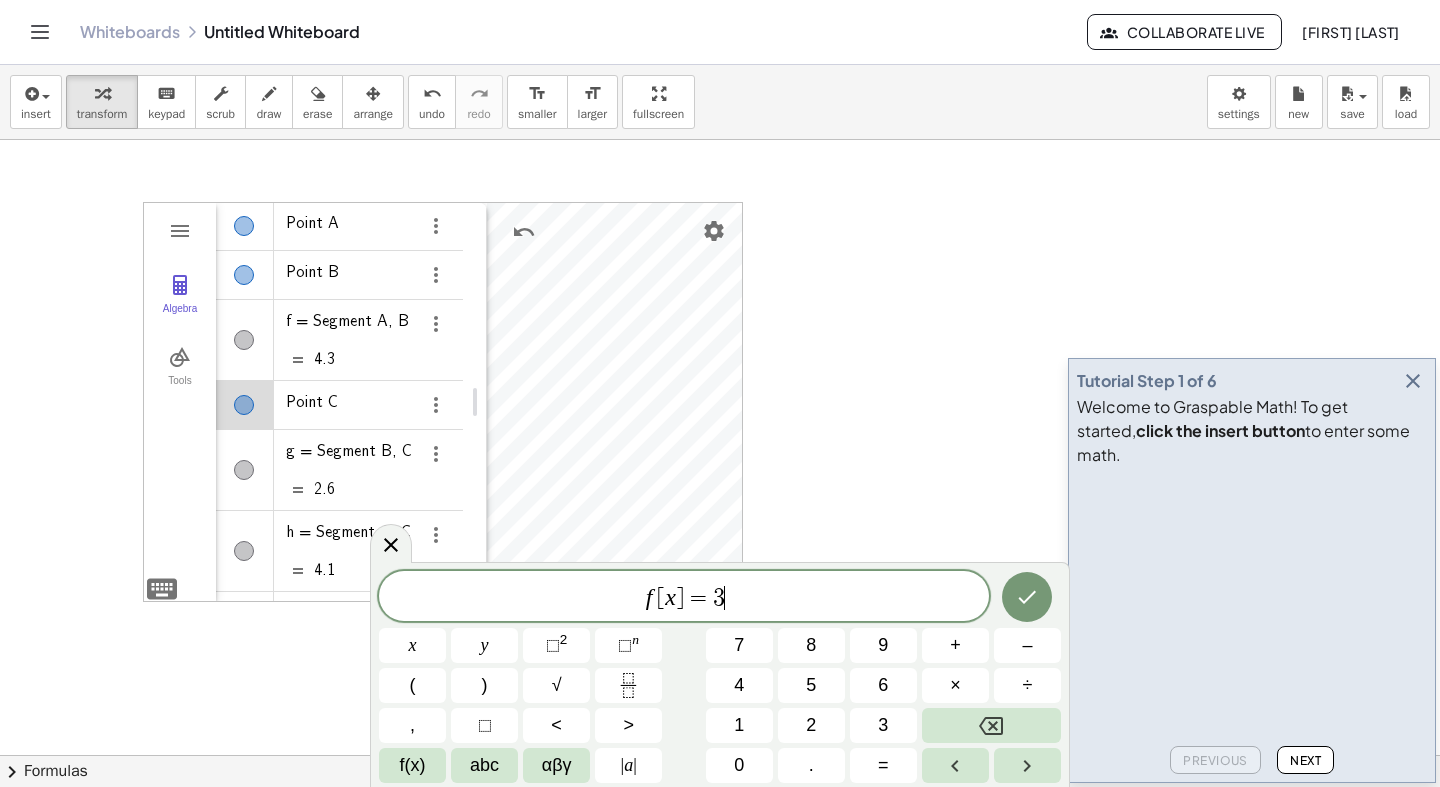 scroll, scrollTop: 18, scrollLeft: 0, axis: vertical 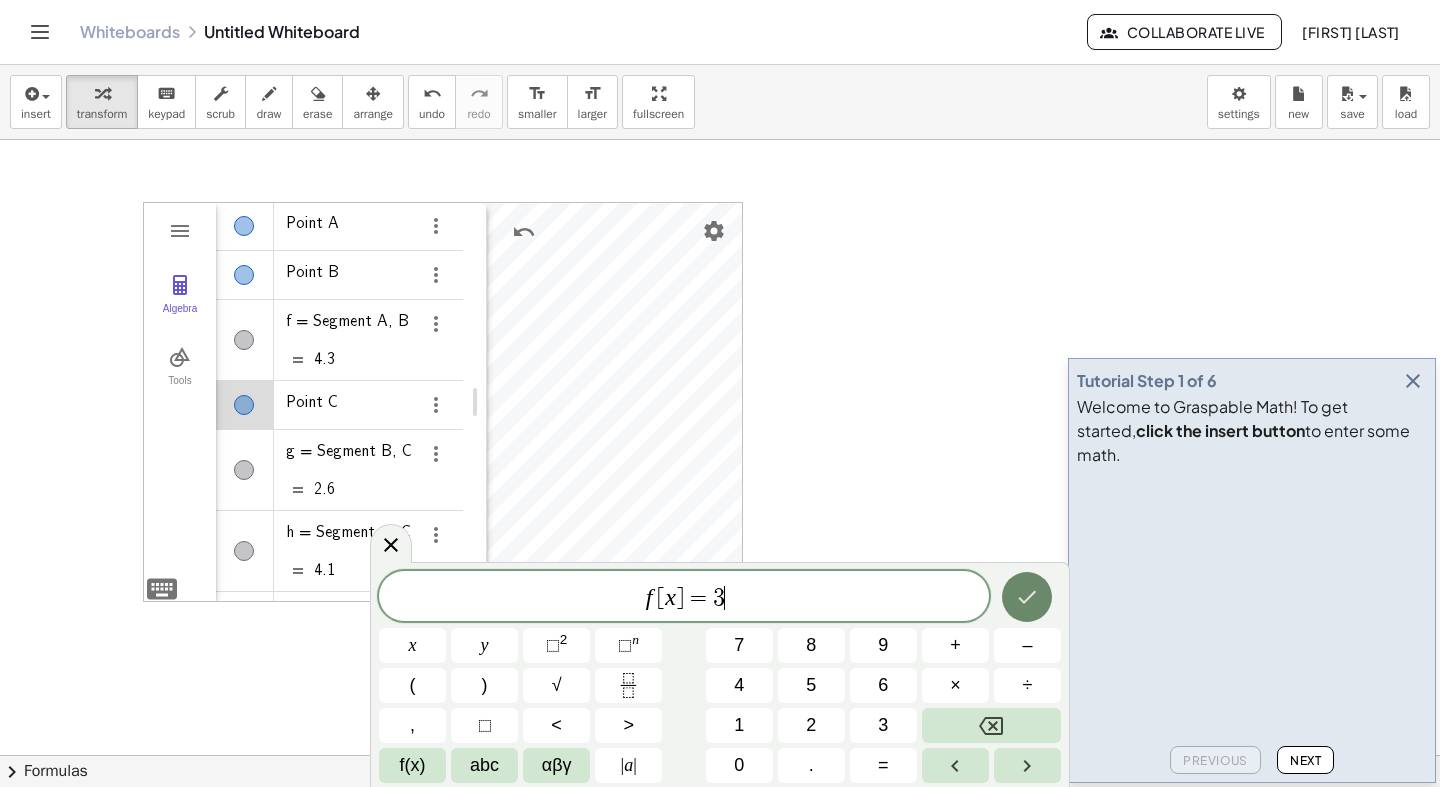click at bounding box center (1027, 597) 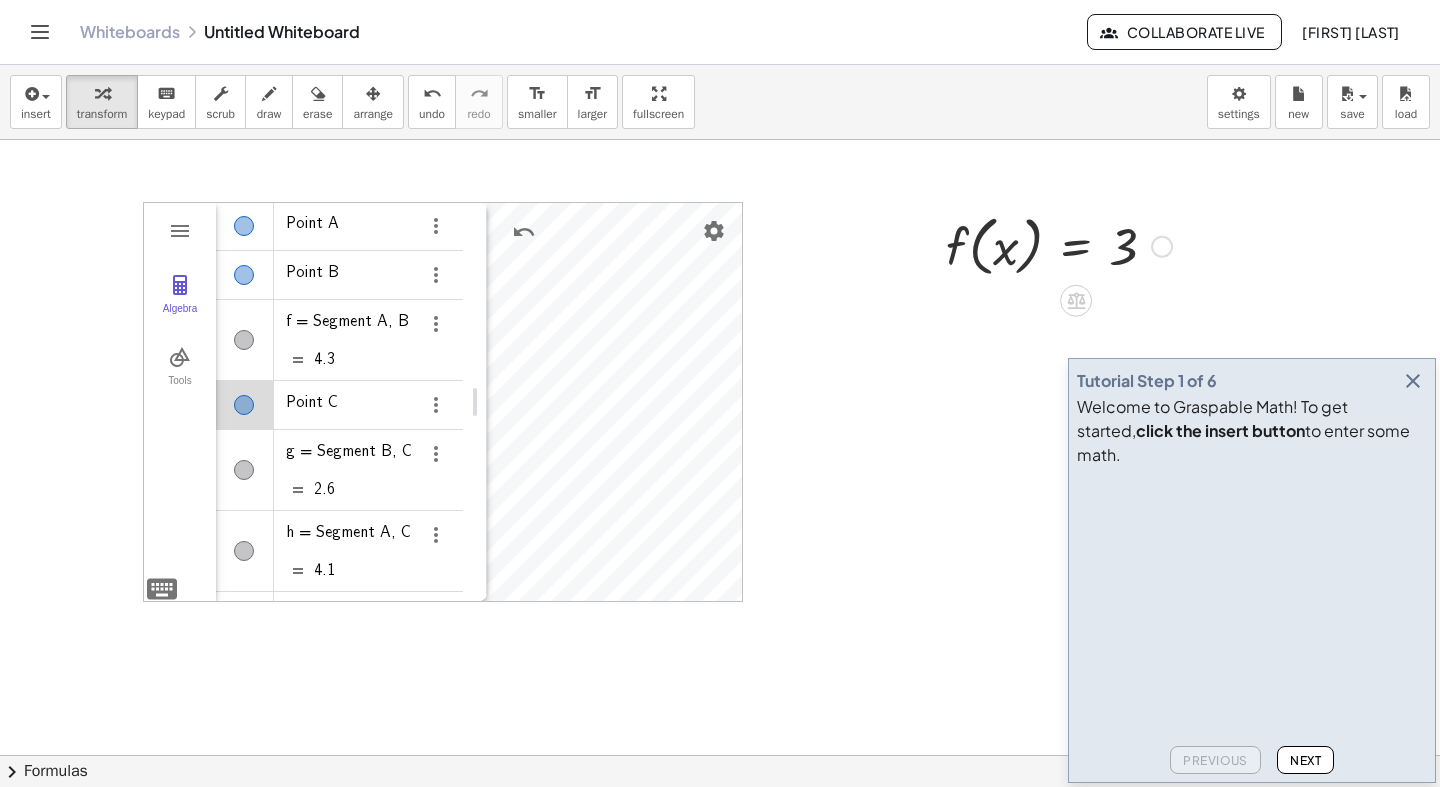 click at bounding box center [1059, 245] 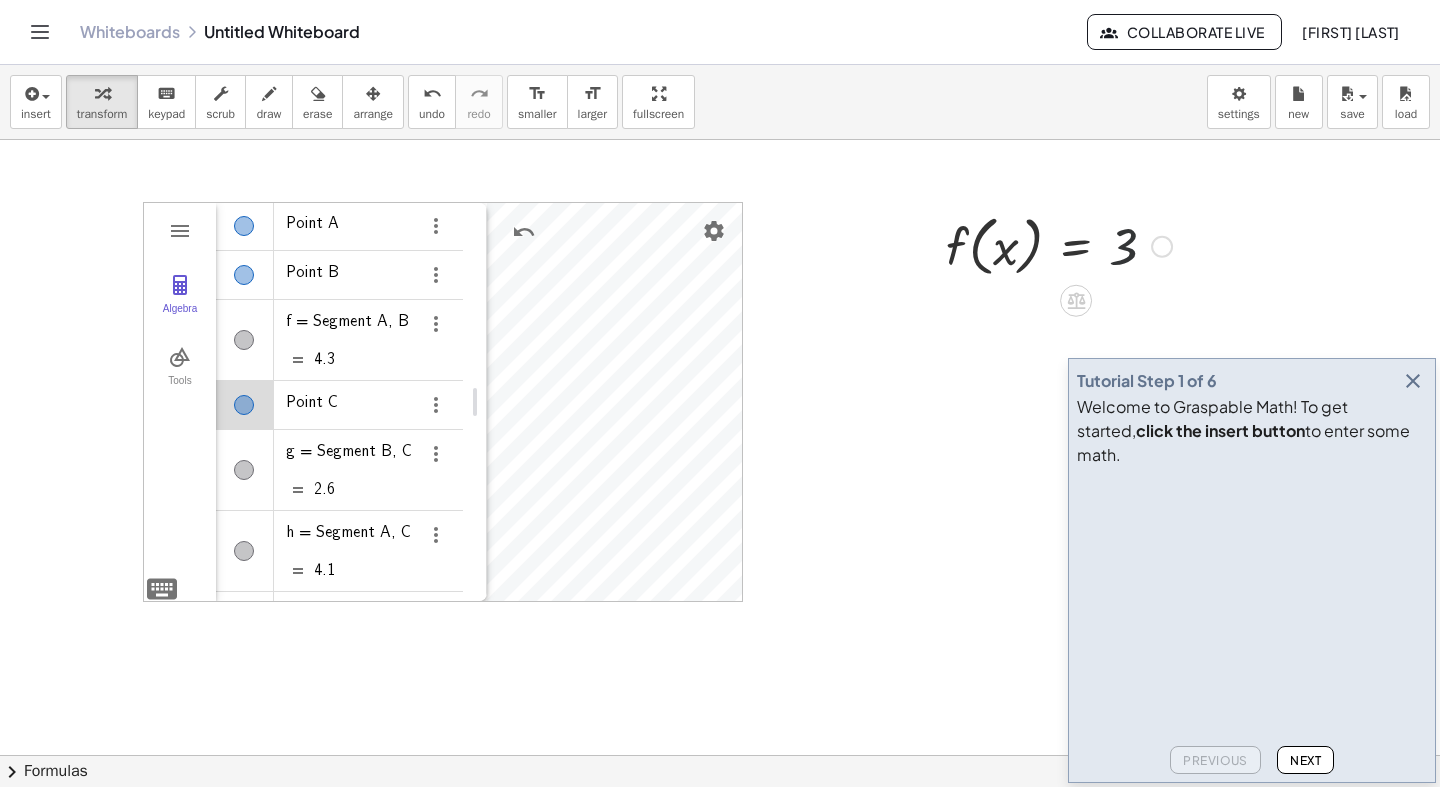 click at bounding box center [1059, 245] 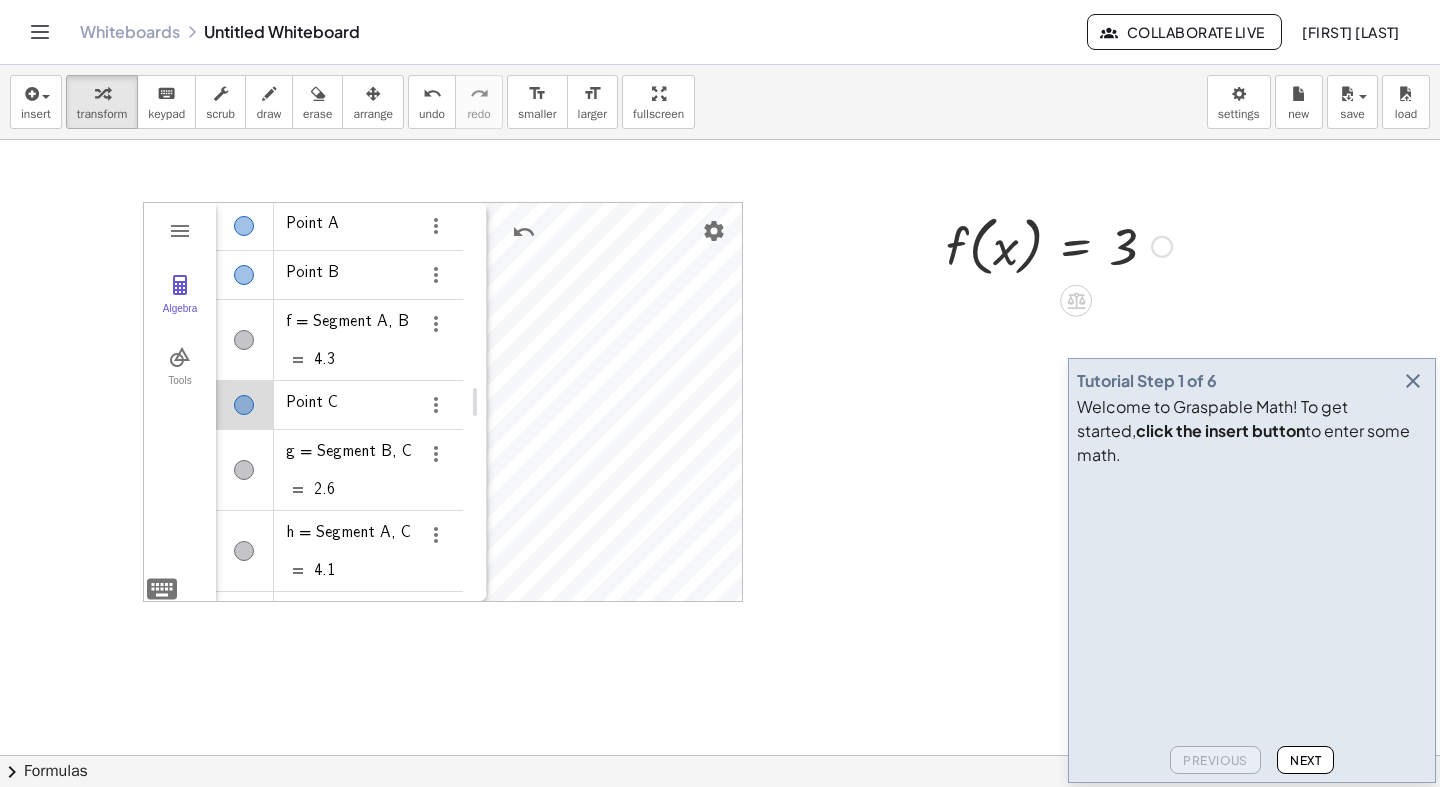 click 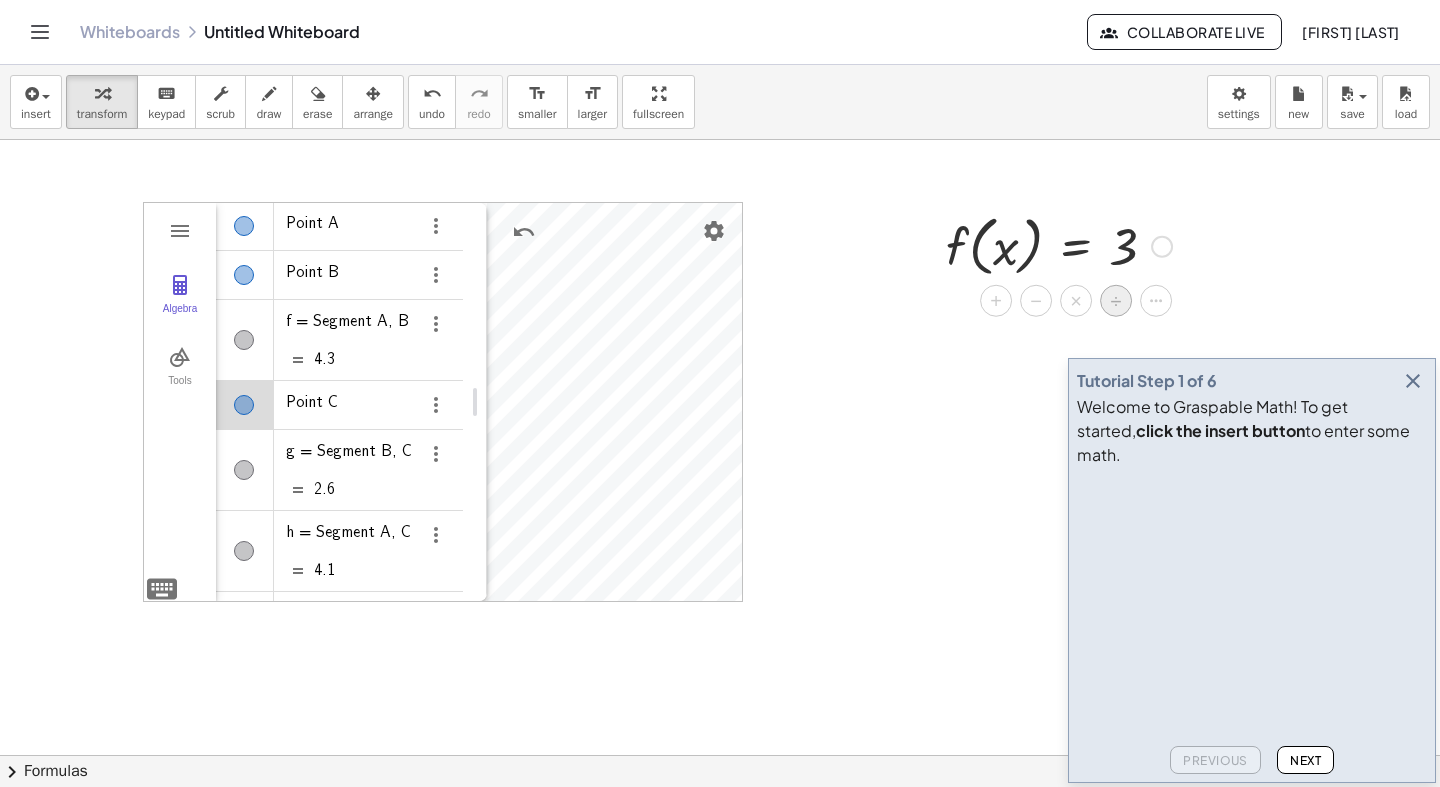 click on "÷" at bounding box center [1116, 301] 